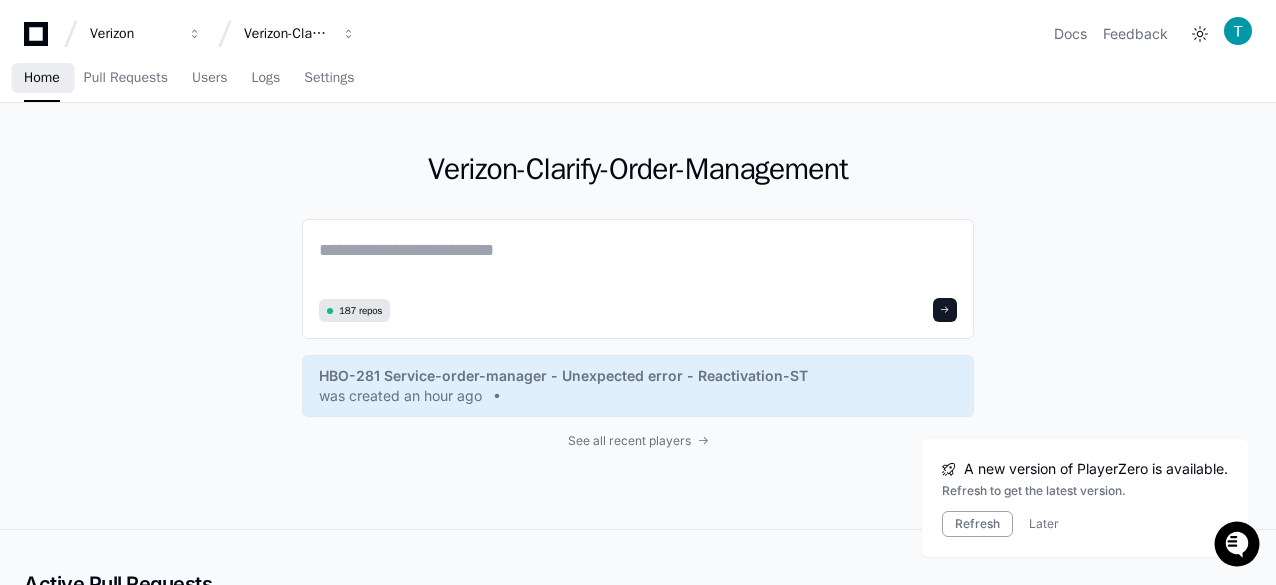 scroll, scrollTop: 0, scrollLeft: 0, axis: both 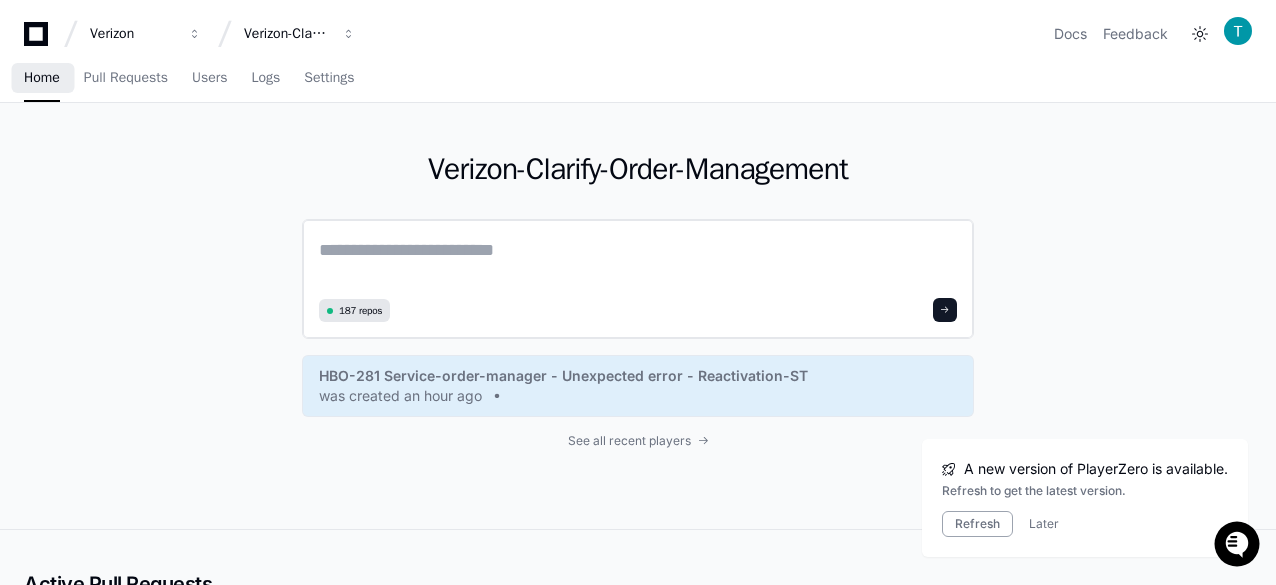 click on "187 repos" 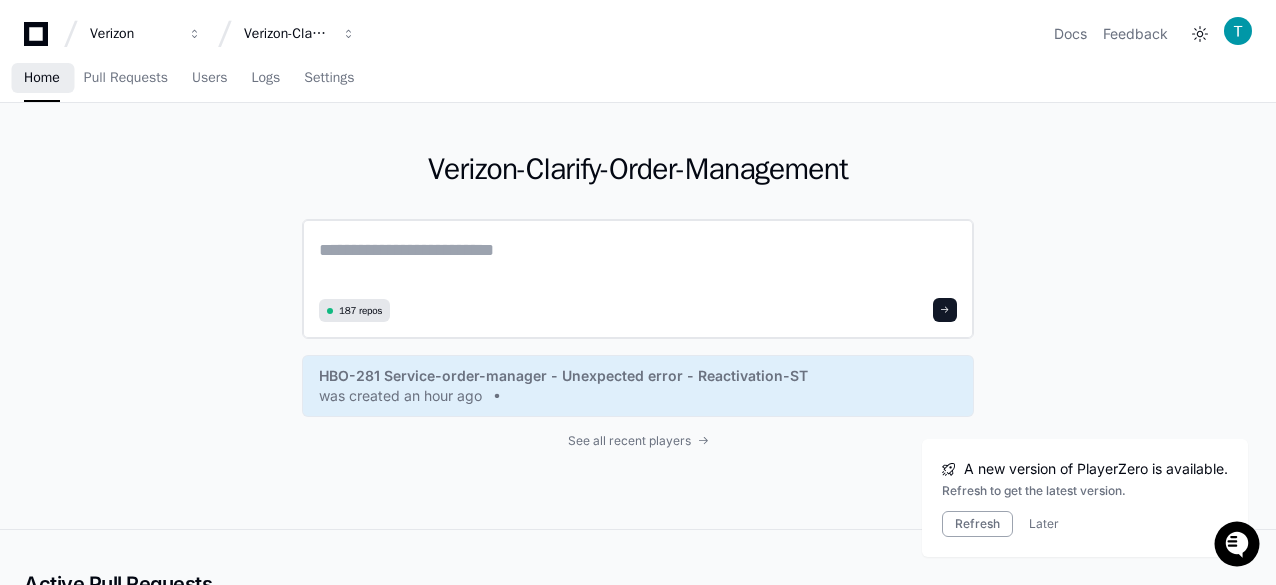 click 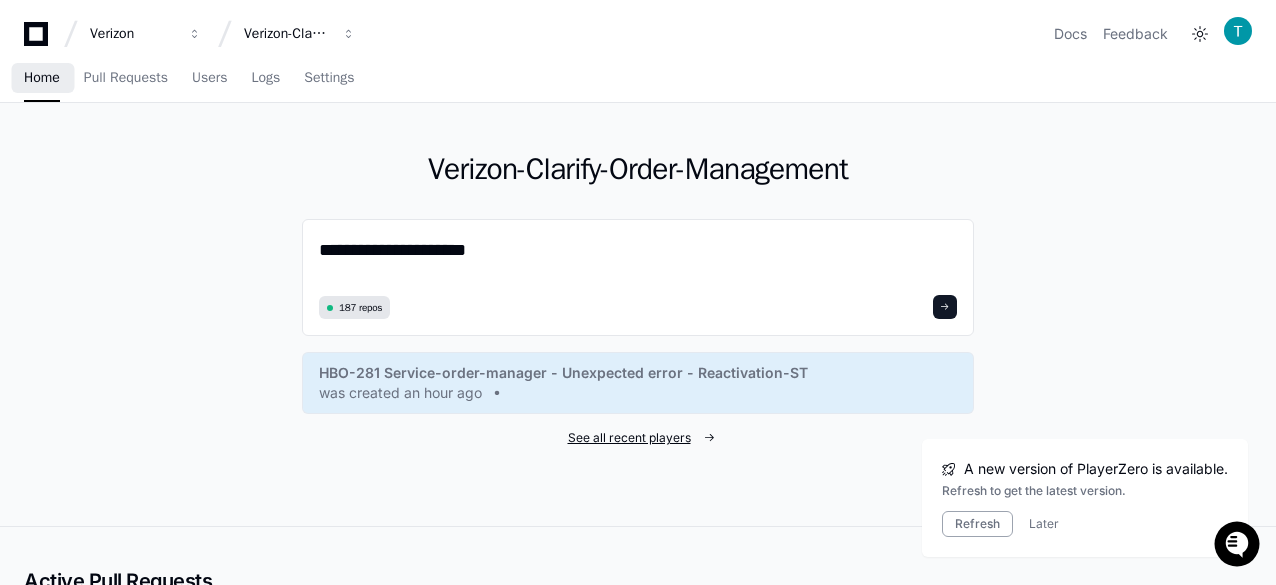 type on "**********" 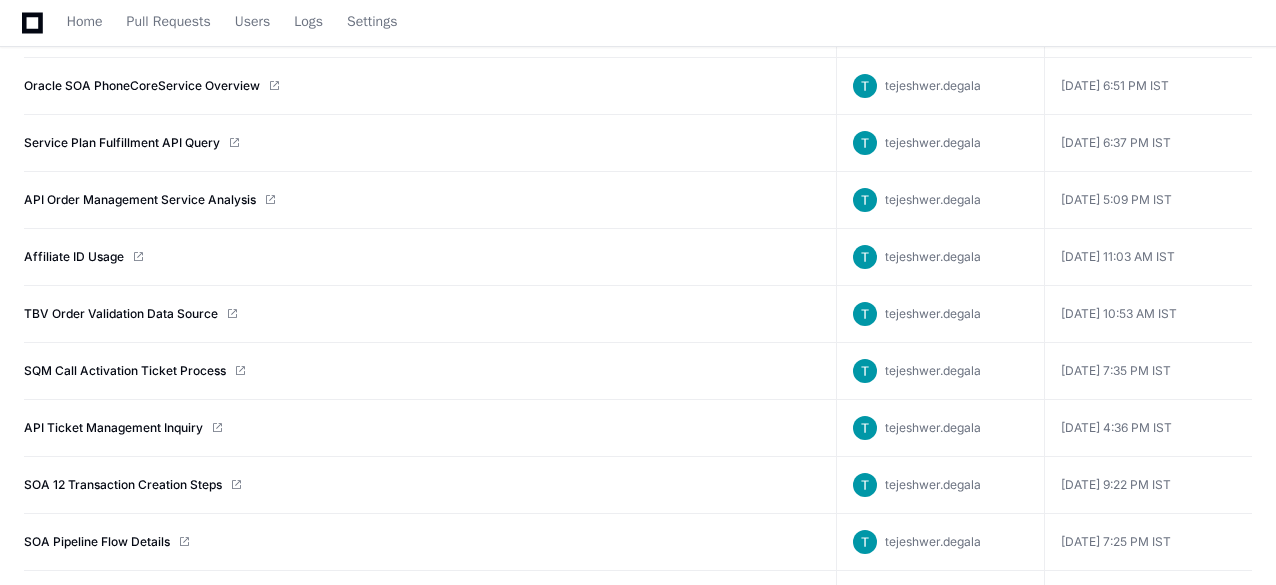 scroll, scrollTop: 1000, scrollLeft: 0, axis: vertical 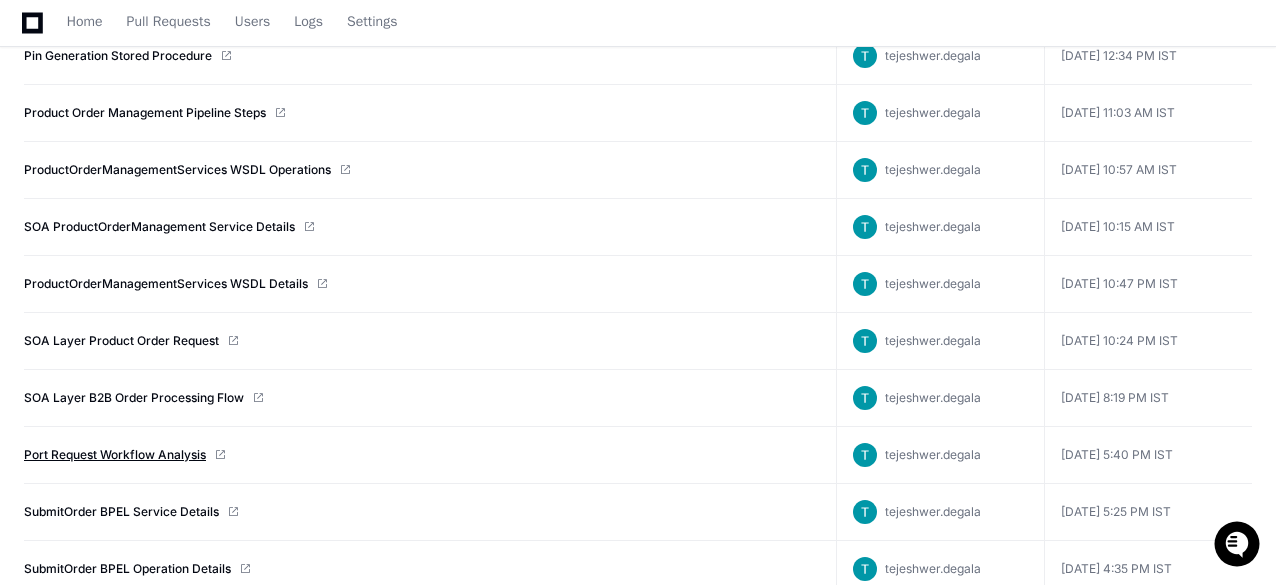 click on "Port Request Workflow Analysis" 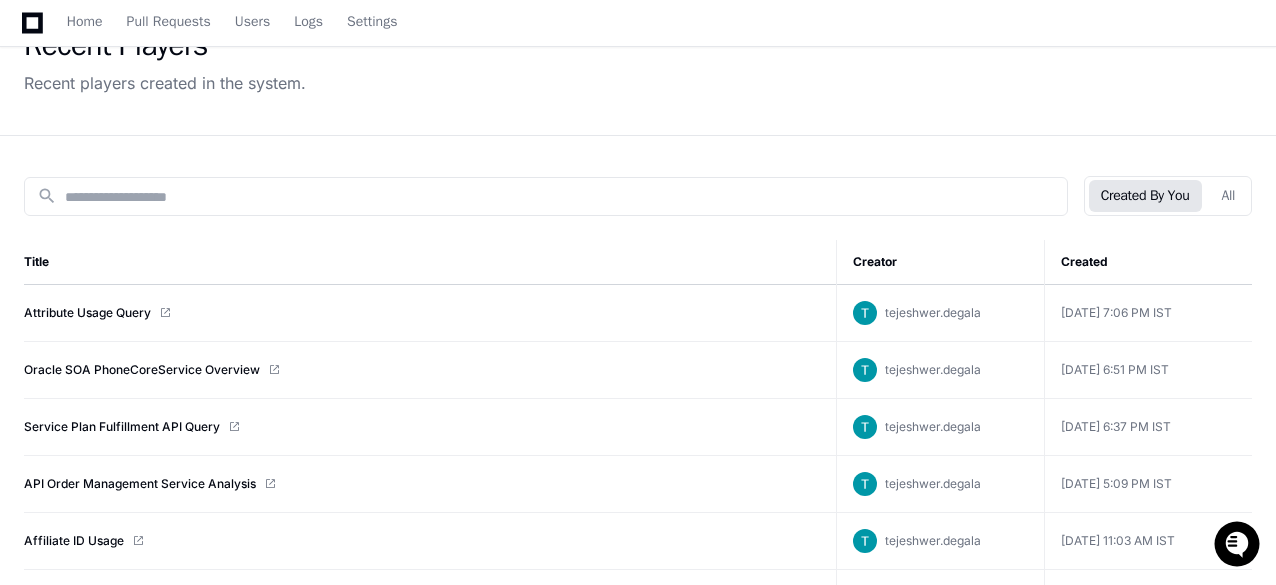scroll, scrollTop: 100, scrollLeft: 0, axis: vertical 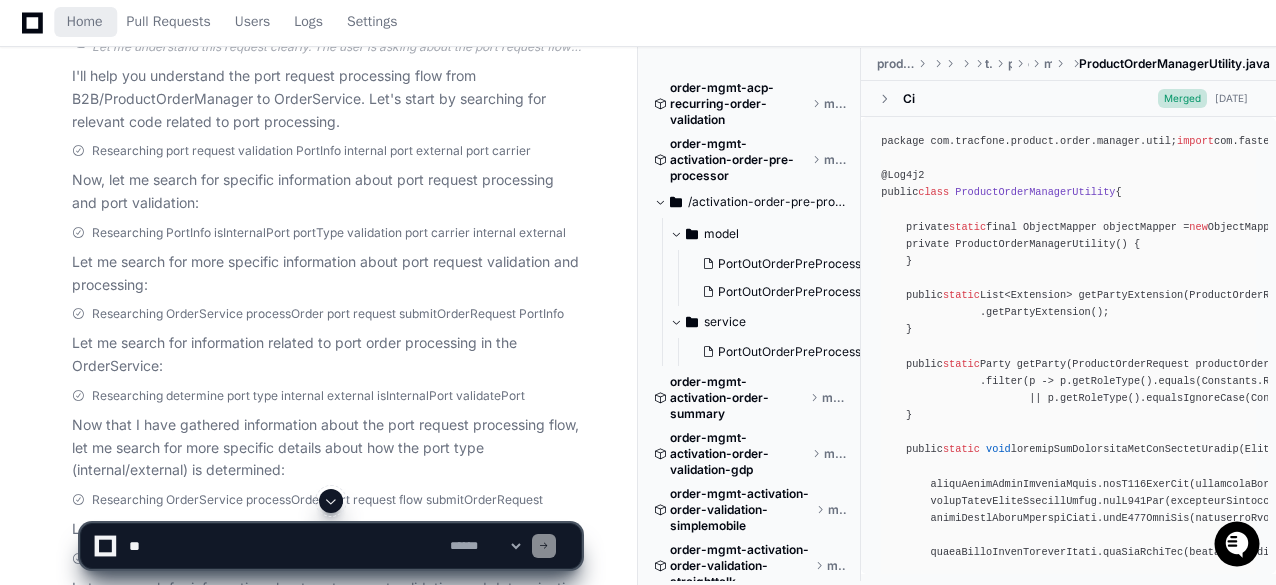 click on "Home" at bounding box center [85, 22] 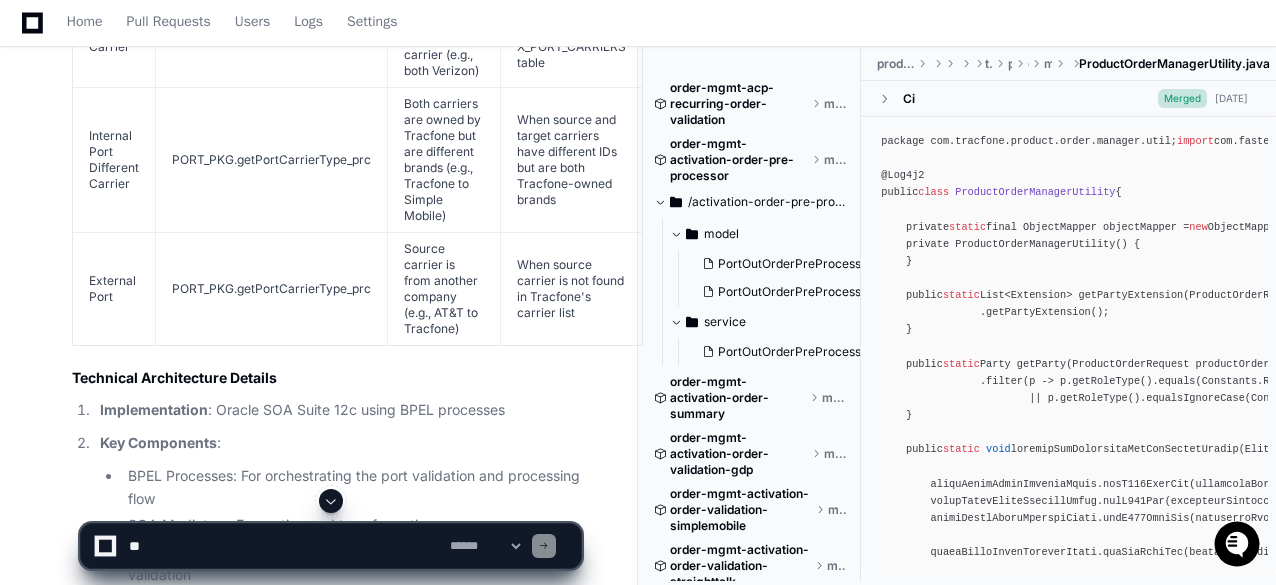 scroll, scrollTop: 5900, scrollLeft: 0, axis: vertical 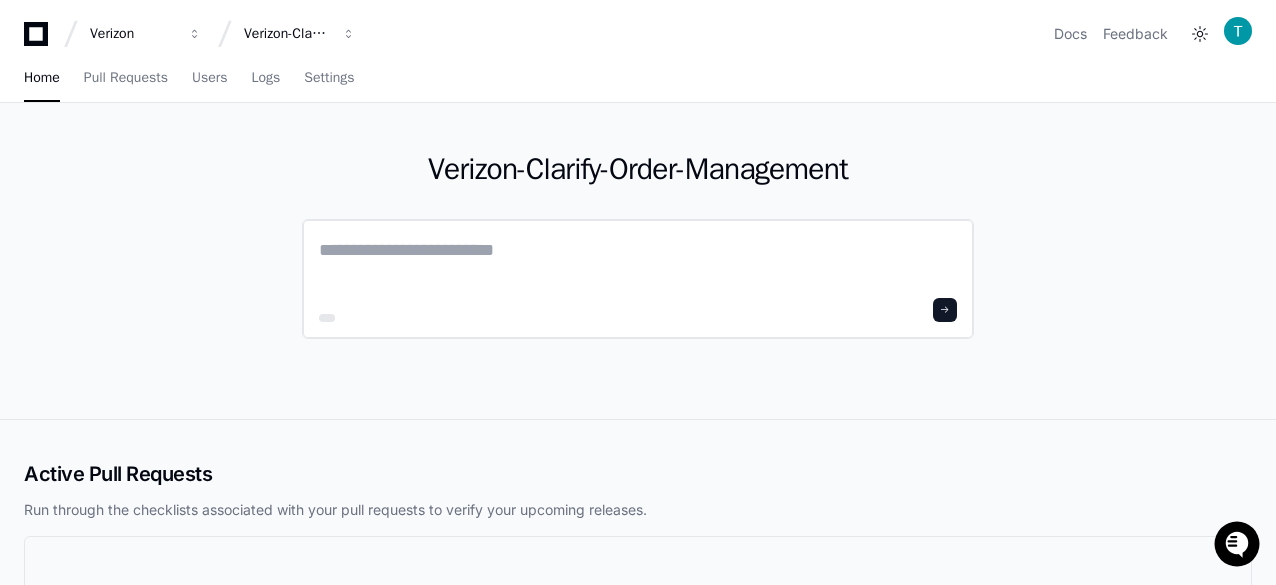click 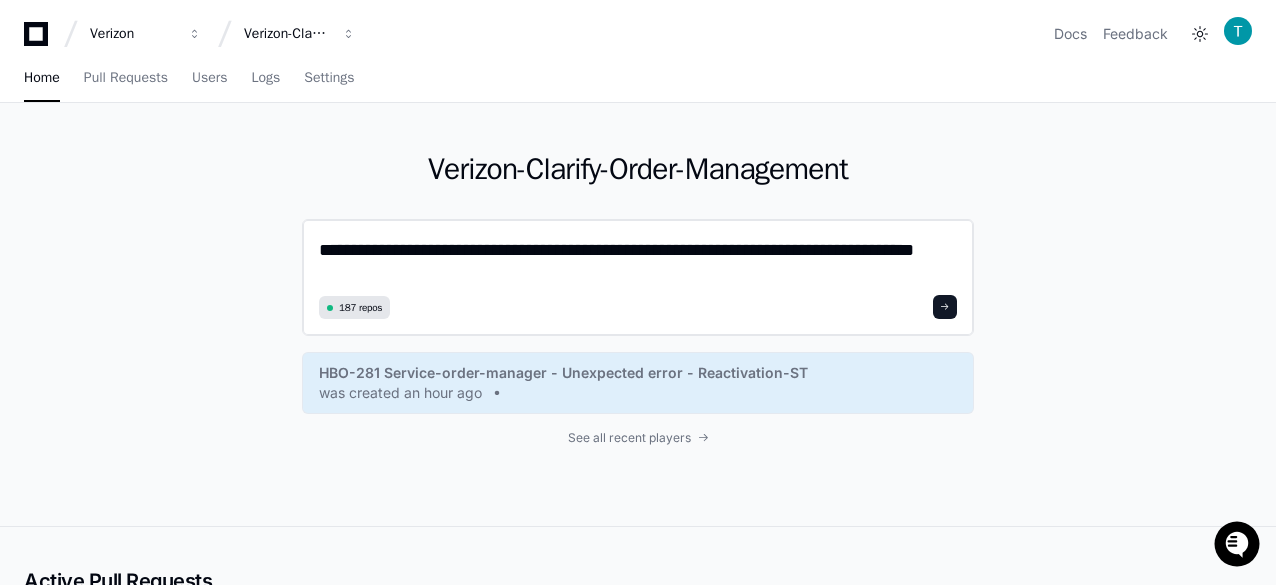 type on "**********" 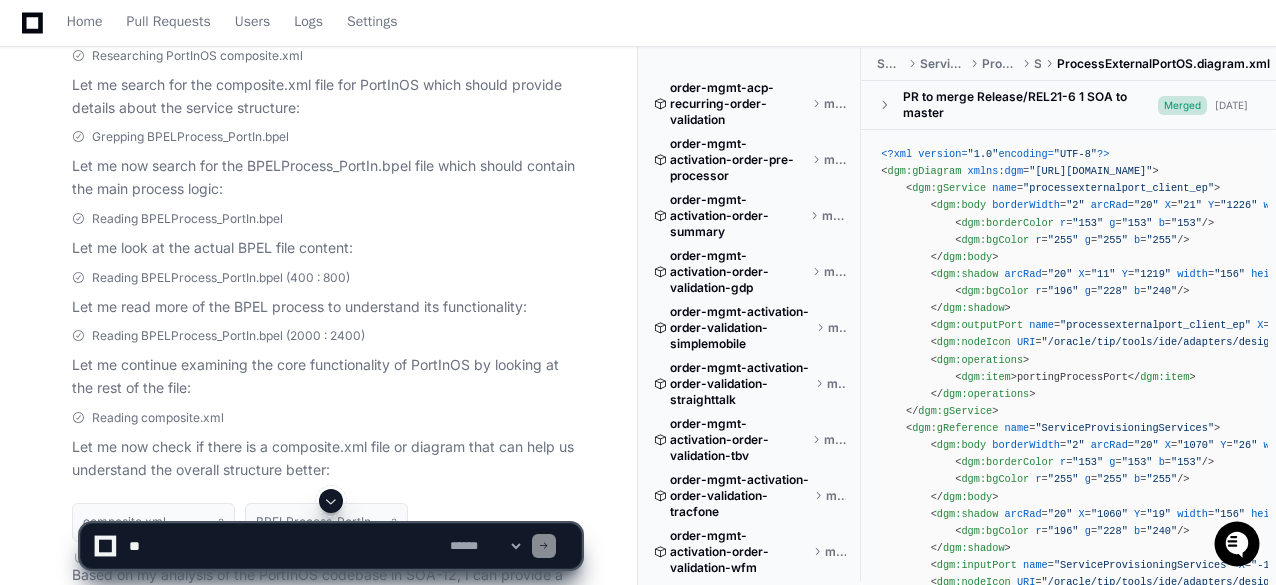 scroll, scrollTop: 900, scrollLeft: 0, axis: vertical 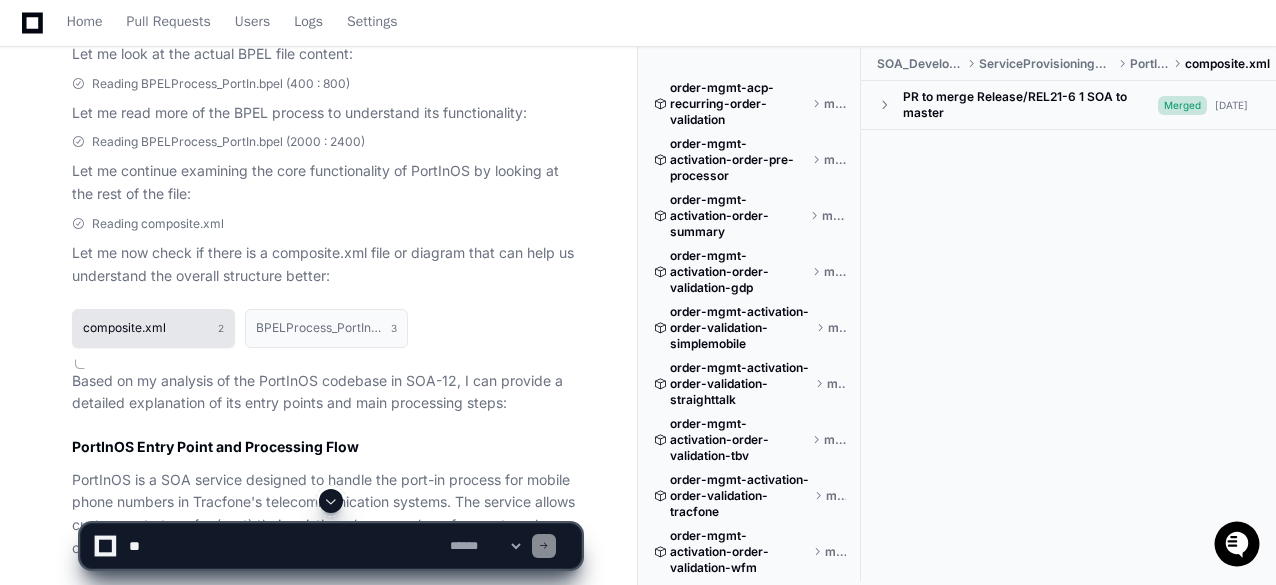 click on "composite.xml" 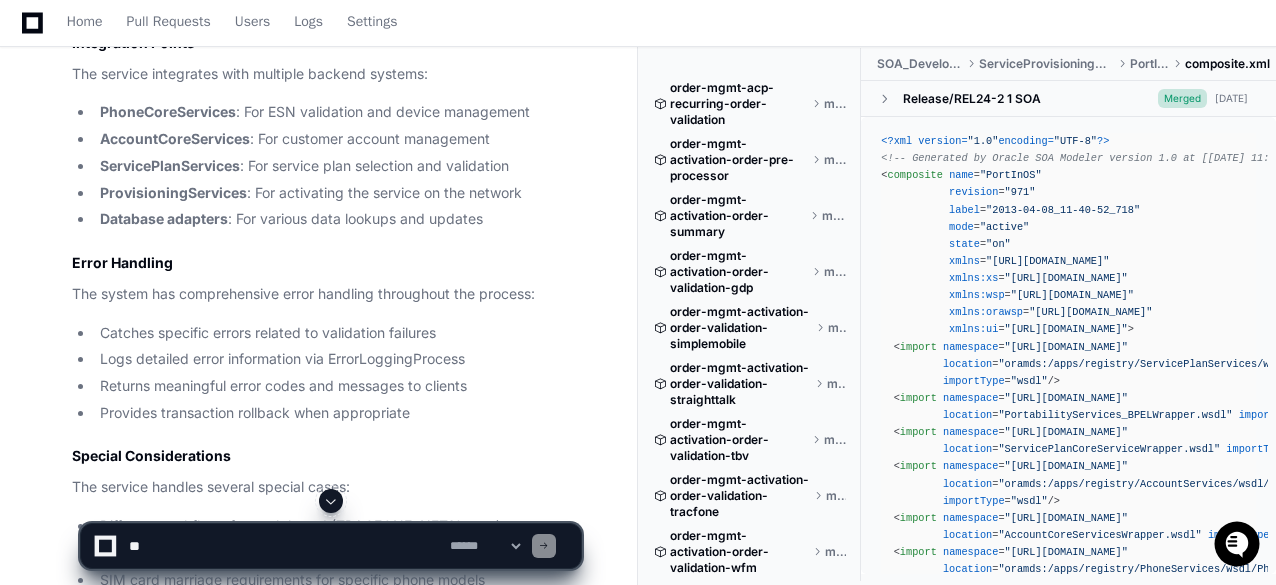 scroll, scrollTop: 3400, scrollLeft: 0, axis: vertical 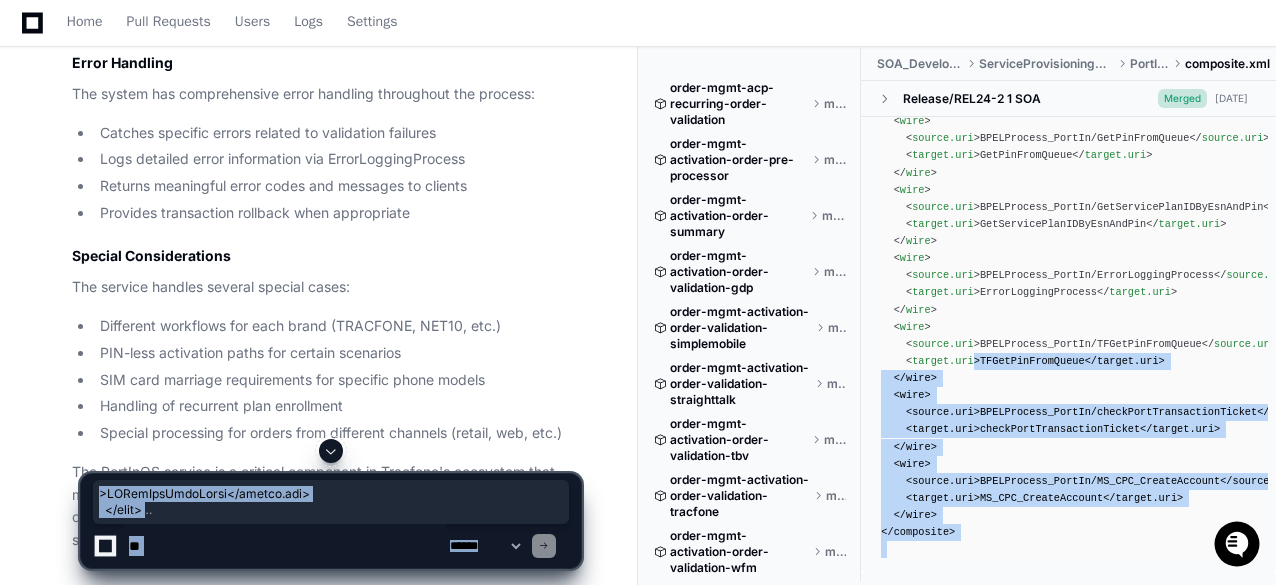 drag, startPoint x: 992, startPoint y: 533, endPoint x: 969, endPoint y: 366, distance: 168.57639 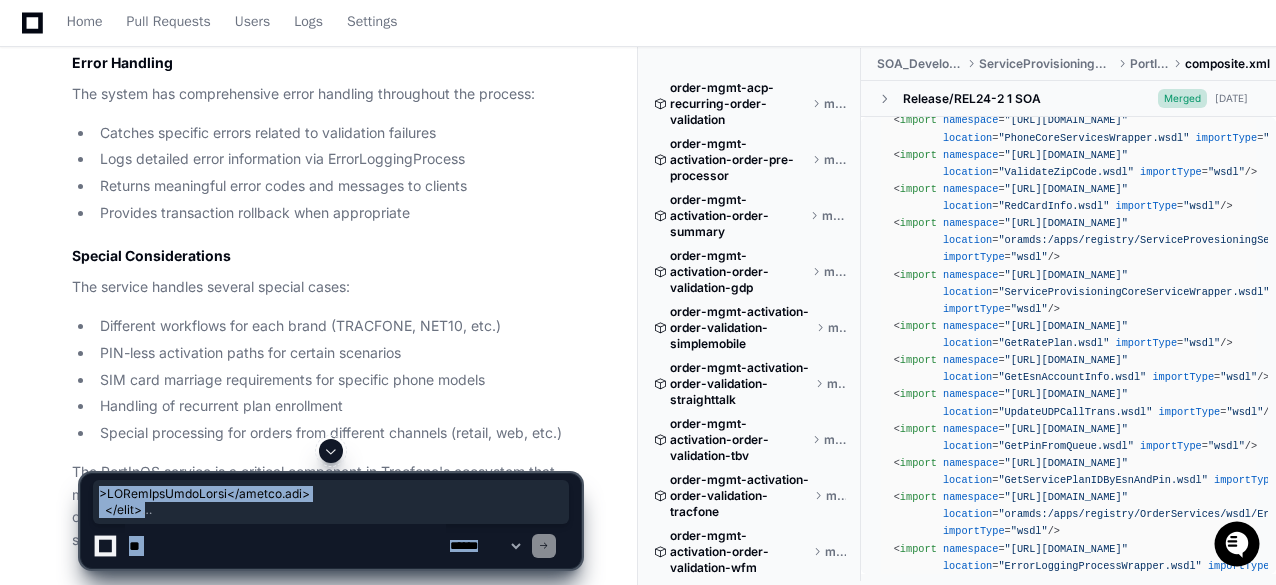 scroll, scrollTop: 0, scrollLeft: 0, axis: both 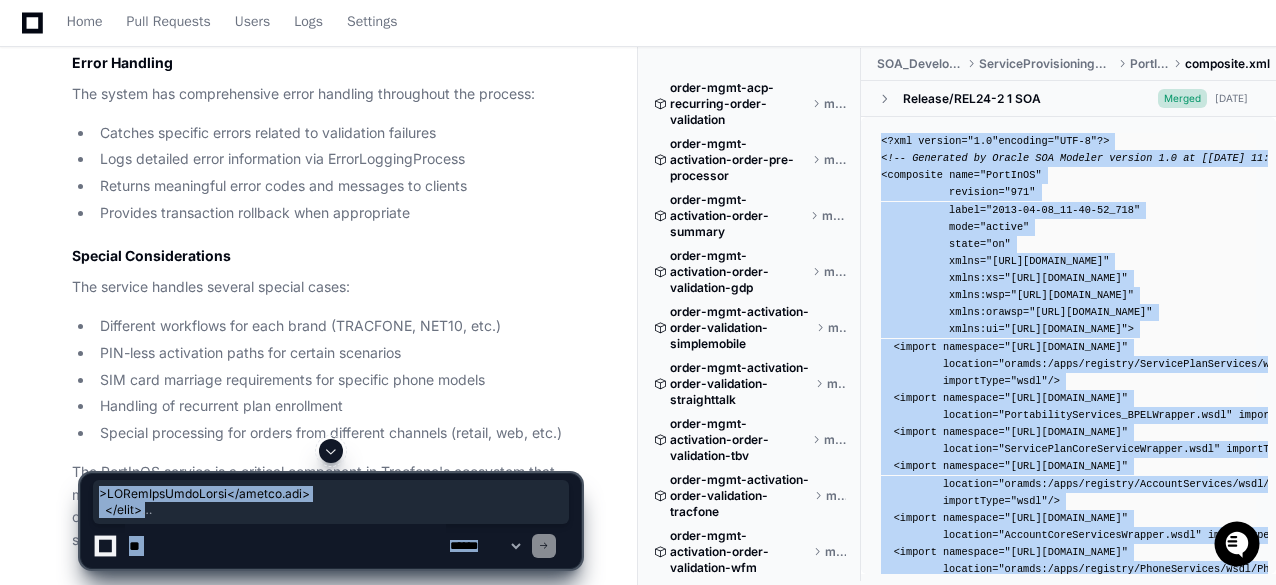 click on "<?xml version= "1.0"  encoding= "UTF-8"  ?>
<!-- Generated by Oracle SOA Modeler version 1.0 at [[DATE] 11:40 AM]. -->
< composite   name = "PortInOS"
revision = "971"
label = "2013-04-08_11-40-52_718"
mode = "active"
state = "on"
xmlns = "[URL][DOMAIN_NAME]"
xmlns:xs = "[URL][DOMAIN_NAME]"
xmlns:wsp = "[URL][DOMAIN_NAME]"
xmlns:orawsp = "[URL][DOMAIN_NAME]"
xmlns:ui = "[URL][DOMAIN_NAME]" >
< import   namespace = "[URL][DOMAIN_NAME]"
location = "oramds:/apps/registry/ServicePlanServices/wsdl/ServicePlanCoreService.wsdl"
importType = "wsdl" />
< import   namespace = "[URL][DOMAIN_NAME]"
location = "PortabilityServices_BPELWrapper.wsdl"   importType = "wsdl" />
< import   namespace =" 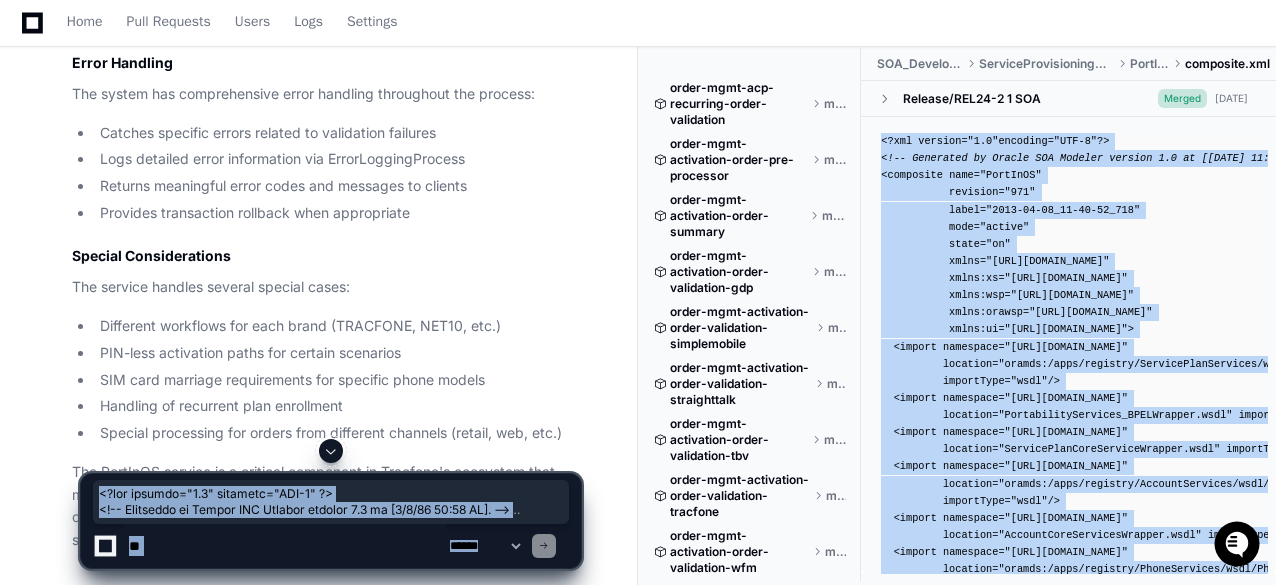 copy on "<?xml version= "1.0"  encoding= "UTF-8"  ?>
<!-- Generated by Oracle SOA Modeler version 1.0 at [[DATE] 11:40 AM]. -->
< composite   name = "PortInOS"
revision = "971"
label = "2013-04-08_11-40-52_718"
mode = "active"
state = "on"
xmlns = "[URL][DOMAIN_NAME]"
xmlns:xs = "[URL][DOMAIN_NAME]"
xmlns:wsp = "[URL][DOMAIN_NAME]"
xmlns:orawsp = "[URL][DOMAIN_NAME]"
xmlns:ui = "[URL][DOMAIN_NAME]" >
< import   namespace = "[URL][DOMAIN_NAME]"
location = "oramds:/apps/registry/ServicePlanServices/wsdl/ServicePlanCoreService.wsdl"
importType = "wsdl" />
< import   namespace = "[URL][DOMAIN_NAME]"
location = "PortabilityServices_BPELWrapper.wsdl"   importType = "wsdl" />
< import   namespace = "http://..." 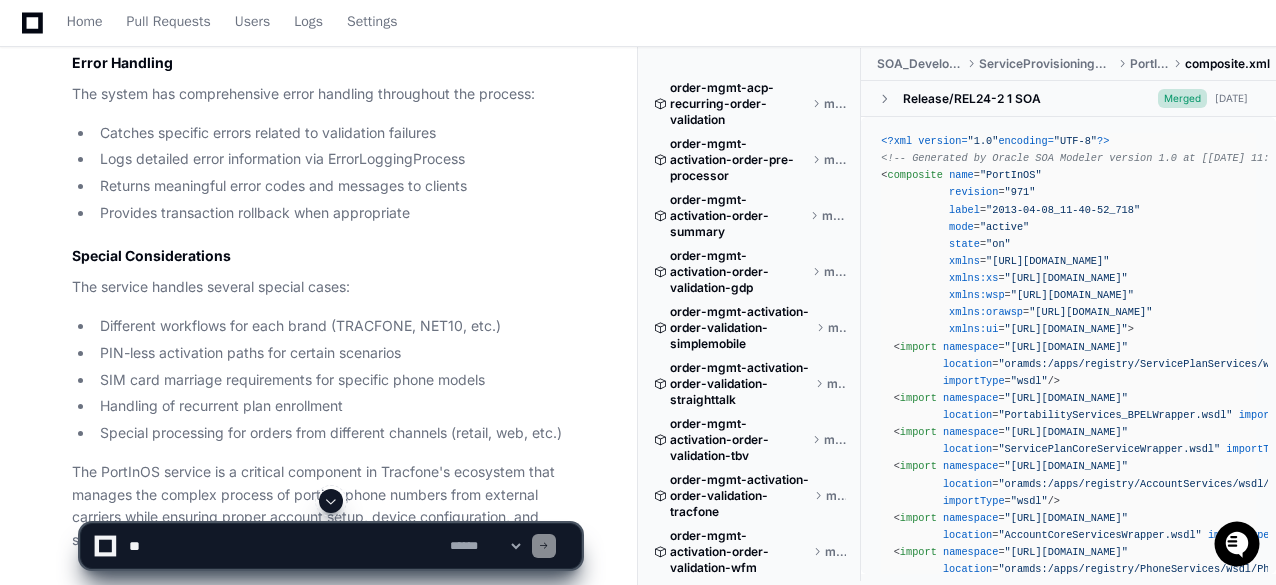 click 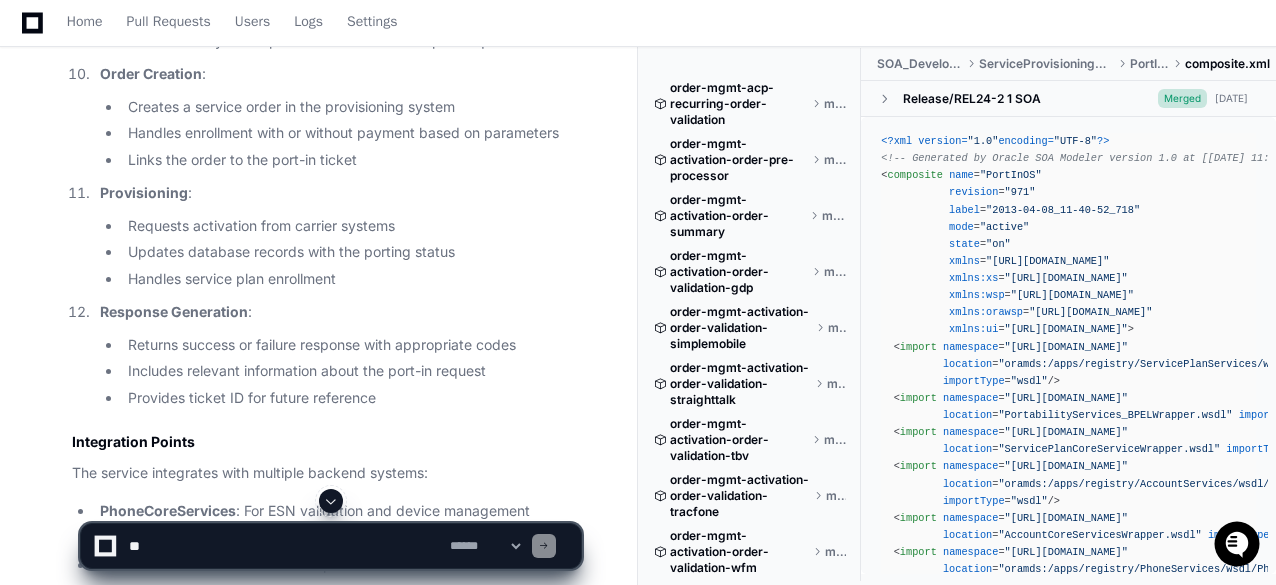 scroll, scrollTop: 2800, scrollLeft: 0, axis: vertical 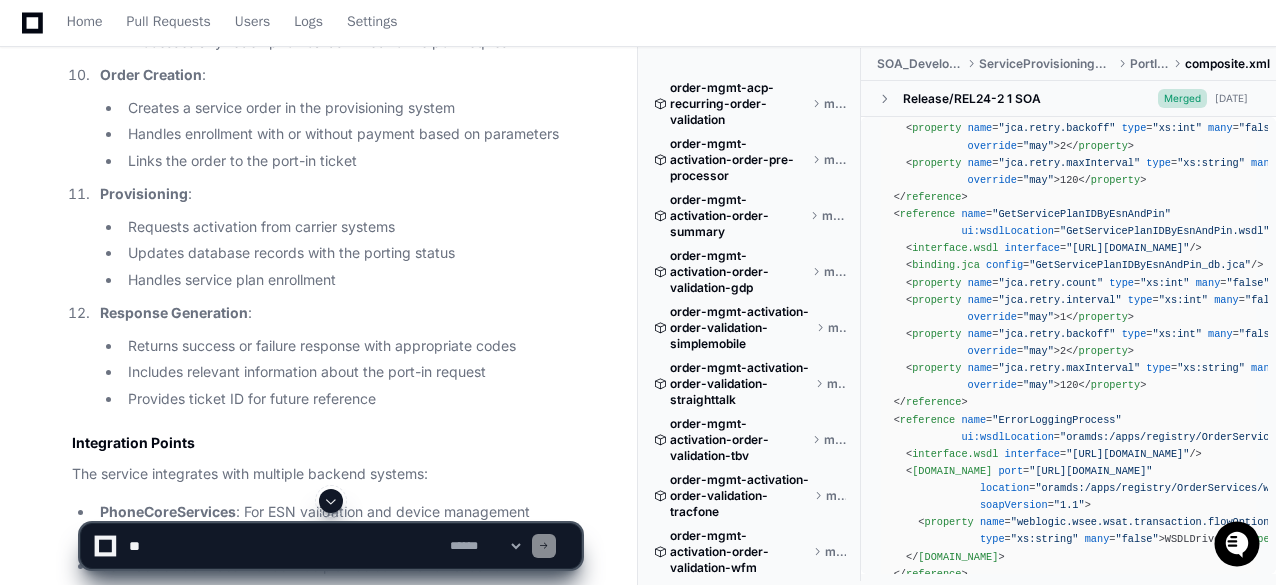 click 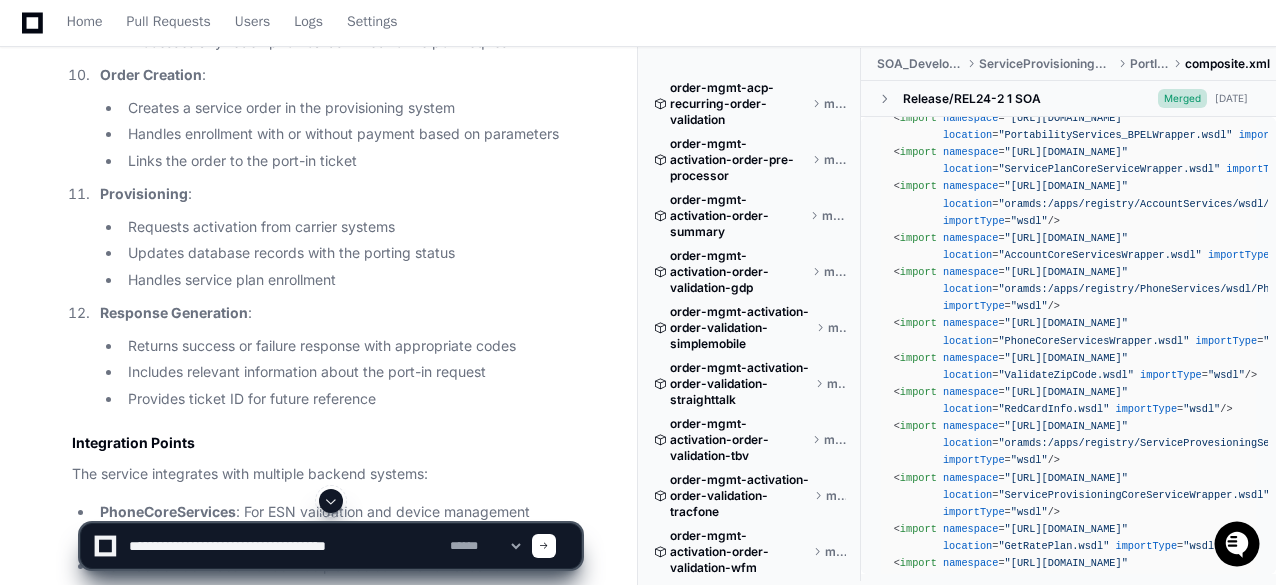 scroll, scrollTop: 300, scrollLeft: 0, axis: vertical 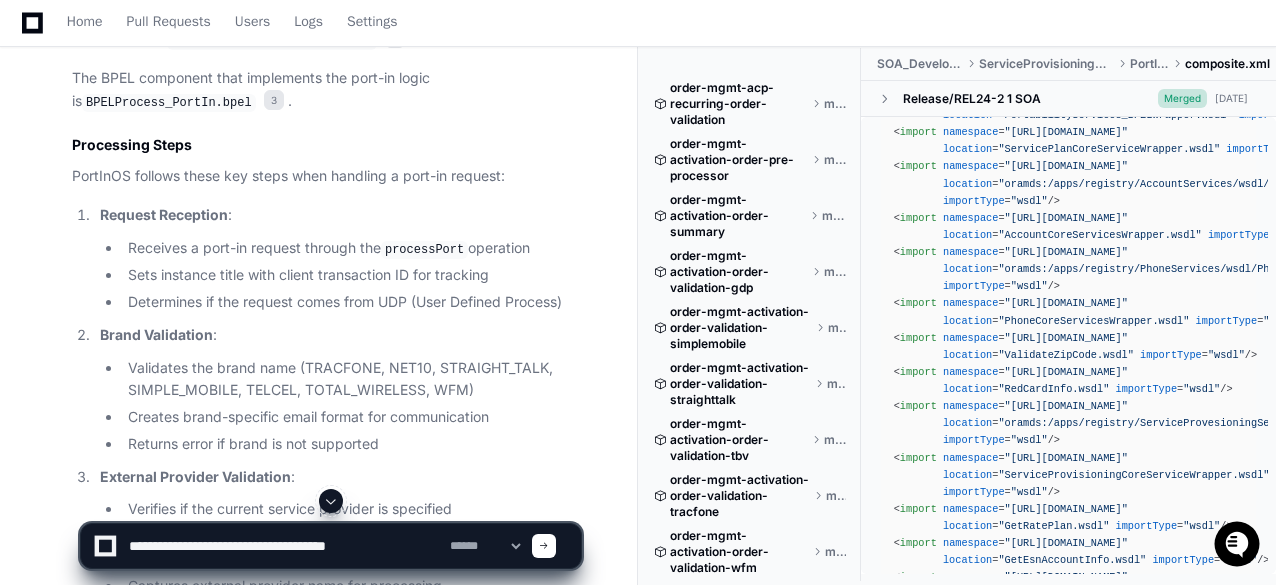 click on "processPort" 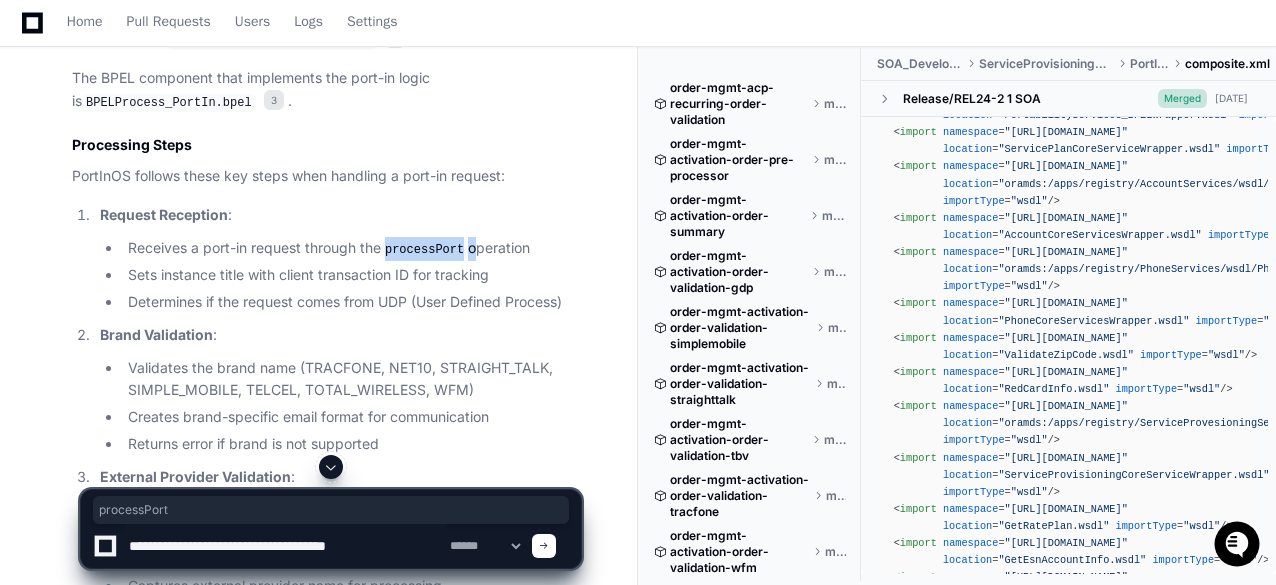 click on "processPort" 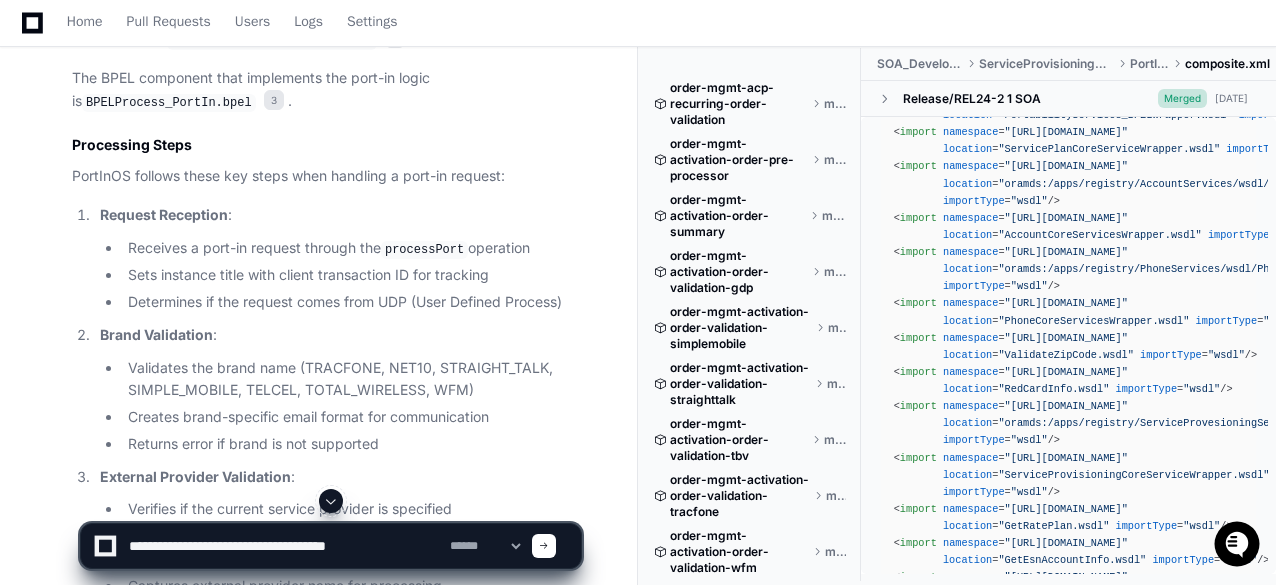 click on ""[URL][DOMAIN_NAME]"" 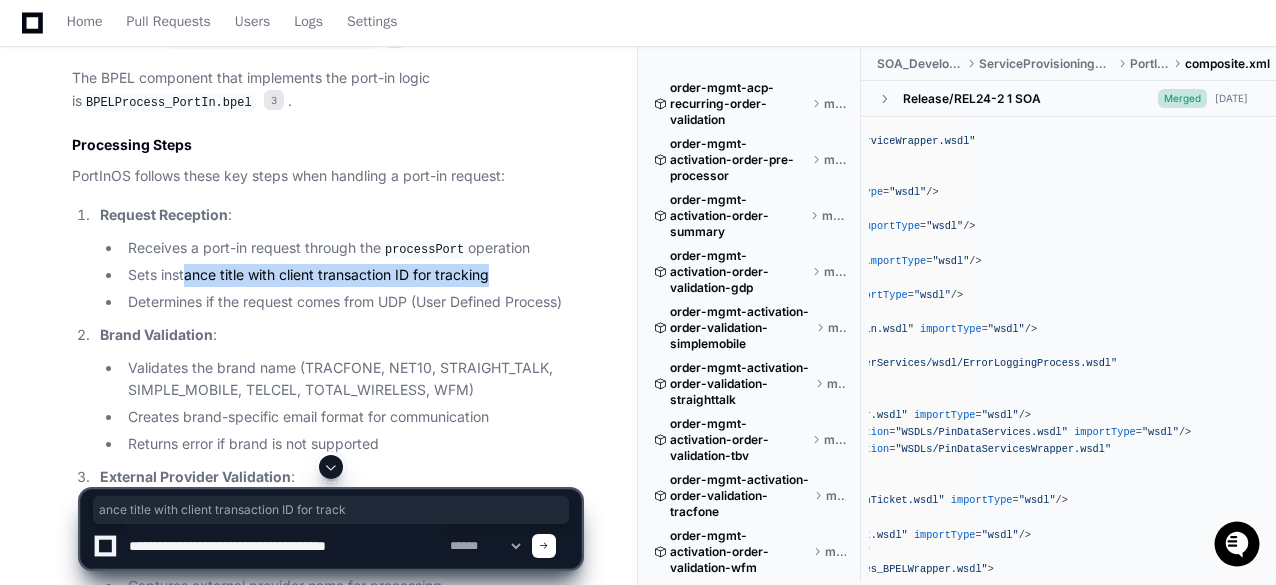 drag, startPoint x: 186, startPoint y: 273, endPoint x: 495, endPoint y: 269, distance: 309.02588 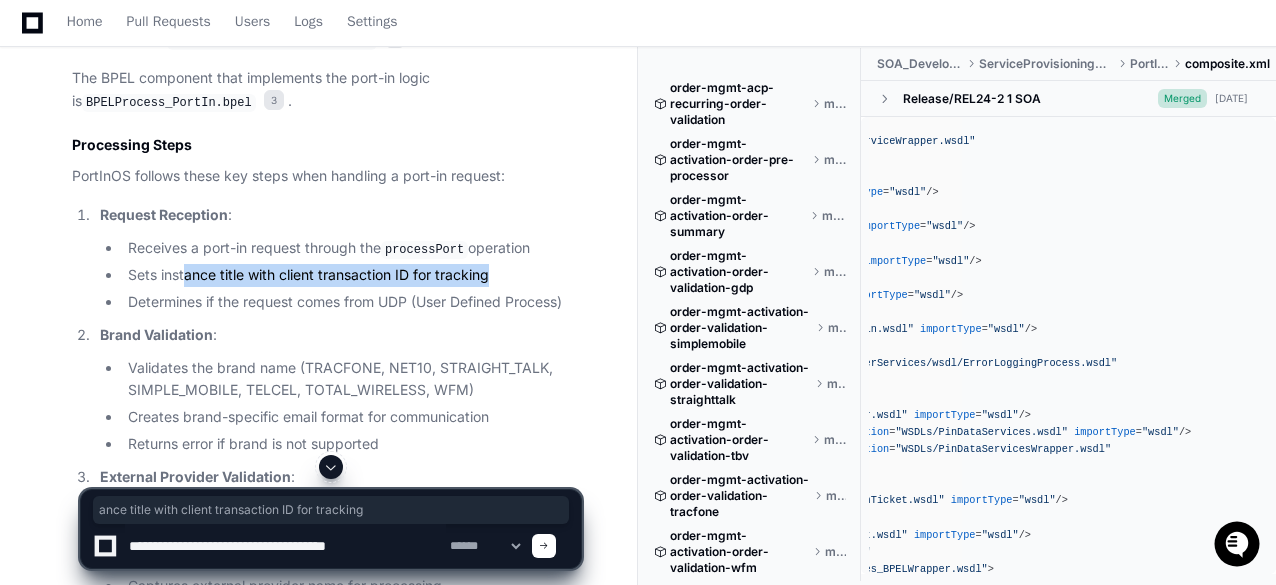 click on "Sets instance title with client transaction ID for tracking" 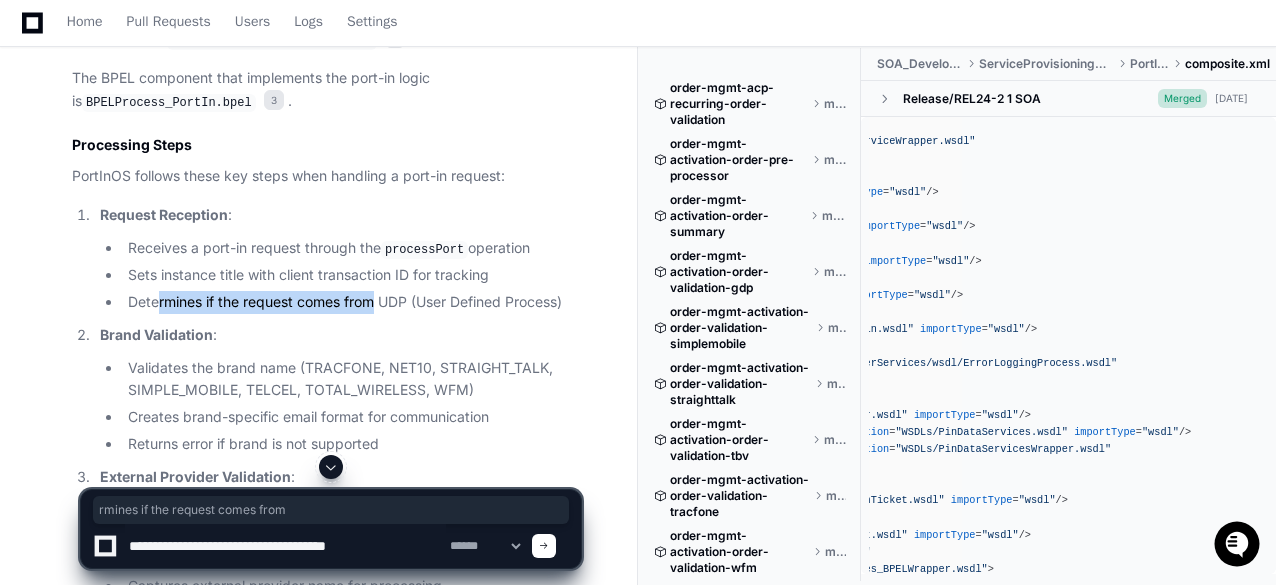 drag, startPoint x: 178, startPoint y: 301, endPoint x: 373, endPoint y: 298, distance: 195.02307 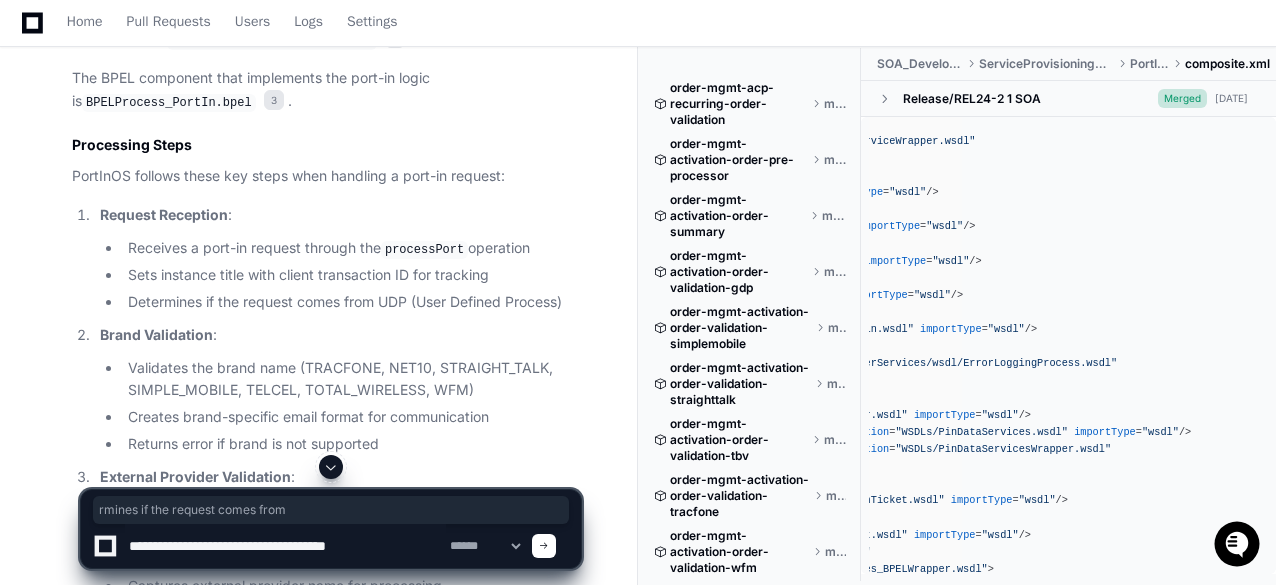 click on "Determines if the request comes from UDP (User Defined Process)" 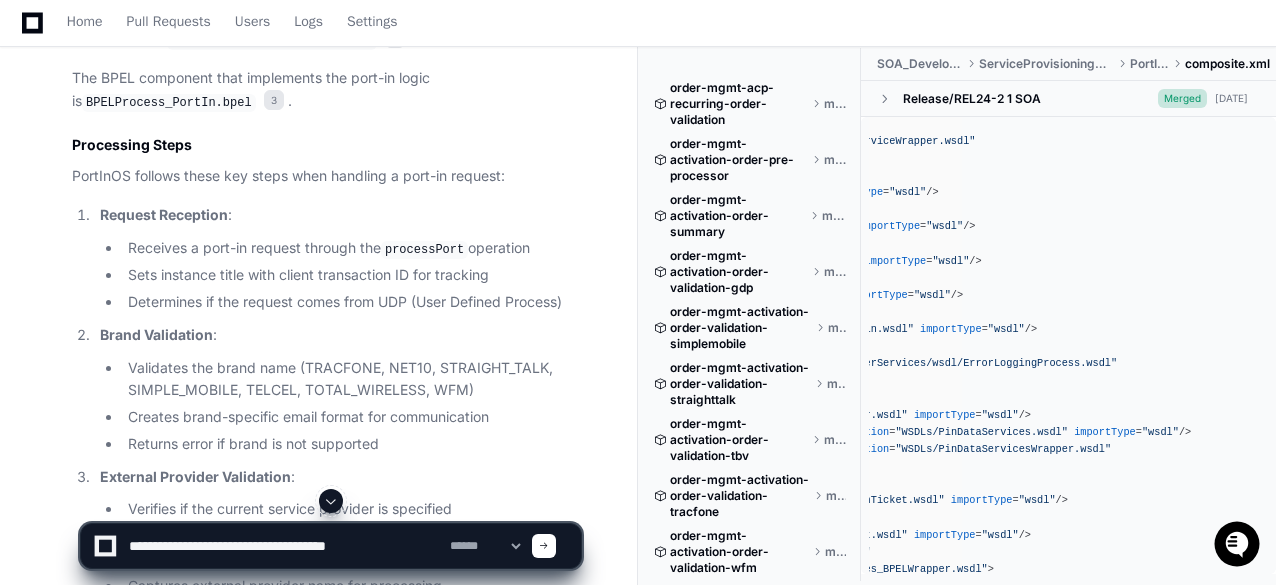 click on ""[URL][DOMAIN_NAME]"" 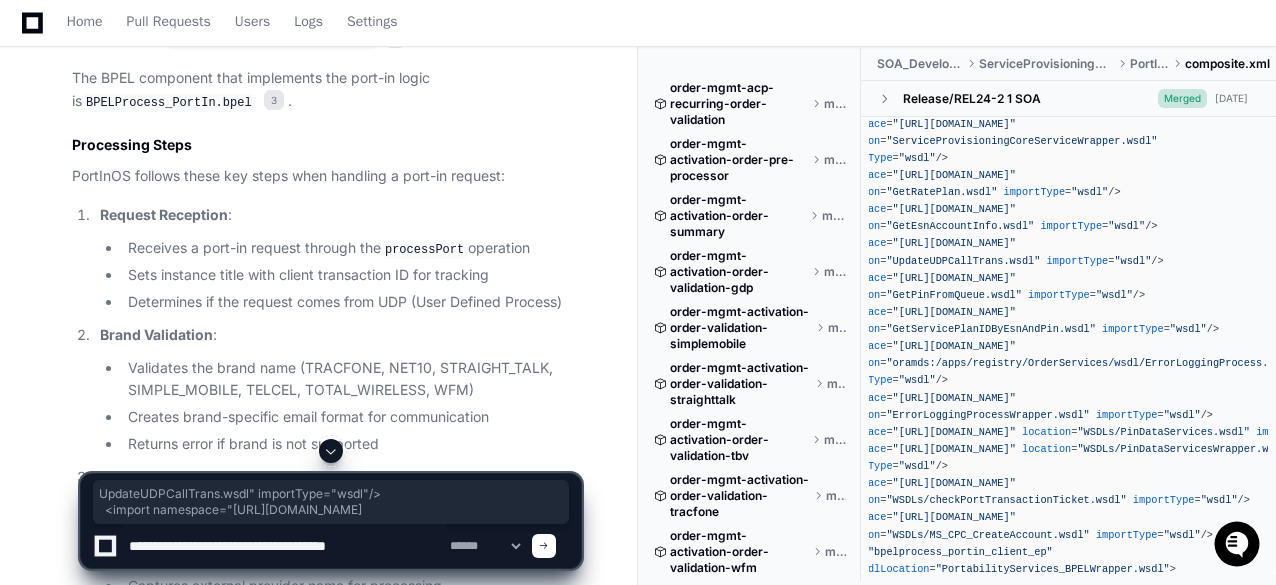 scroll, scrollTop: 0, scrollLeft: 0, axis: both 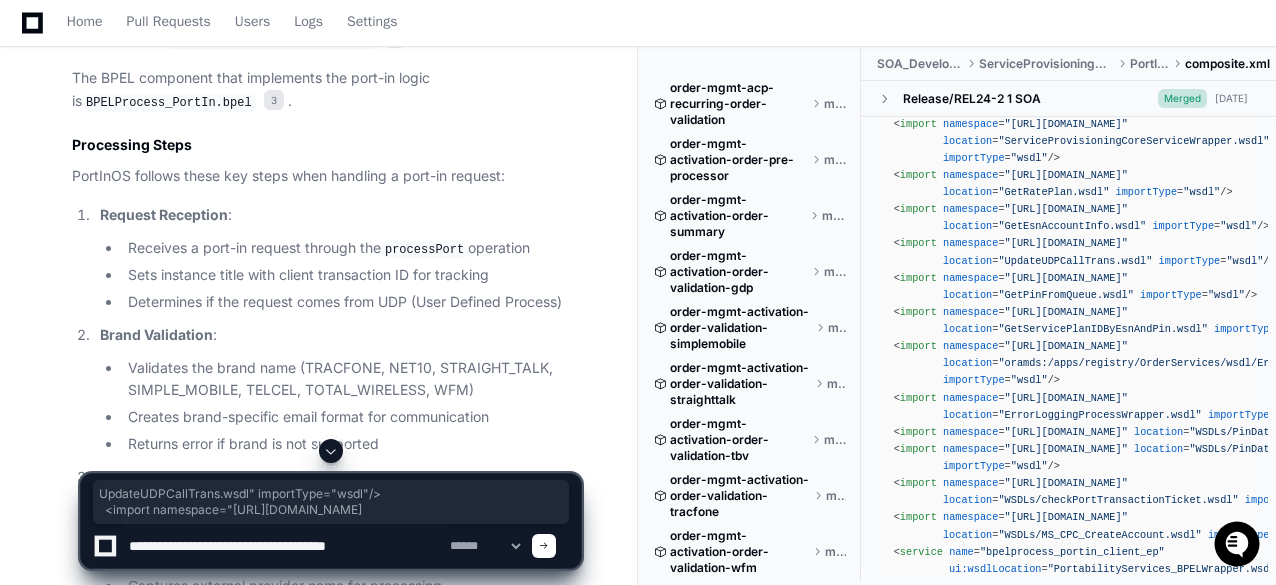 drag, startPoint x: 1050, startPoint y: 280, endPoint x: 869, endPoint y: 252, distance: 183.15294 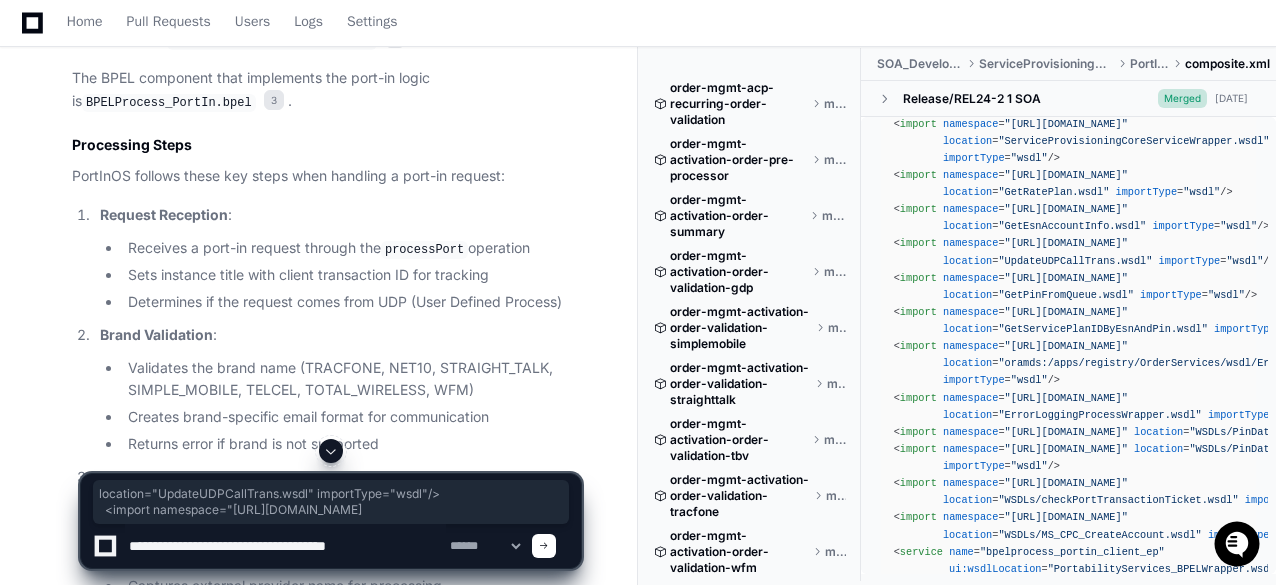 click on ""GetPinFromQueue.wsdl"" 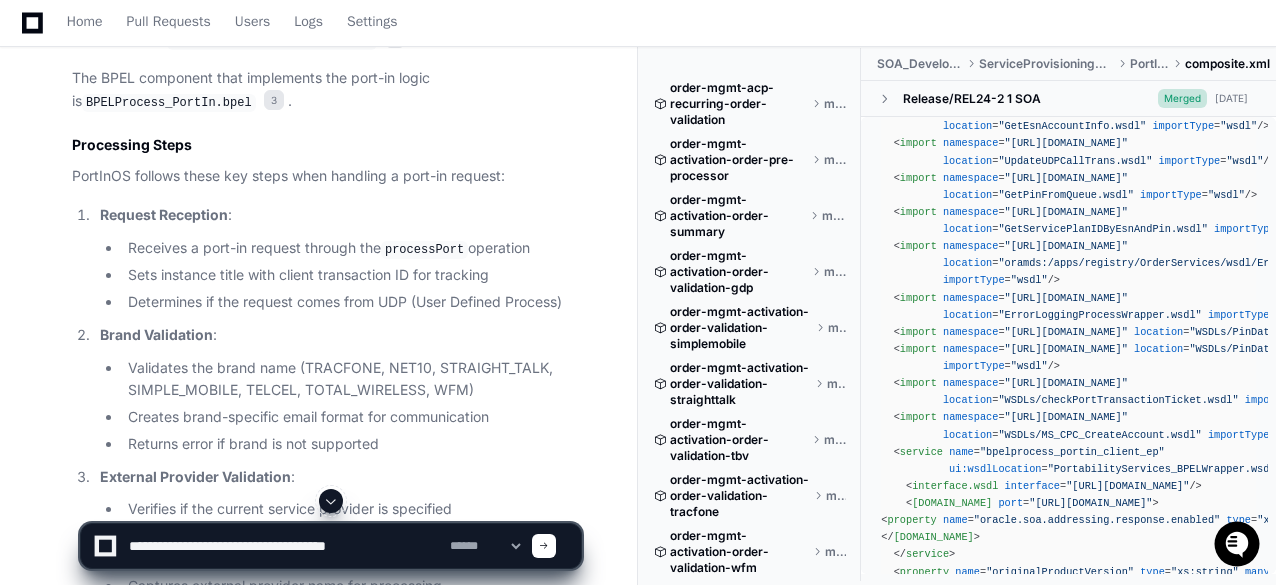 scroll, scrollTop: 634, scrollLeft: 0, axis: vertical 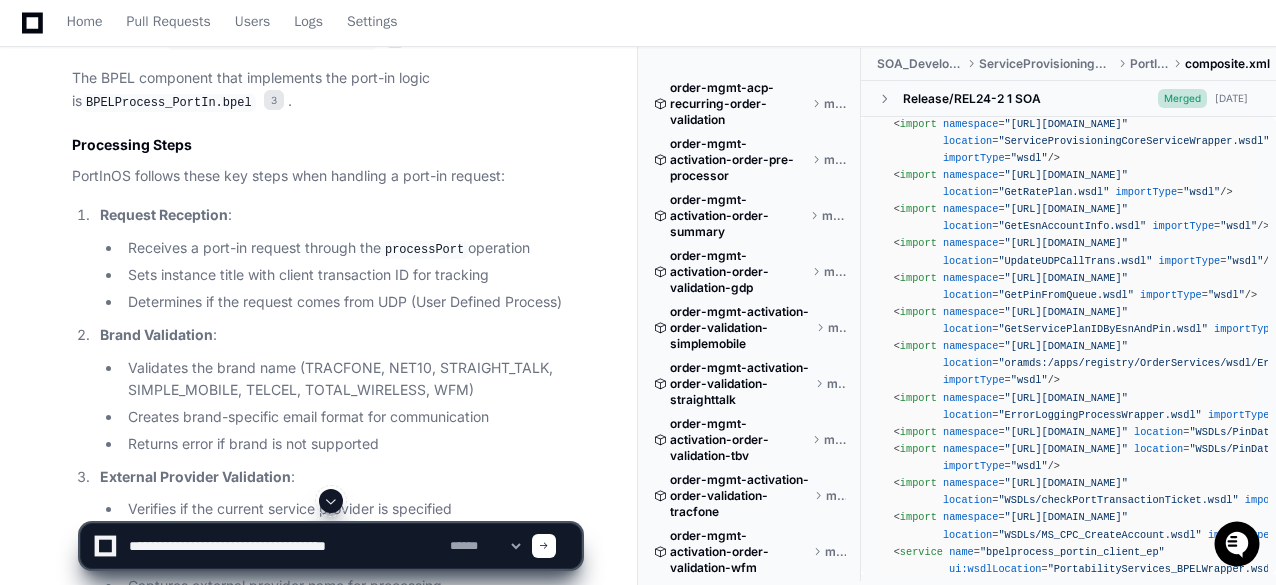 click on ""GetPinFromQueue.wsdl"" 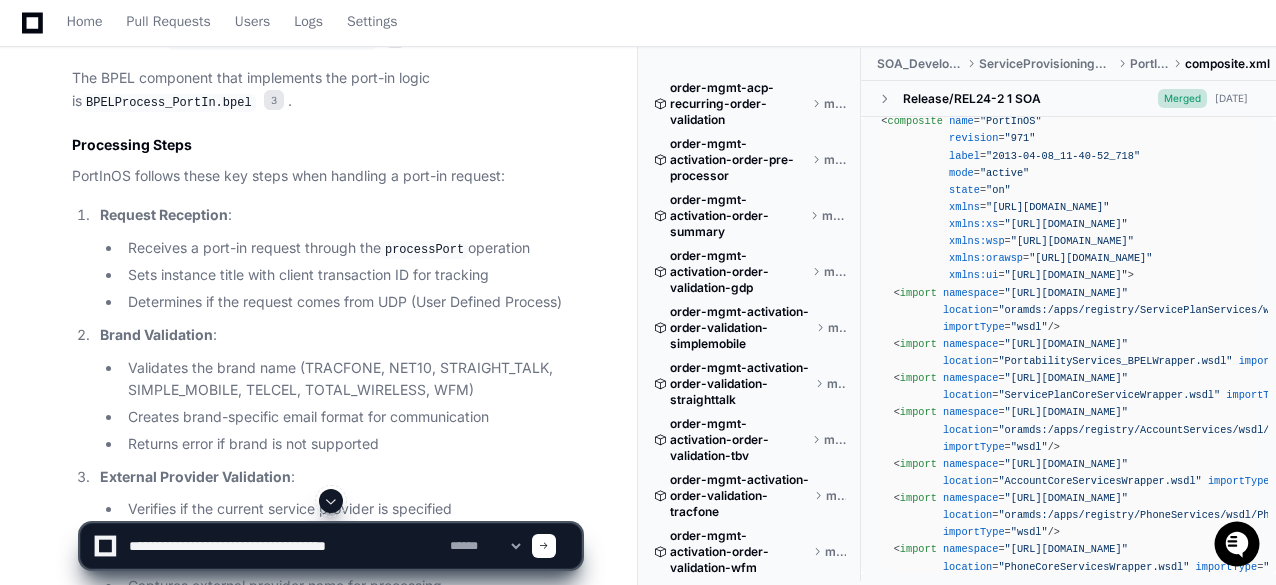 scroll, scrollTop: 34, scrollLeft: 0, axis: vertical 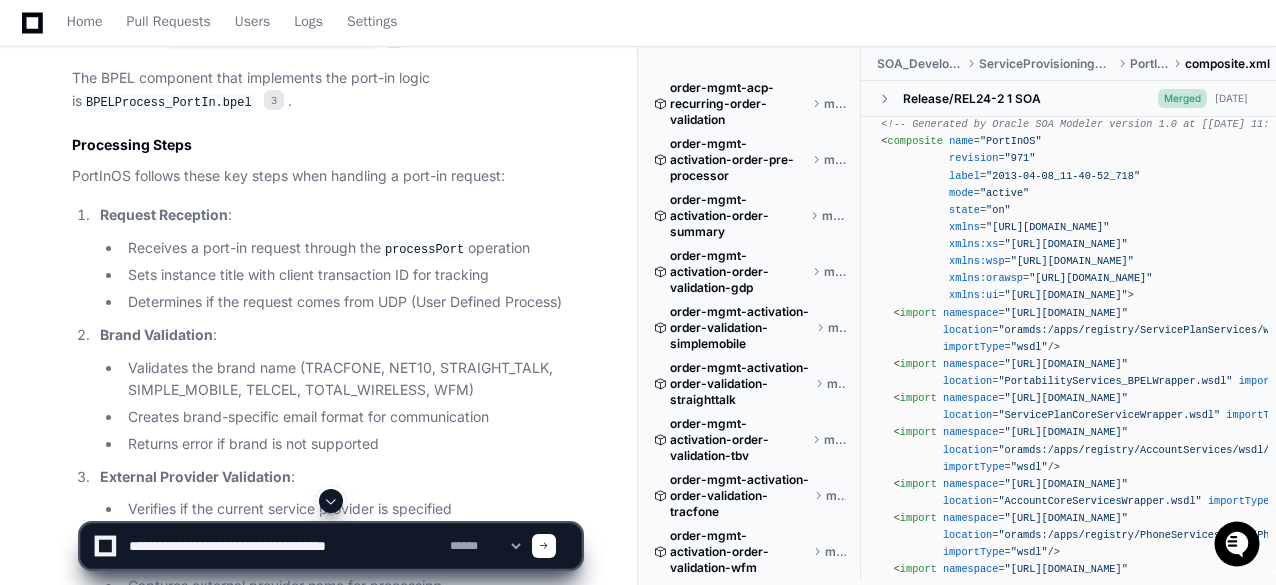 click 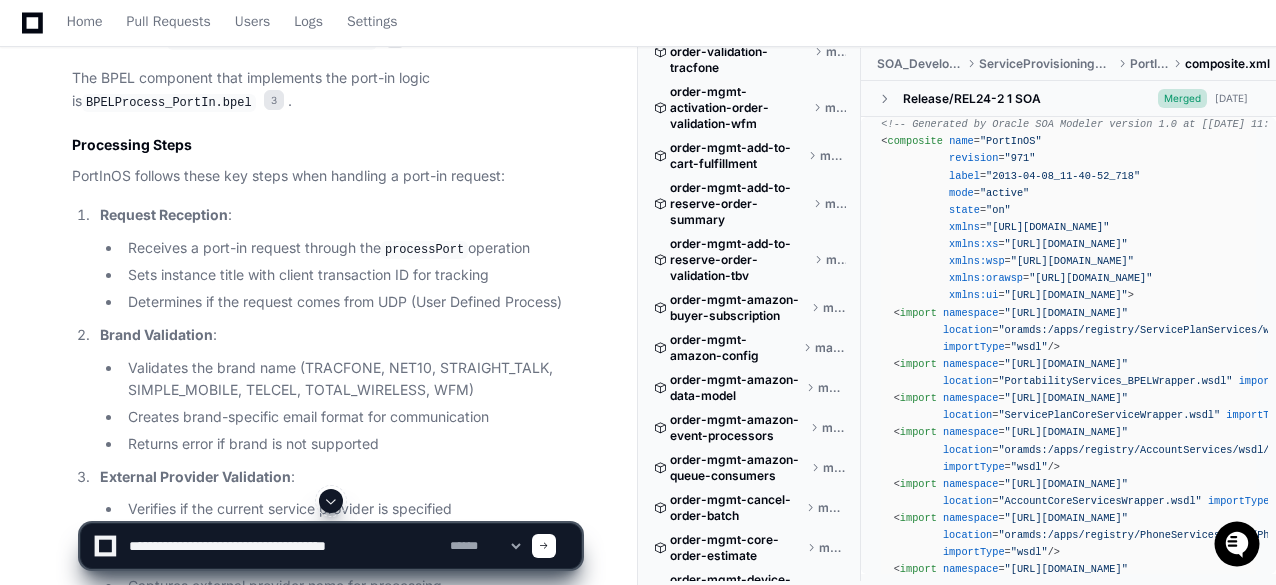 scroll, scrollTop: 500, scrollLeft: 0, axis: vertical 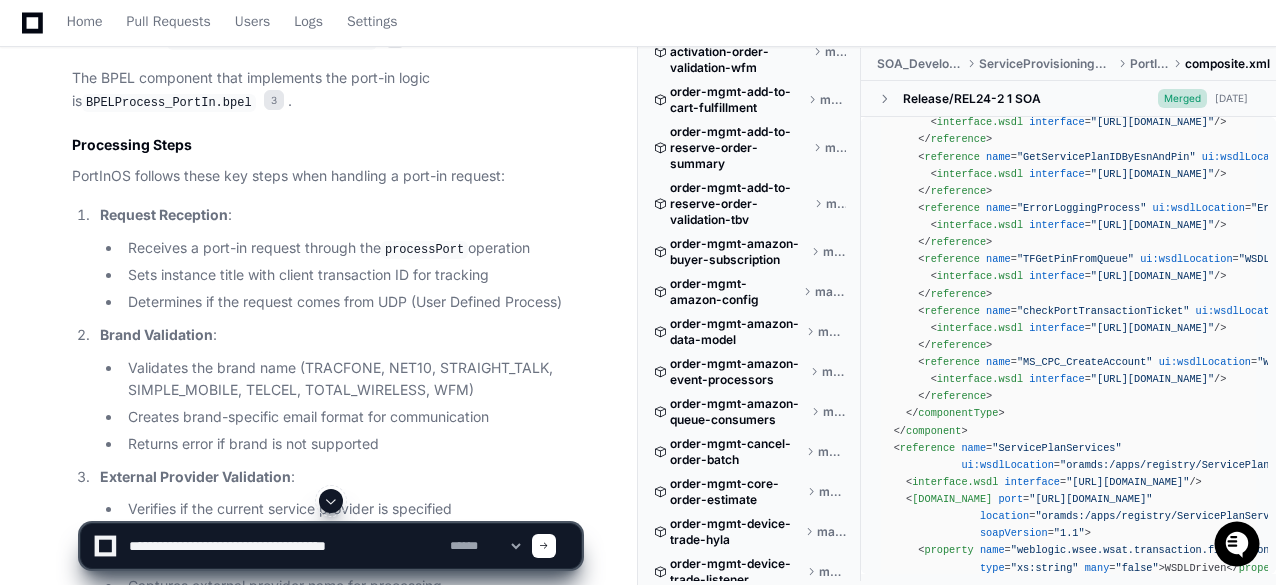 click 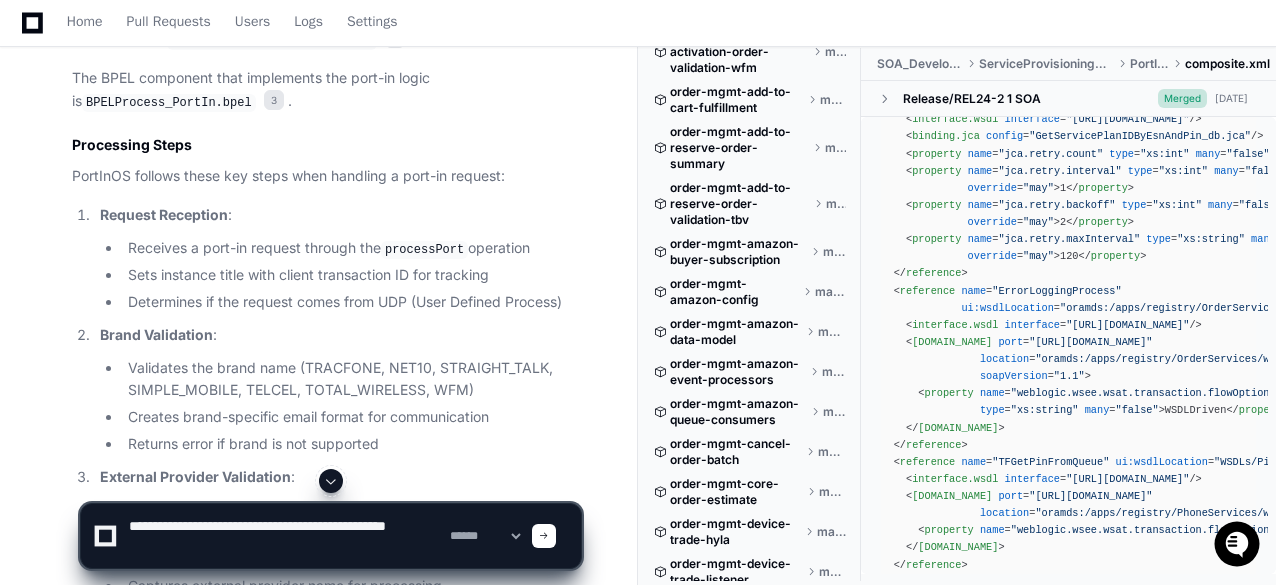 scroll, scrollTop: 4234, scrollLeft: 0, axis: vertical 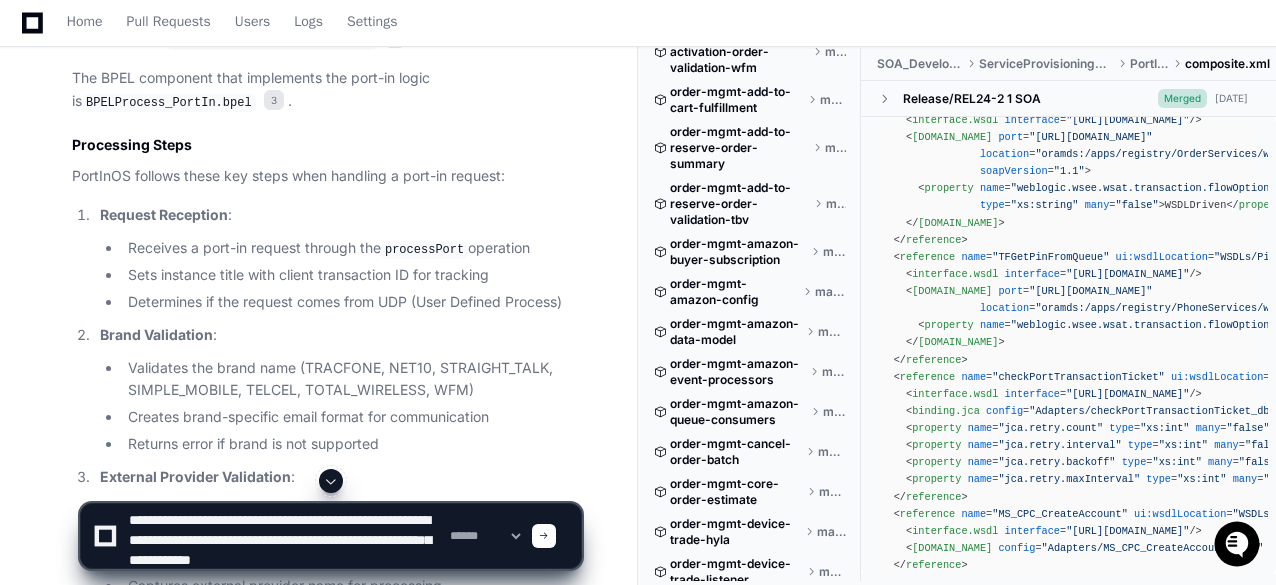 type on "**********" 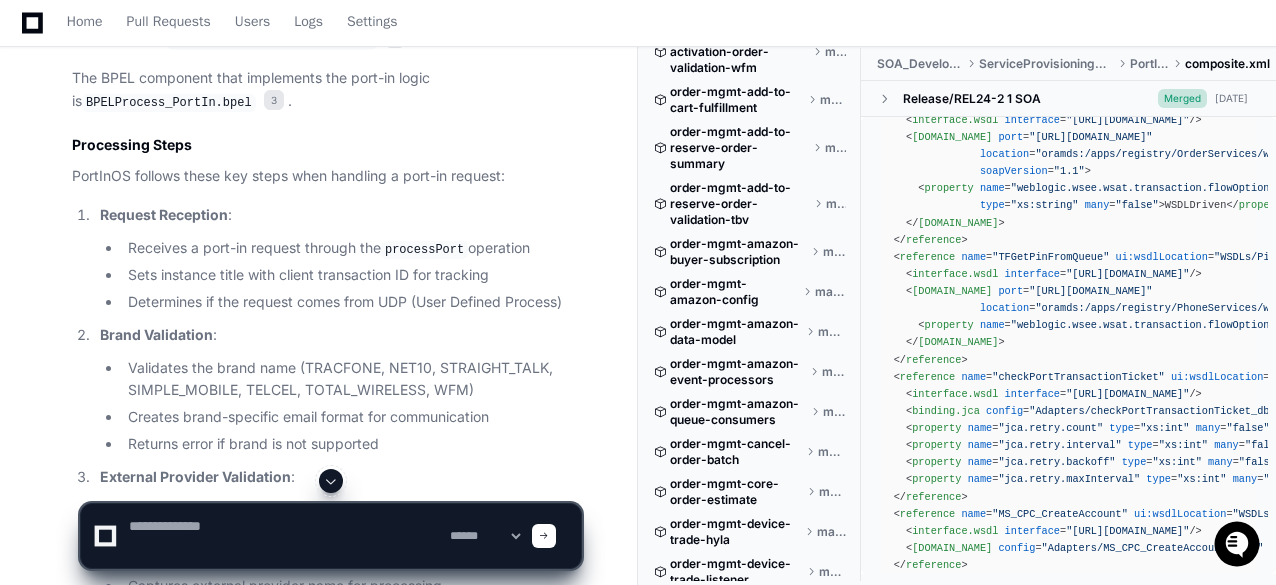 scroll, scrollTop: 0, scrollLeft: 0, axis: both 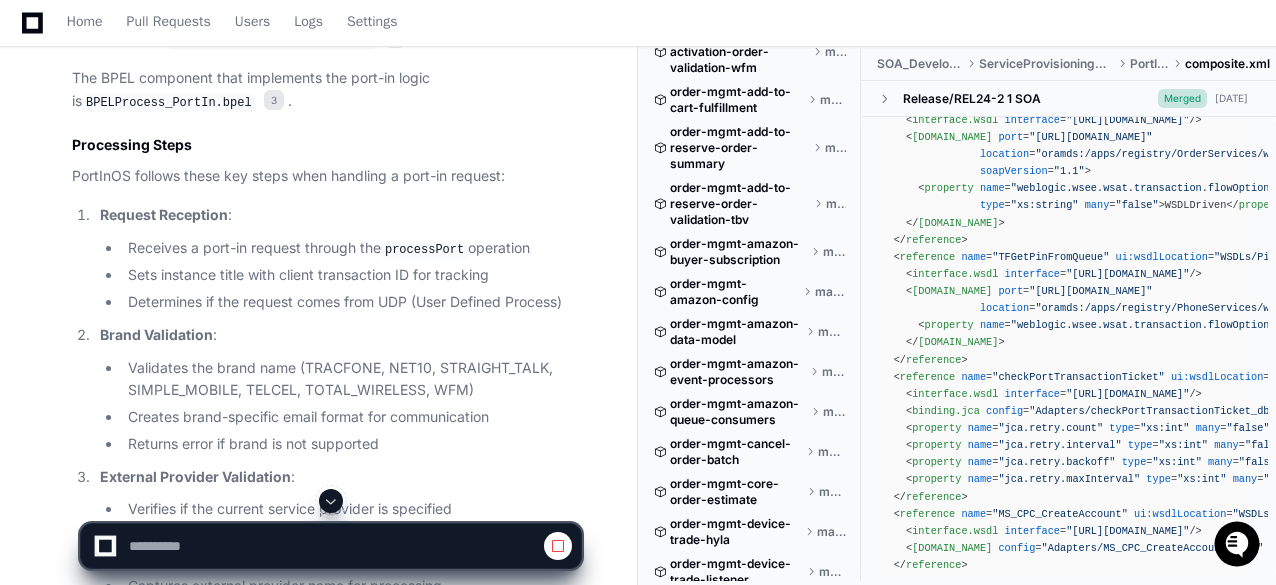 click on "tejeshwer.[PERSON_NAME] 10 minutes ago for PortInOS in SOA-12 code base - can you tell me its entry point and steps it does
PlayerZero 10 minutes ago Thinking Researching PortInOS entry point SOA-12  The user is asking about "PortInOS" in the SOA-12 code base, specifically about its entry point and the steps it performs. PortInOS likely refers to a Port-In Order System, related to telecommunication number porting processes.
Let me first search for information about PortInOS in the SOA-12 repository to understand its structure and functionality.
I should use codebase_search to find relevant files related to PortInOS in the SOA-12 repository.  I'll search for information about PortInOS in the SOA-12 codebase to identify its entry point and process flow.
Researching PortInOS BPEL process I need to get a more detailed understanding of the PortInOS component. Let me search for the BPEL process file which would contain the main process flow.
composite.xml 2" 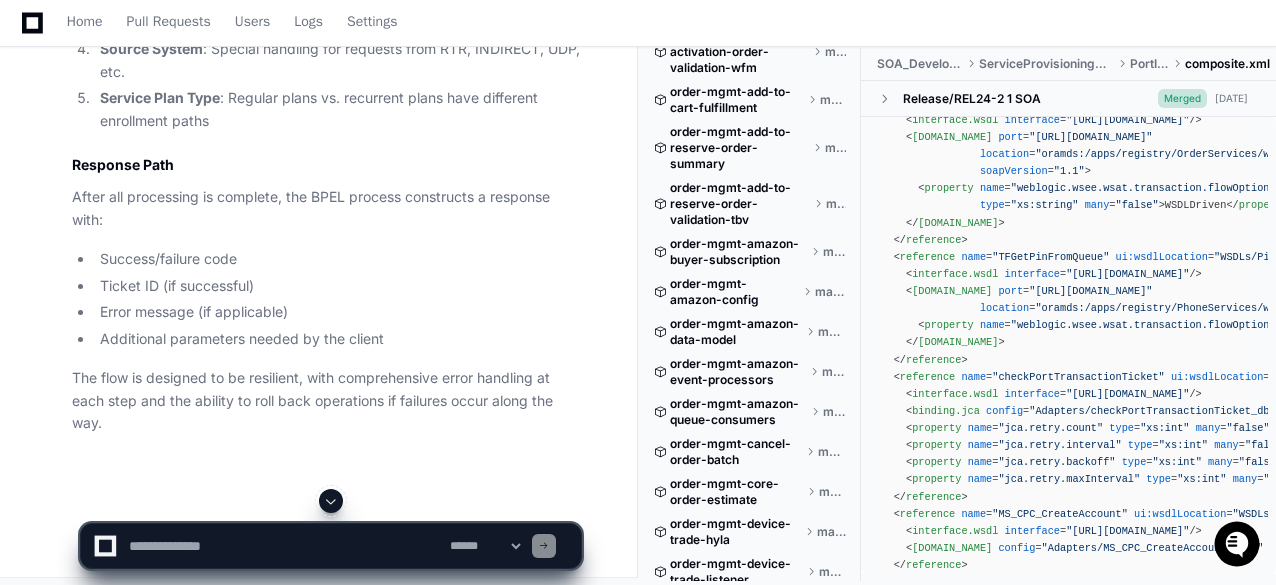 scroll, scrollTop: 6261, scrollLeft: 0, axis: vertical 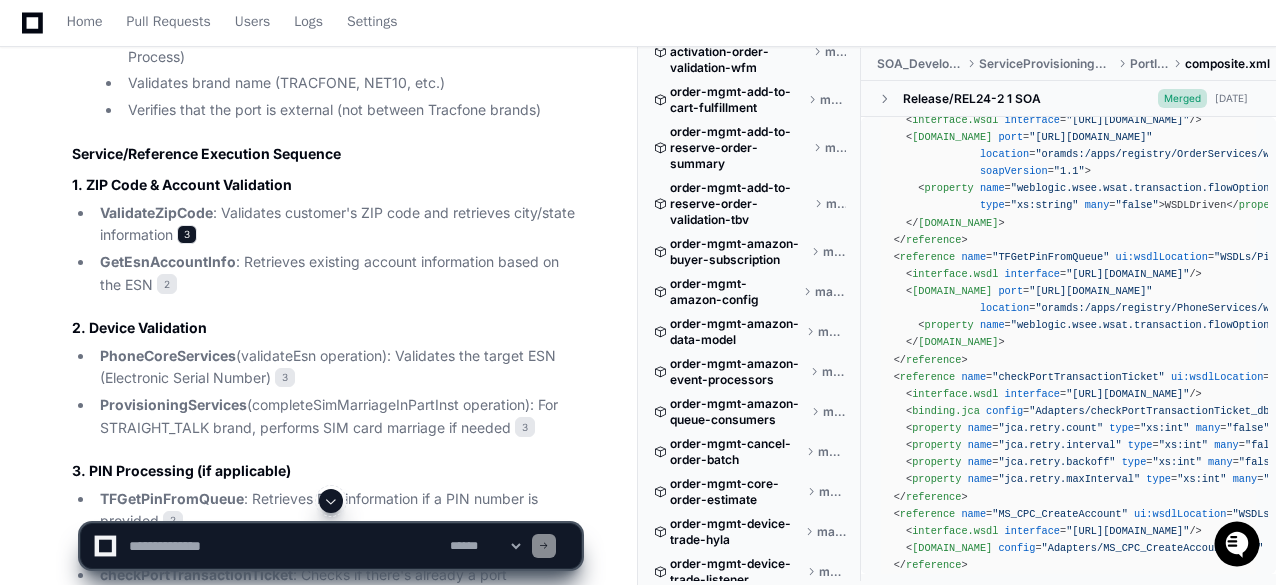click on "3" 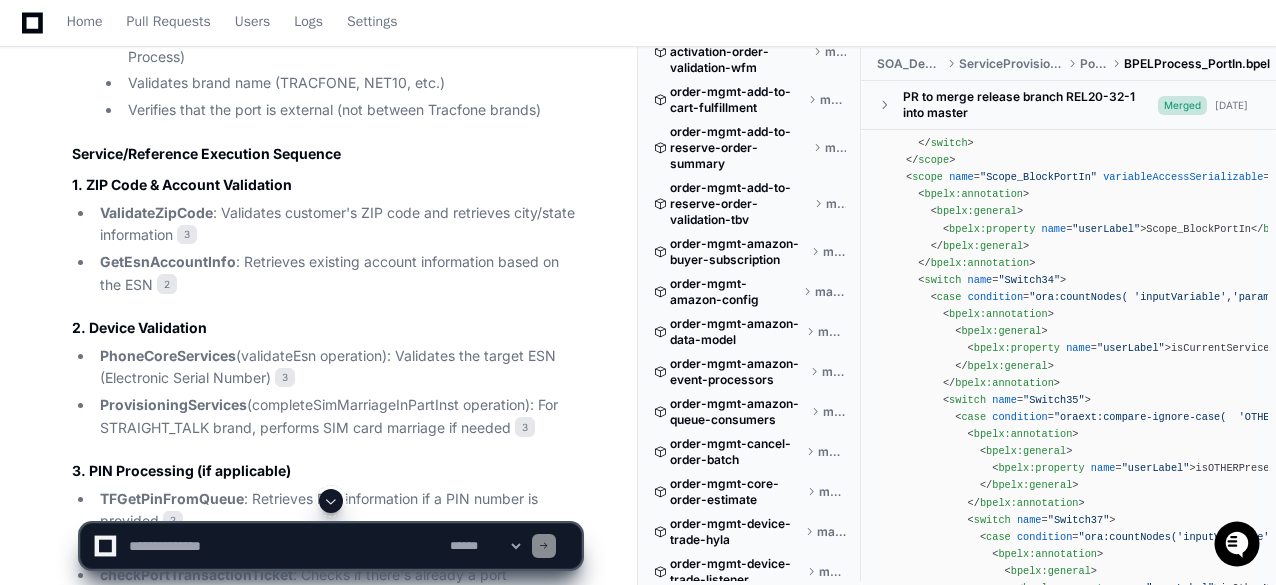 scroll, scrollTop: 7900, scrollLeft: 0, axis: vertical 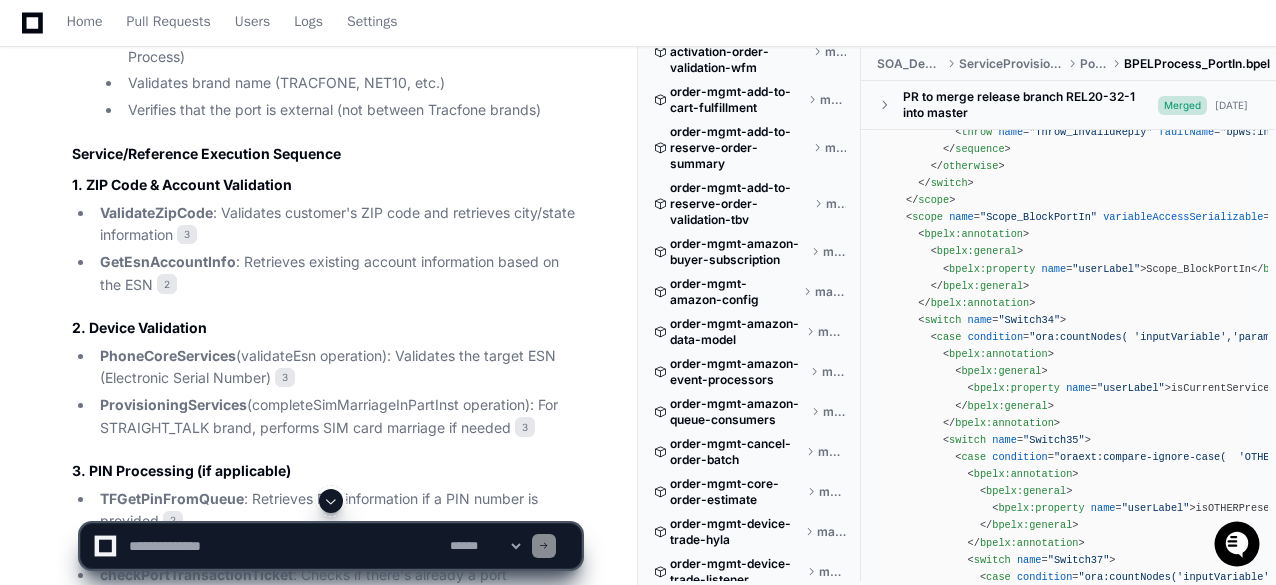 click on ""Scope_BlockPortIn"" 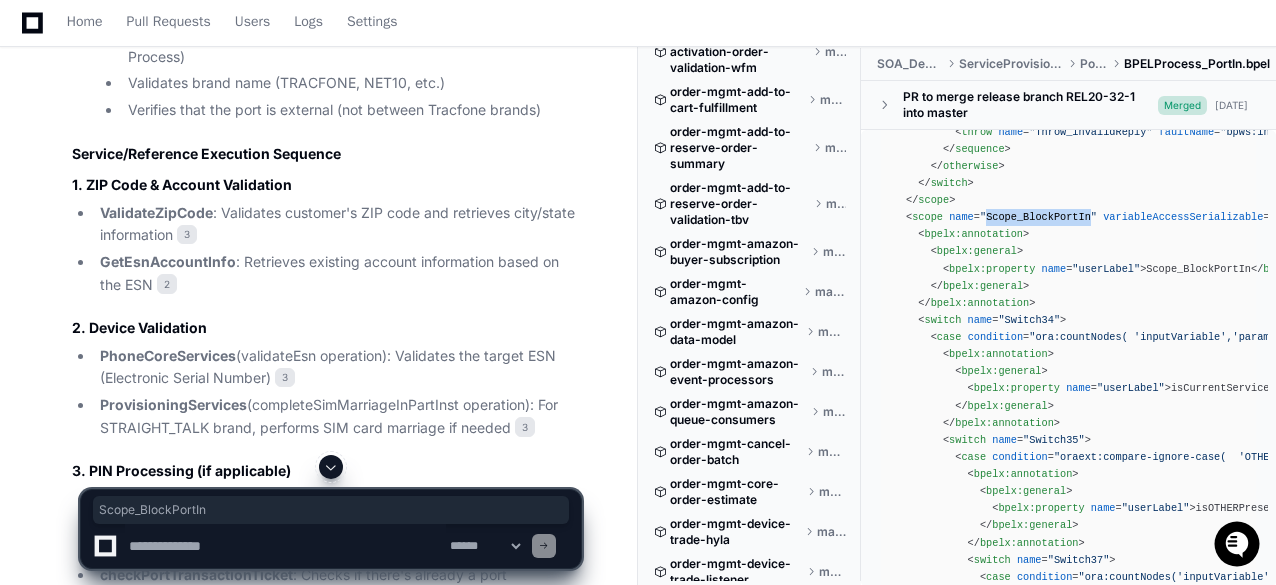 copy on "Scope_BlockPortIn" 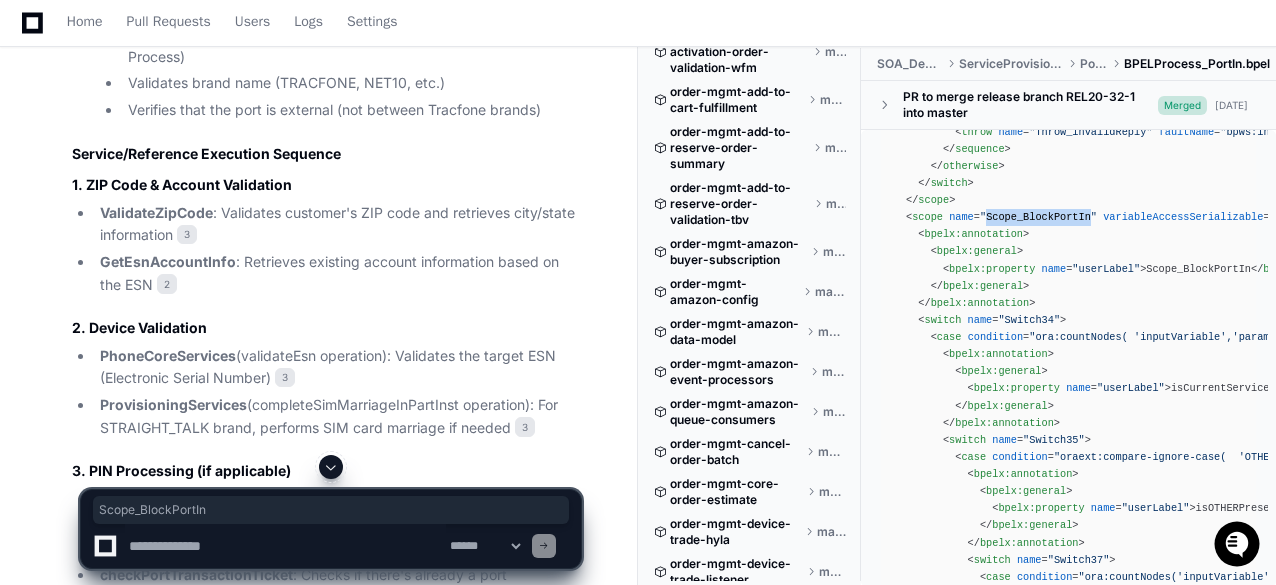 click on "<?xml version =  "1.0"  encoding =  "UTF-8"  ?>
< process   name = "BPELProcess_PortIn"   targetNamespace = "[URL][DOMAIN_NAME]"   xmlns = "[URL][DOMAIN_NAME]"   xmlns:client = "[URL][DOMAIN_NAME]"   xmlns:ora = "[URL][DOMAIN_NAME]"   xmlns:bpelx = "[URL][DOMAIN_NAME]"   xmlns:ns1 = "[URL][DOMAIN_NAME]"   xmlns:bpws = "[URL][DOMAIN_NAME]"   xmlns:xsd = "[URL][DOMAIN_NAME]"   xmlns:ns3 = "[URL][DOMAIN_NAME]"   xmlns:bpel2 = "[URL][DOMAIN_NAME]"   xmlns:ns2 = "[URL][DOMAIN_NAME]"   xmlns:ns4 = "[URL][DOMAIN_NAME]"   xmlns:xp20 = "[URL][DOMAIN_NAME]"   =   =   =" 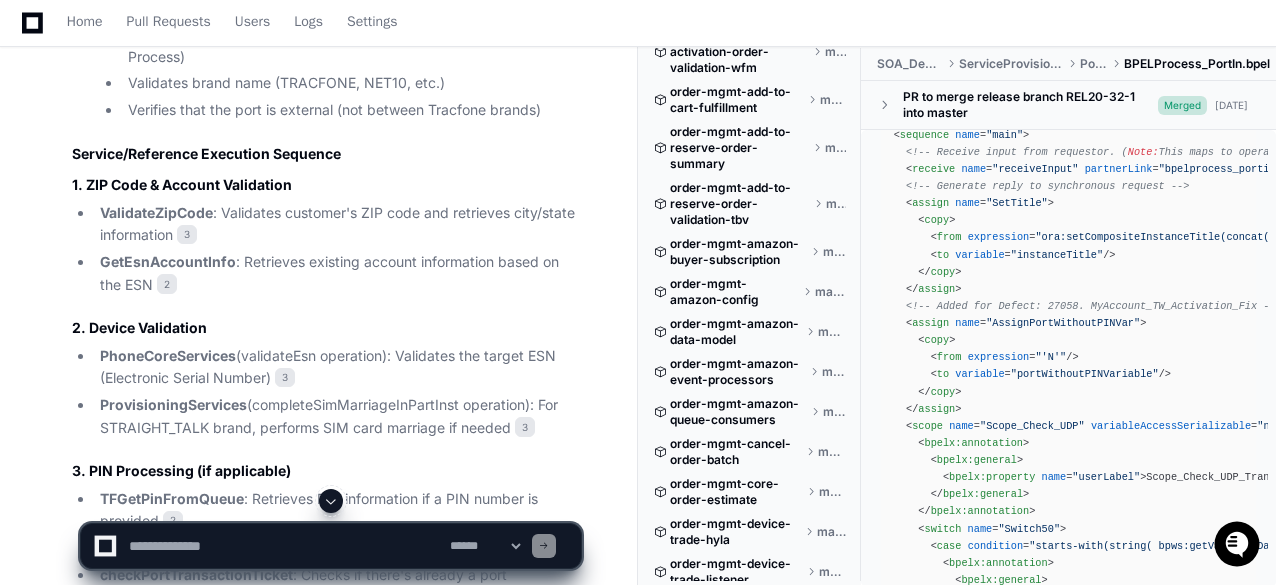 scroll, scrollTop: 5000, scrollLeft: 0, axis: vertical 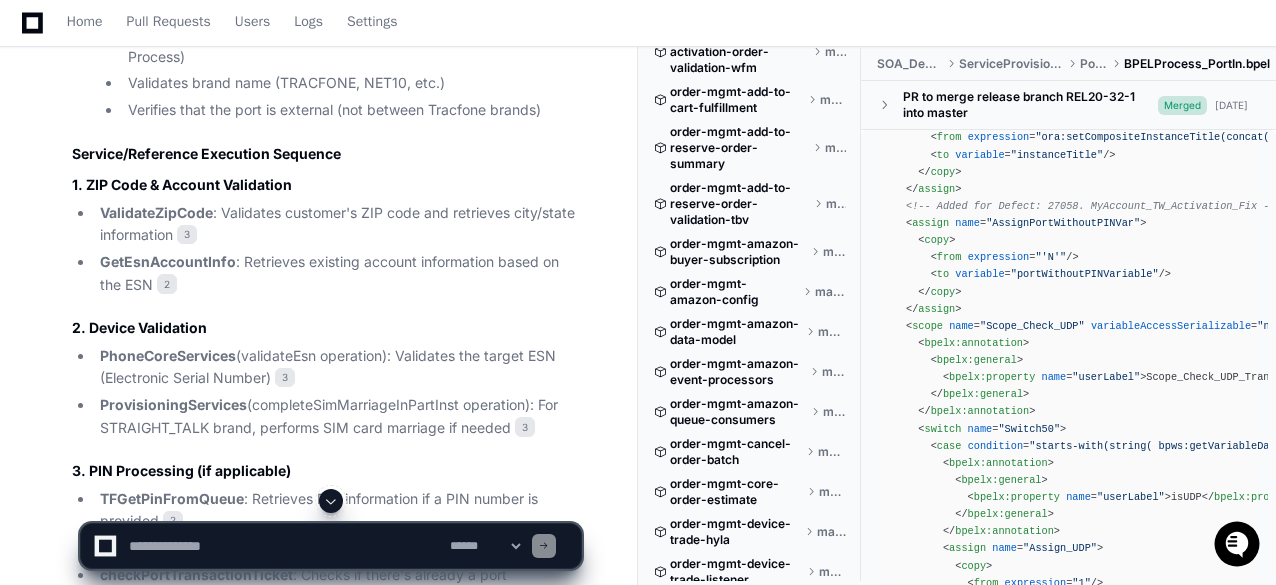 click on ""AssignPortWithoutPINVar"" 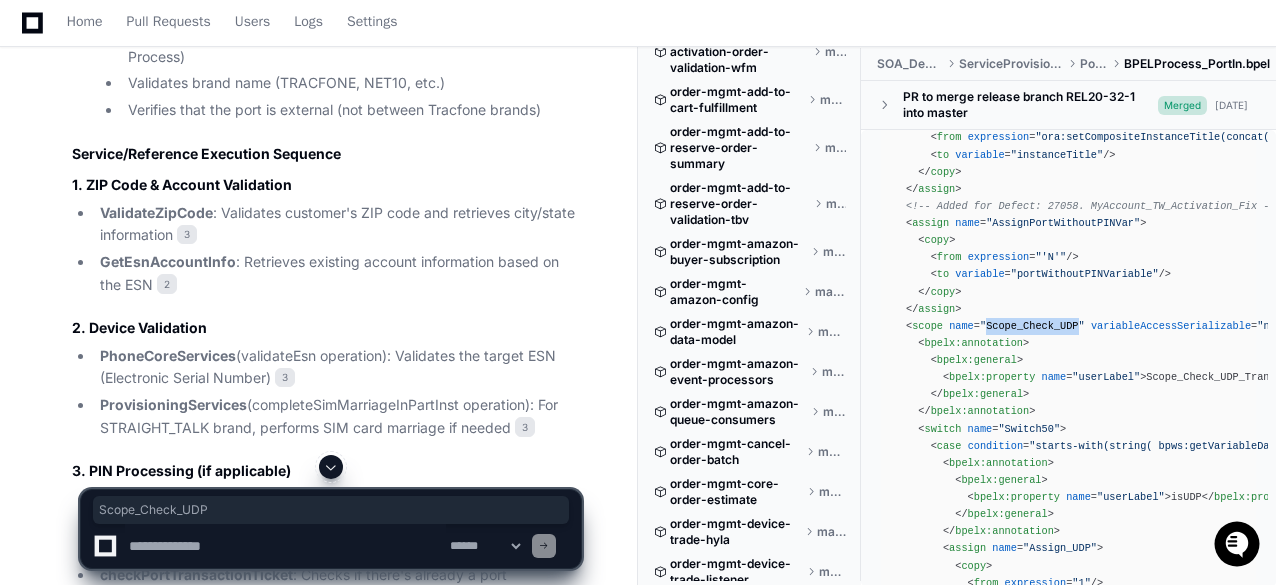 copy on "Scope_Check_UDP" 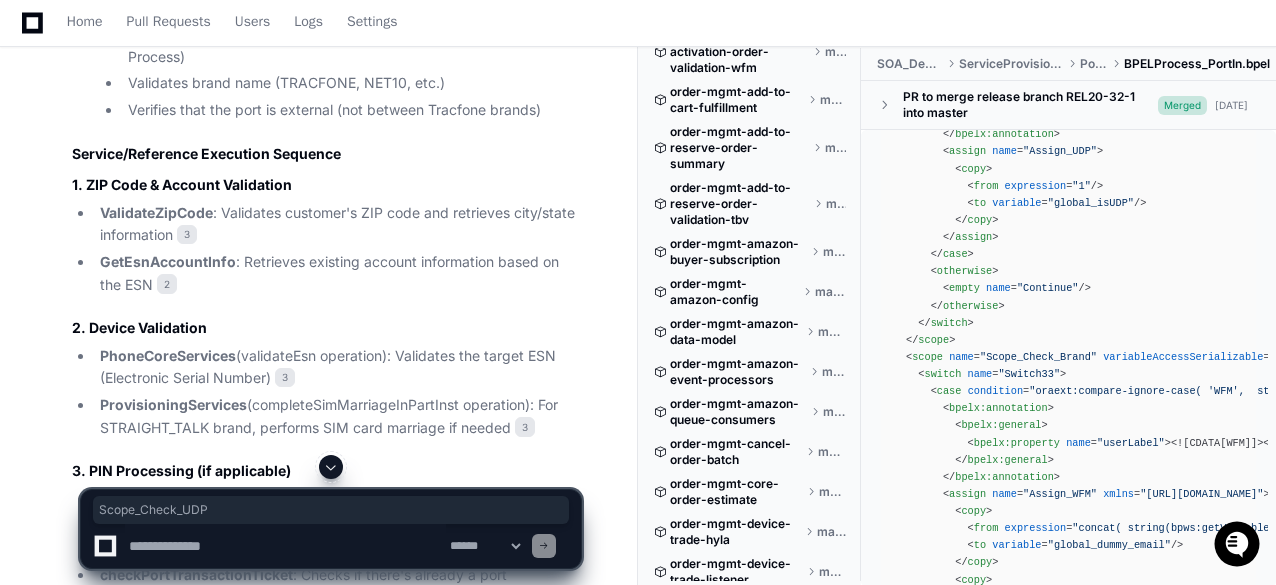 scroll, scrollTop: 5400, scrollLeft: 0, axis: vertical 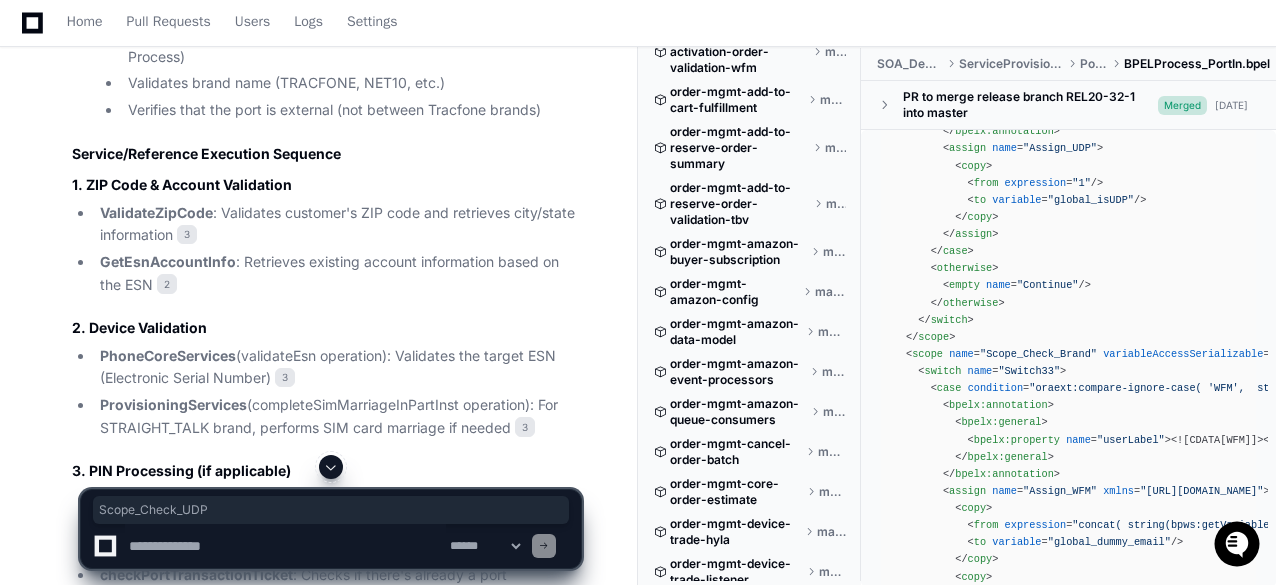 click on ""Scope_Check_Brand"" 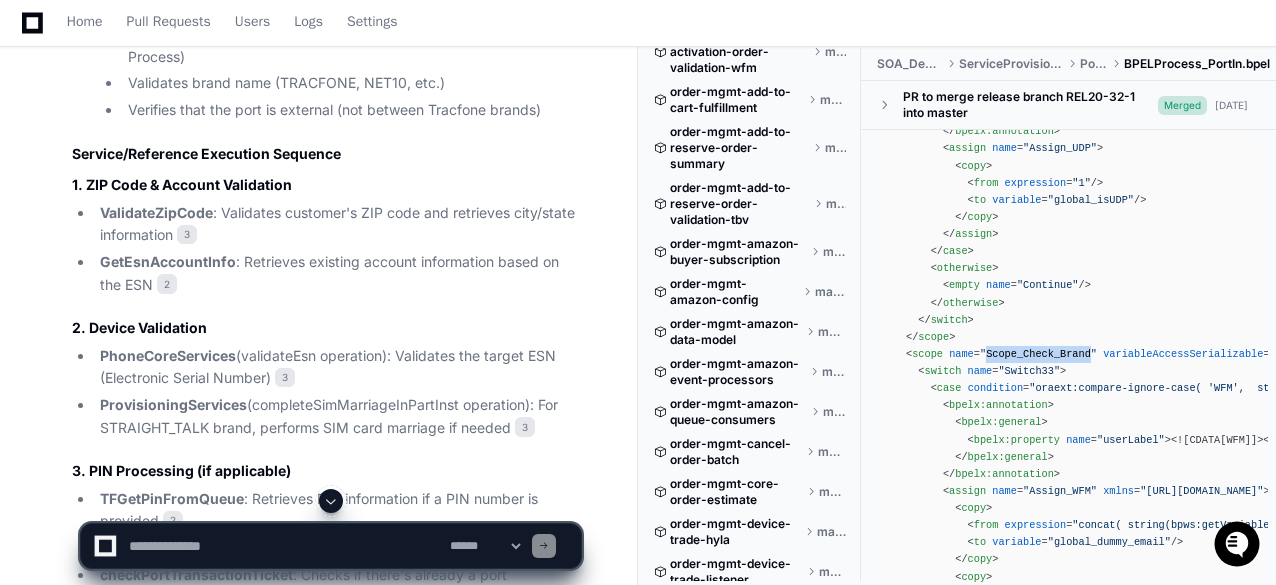 click on ""Scope_Check_Brand"" 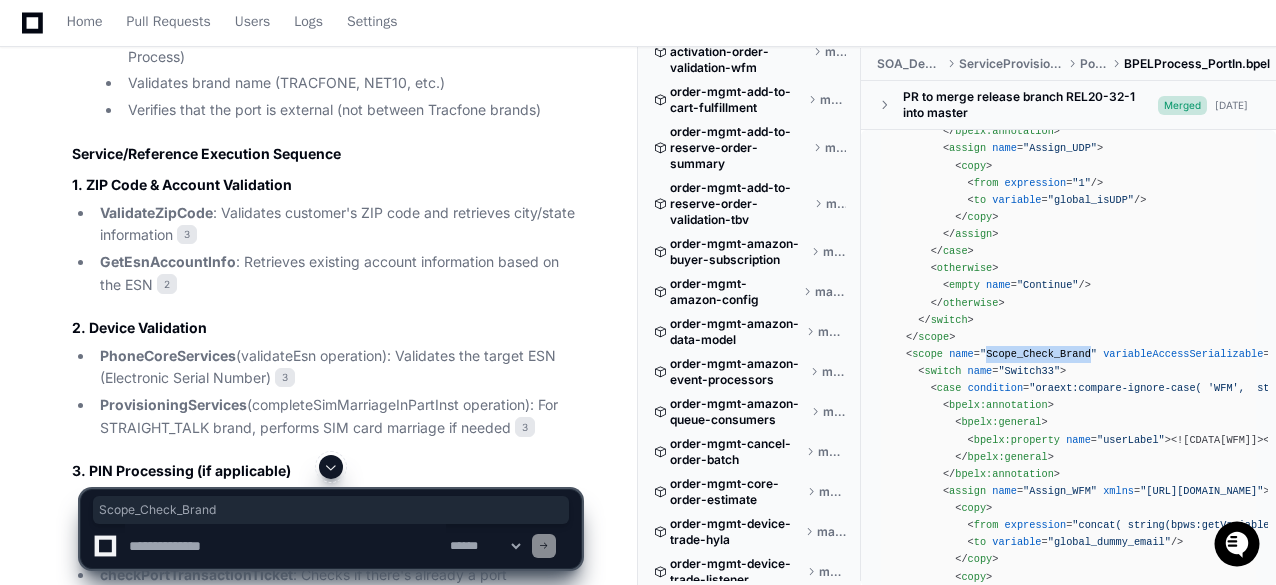 copy on "Scope_Check_Brand" 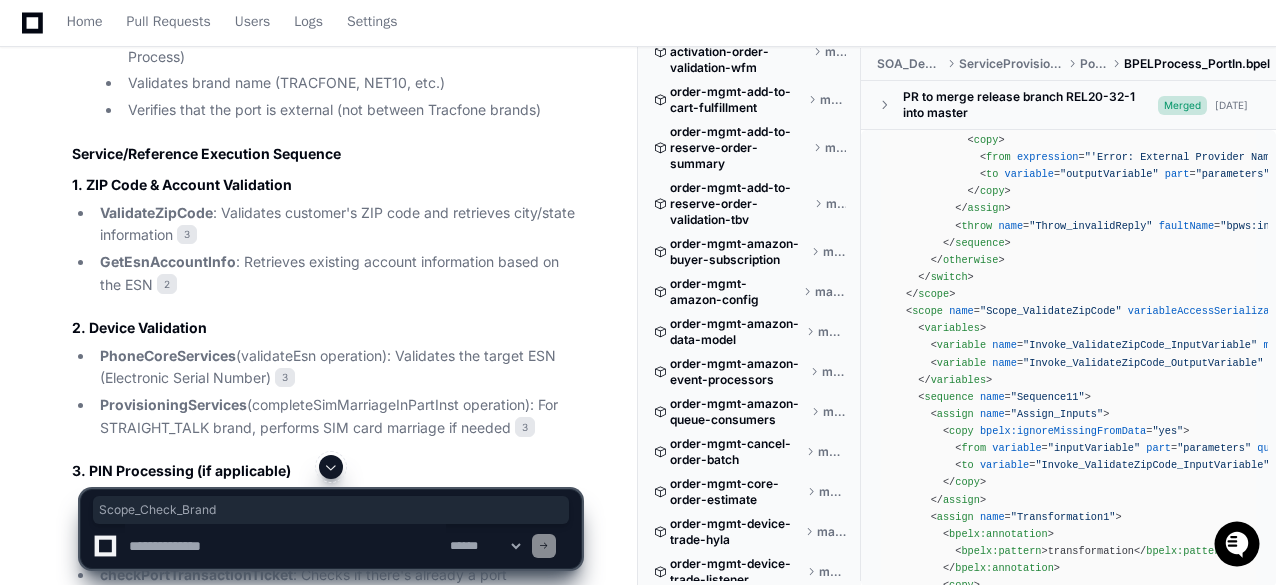 scroll, scrollTop: 9800, scrollLeft: 0, axis: vertical 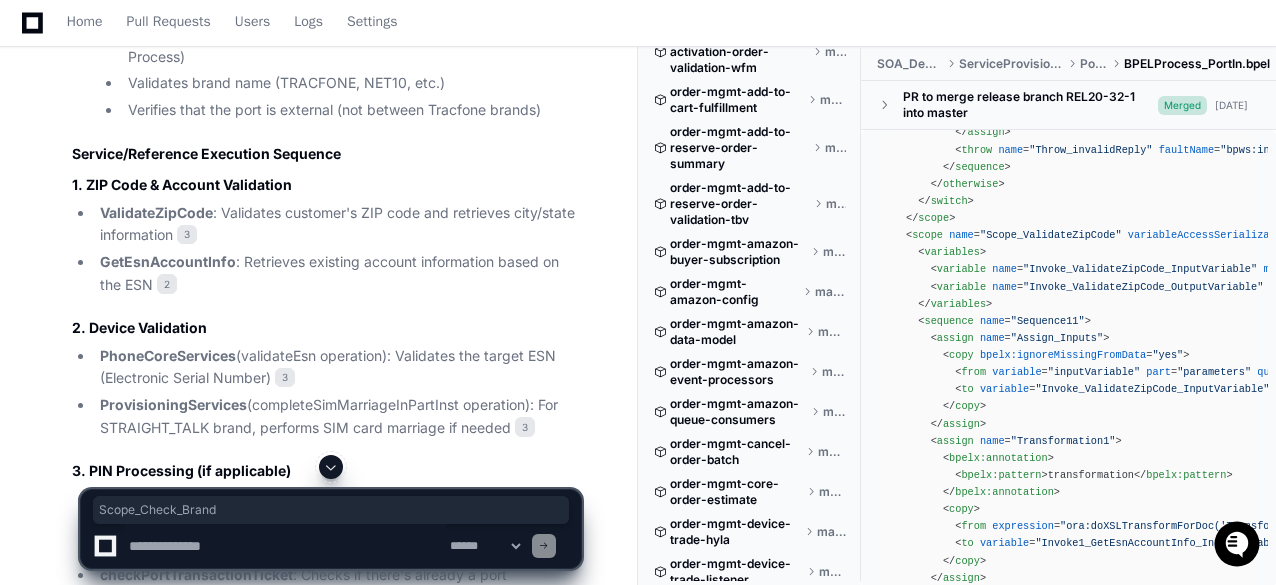 click on ""Scope_ValidateZipCode"" 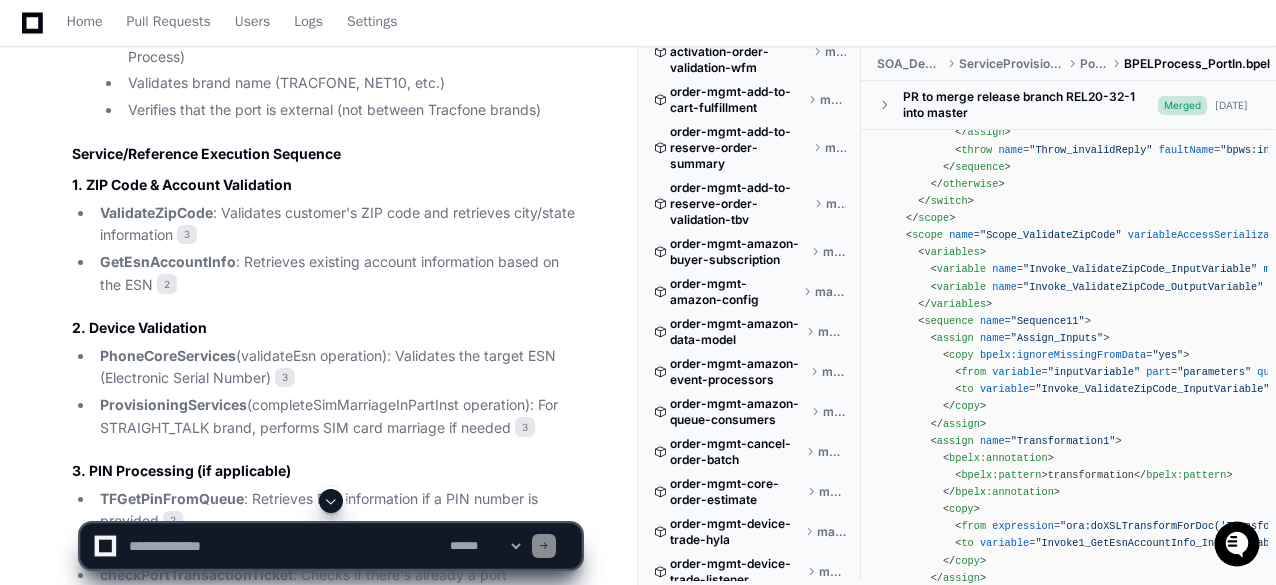 click on ""Scope_ValidateZipCode"" 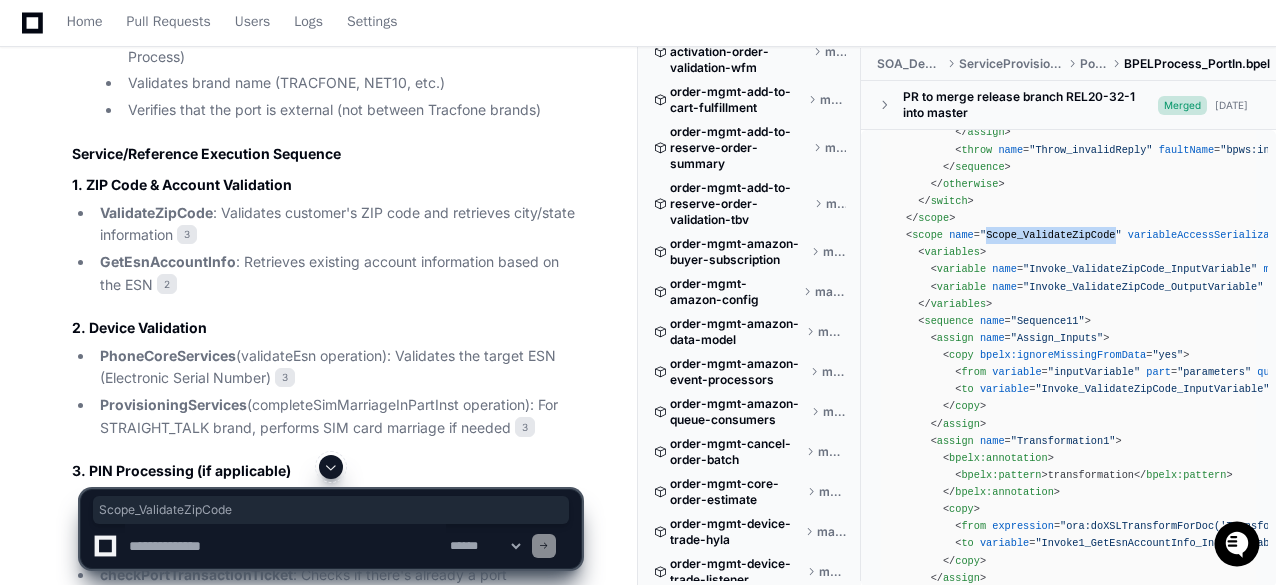 copy on "Scope_ValidateZipCode" 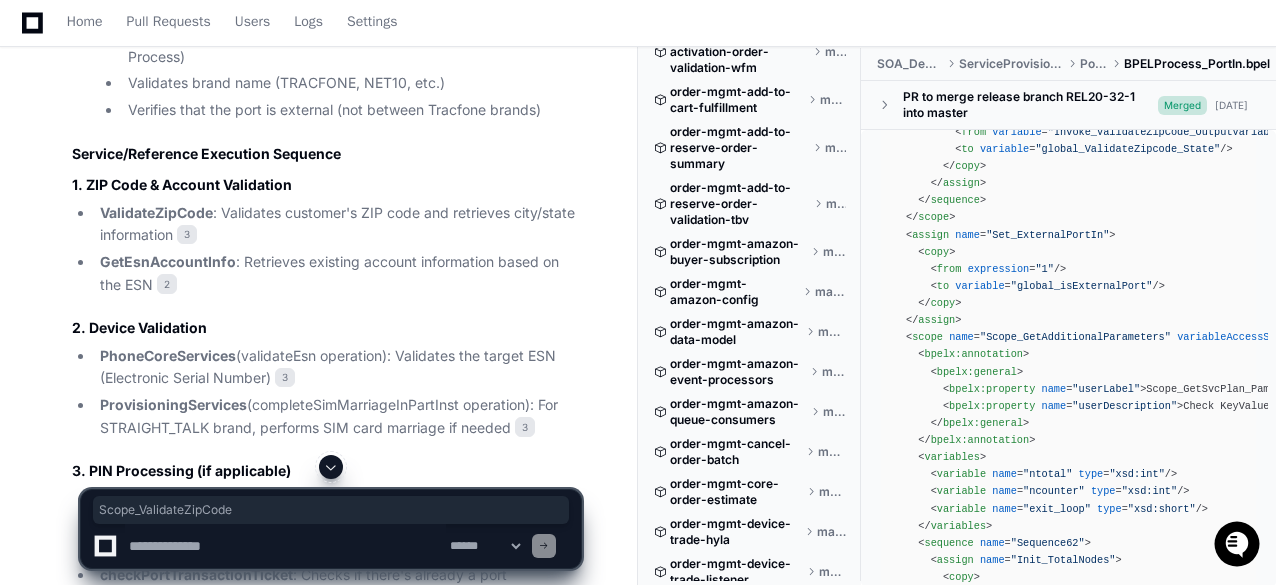 scroll, scrollTop: 10500, scrollLeft: 0, axis: vertical 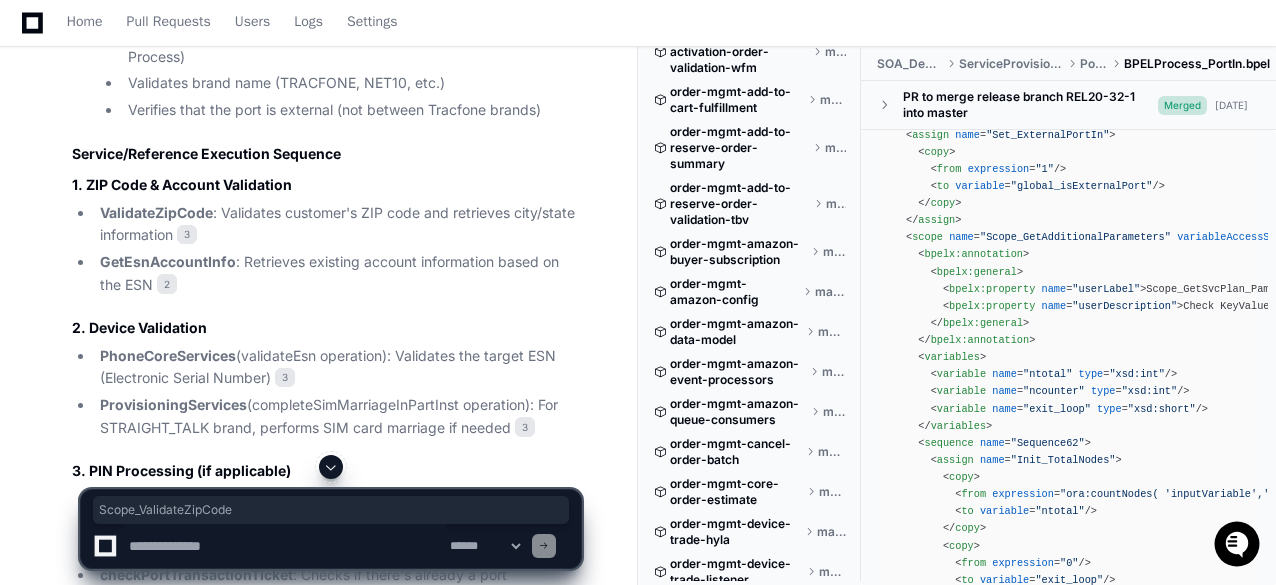 click on ""Scope_GetAdditionalParameters"" 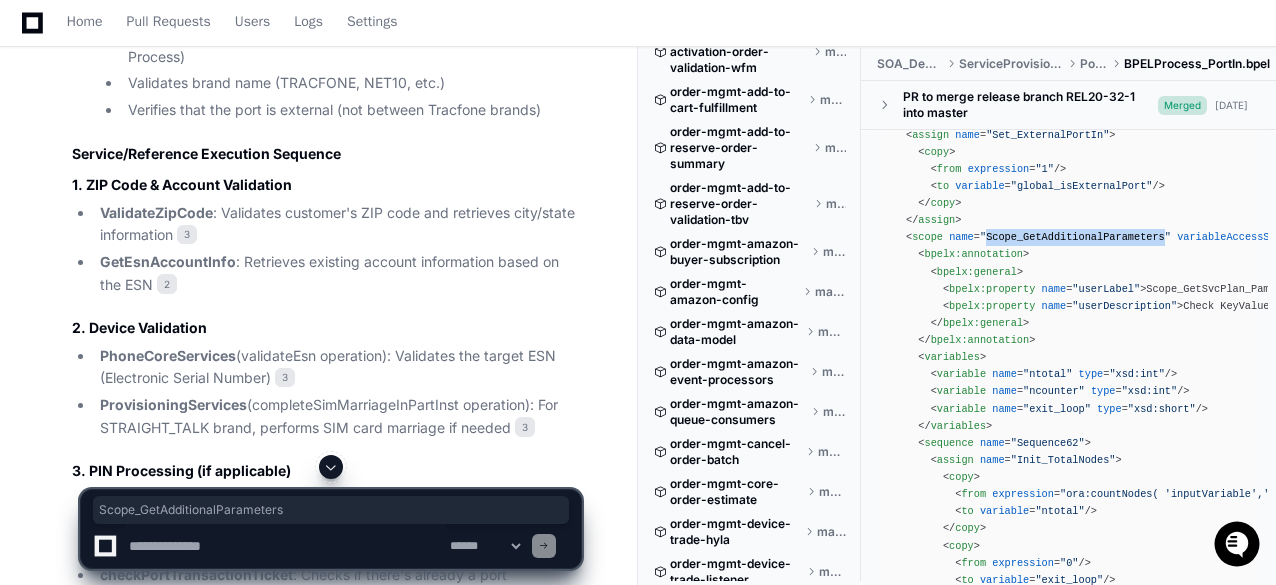 copy on "Scope_GetAdditionalParameters" 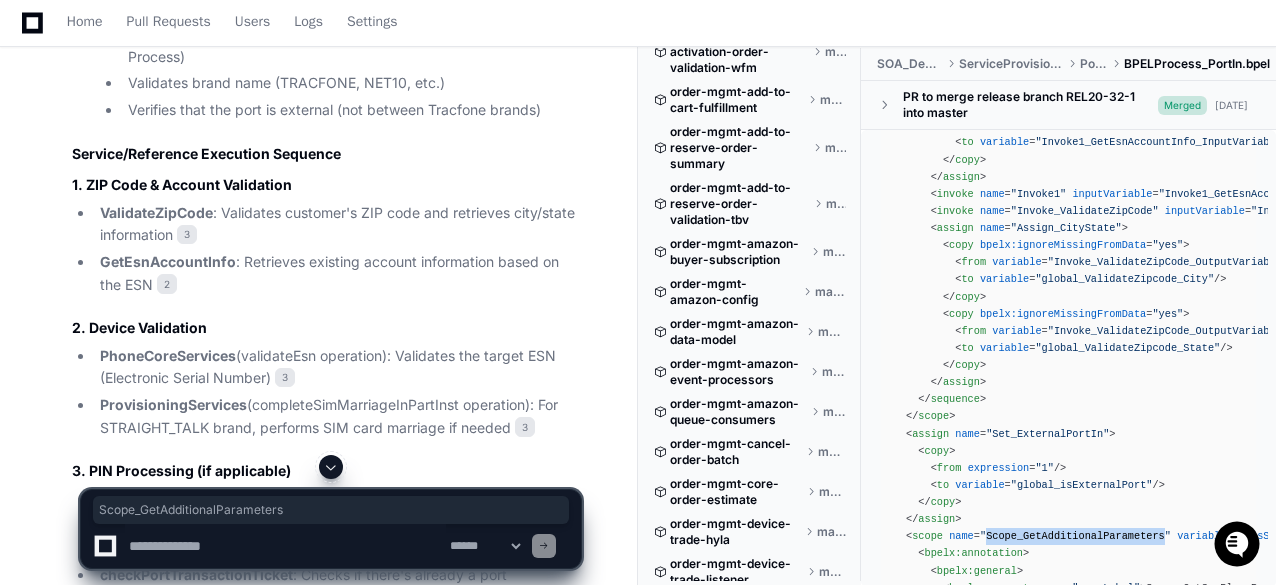 scroll, scrollTop: 10200, scrollLeft: 0, axis: vertical 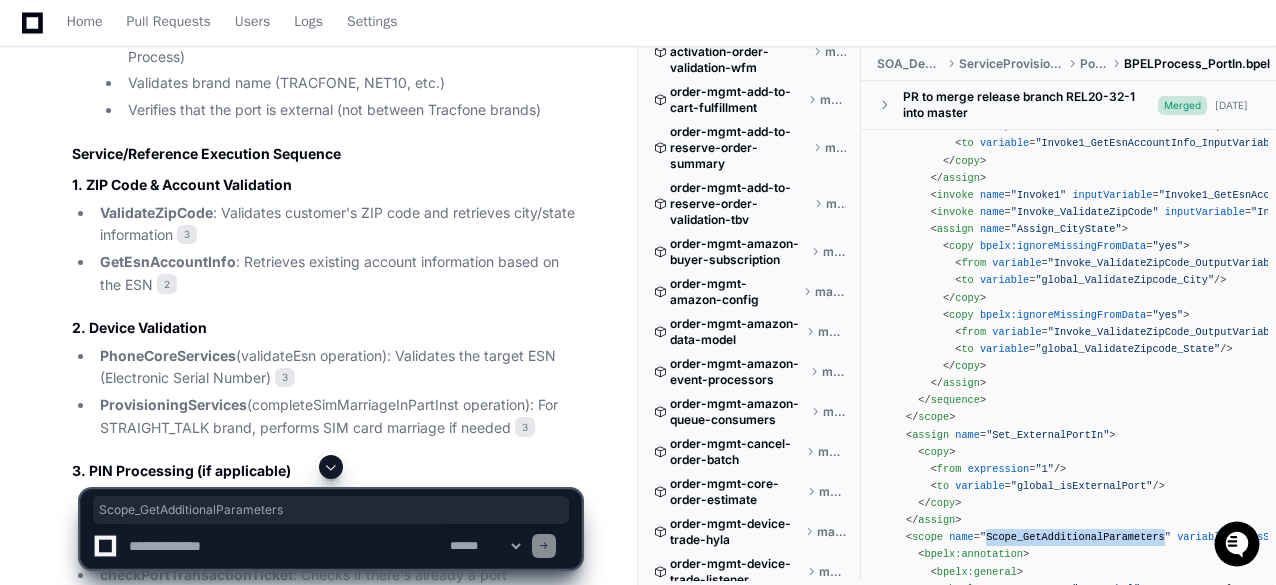 click on ""Invoke1_GetEsnAccountInfo_InputVariable_1"" 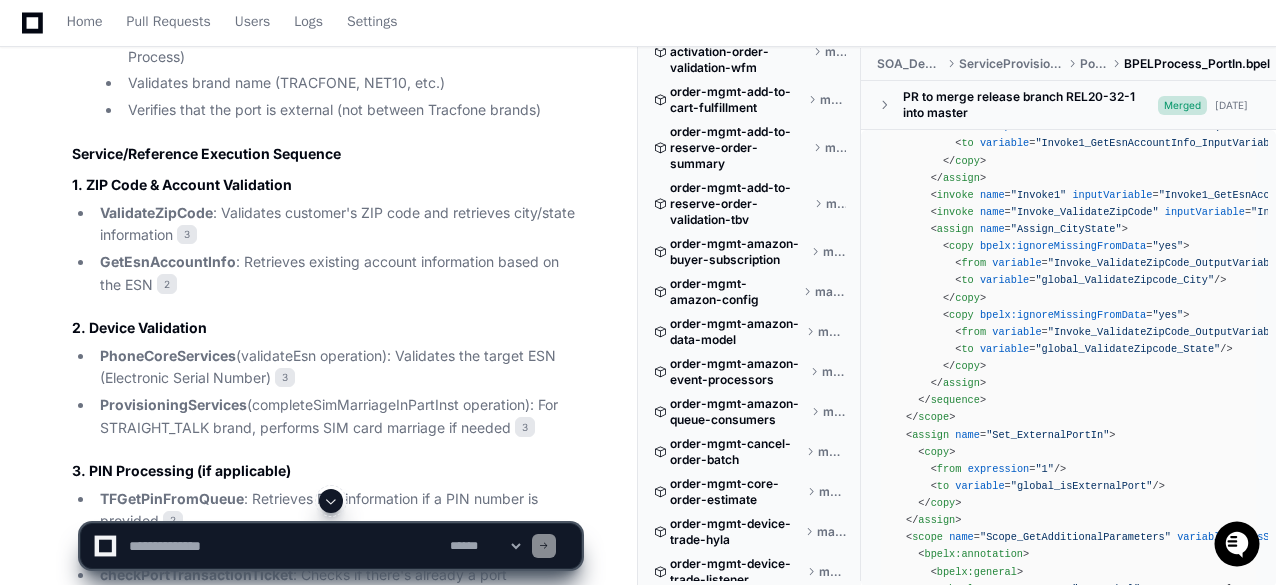 click on ""Invoke1_GetEsnAccountInfo_InputVariable_1"" 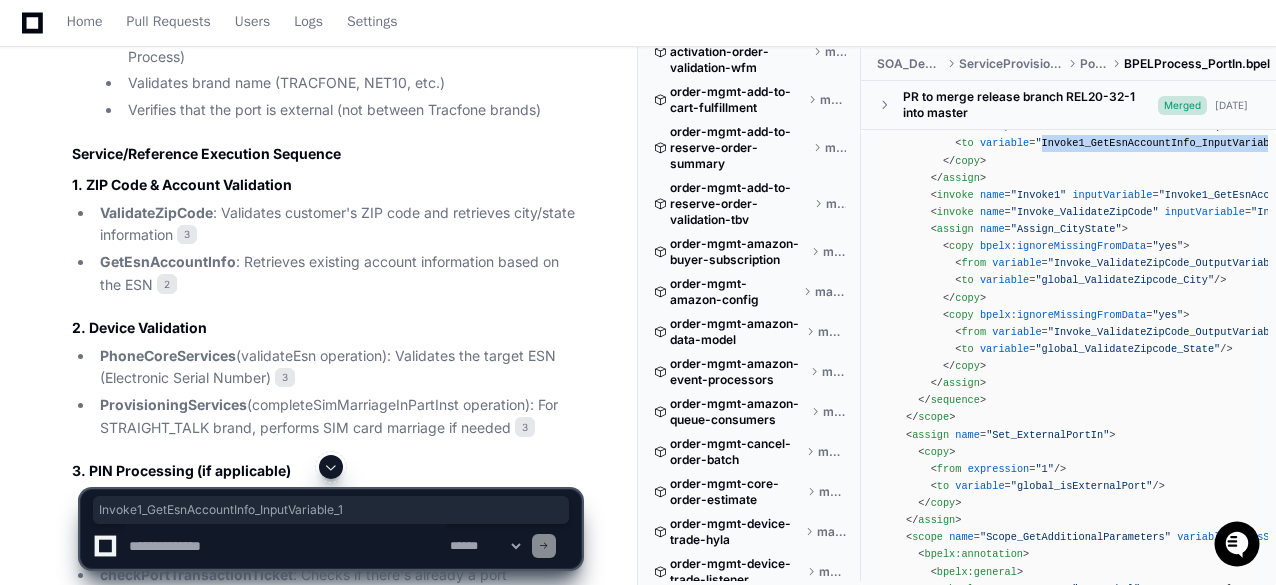copy on "Invoke1_GetEsnAccountInfo_InputVariable_1" 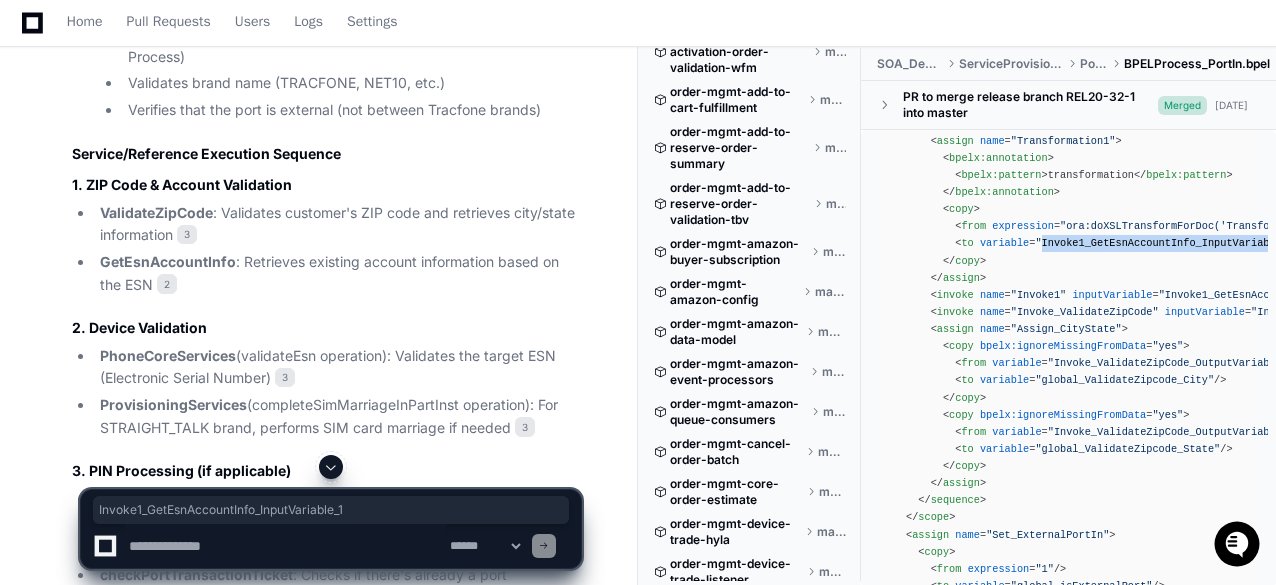 scroll, scrollTop: 10200, scrollLeft: 0, axis: vertical 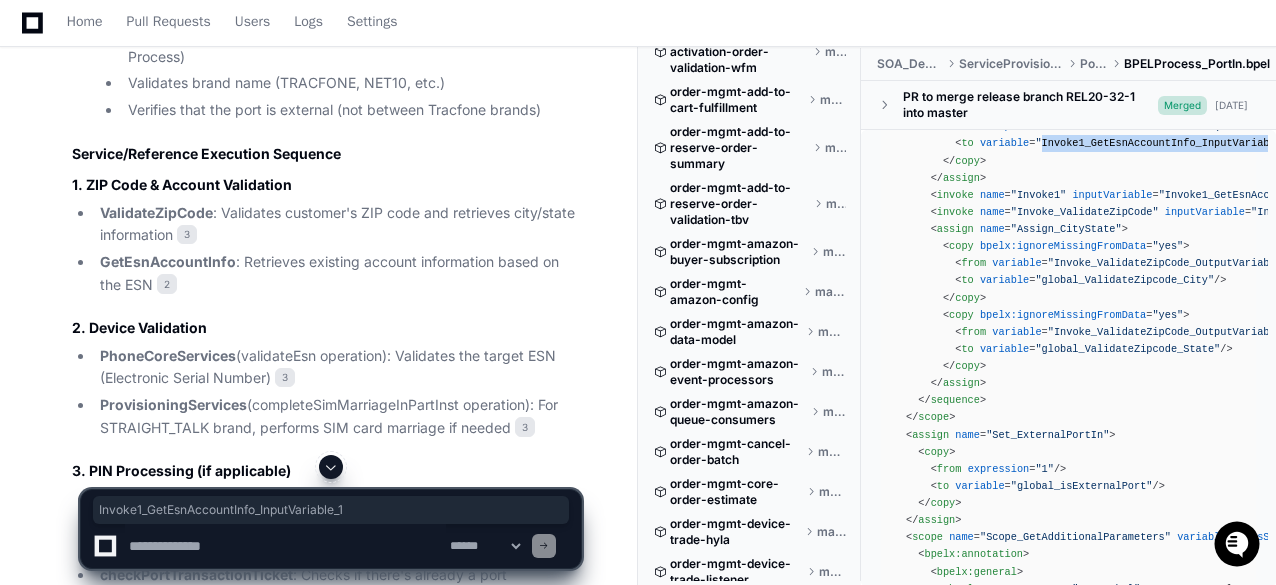 click on ""Invoke1_GetEsnAccountInfo_InputVariable_1"" 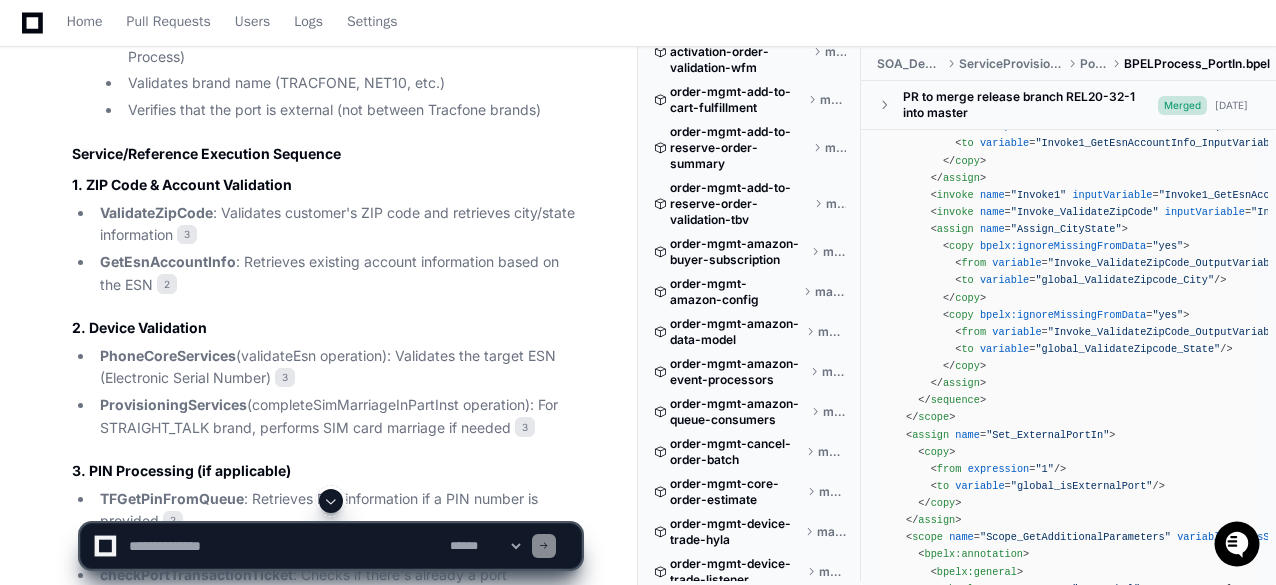 click on ""Invoke1_GetEsnAccountInfo_InputVariable_1"" 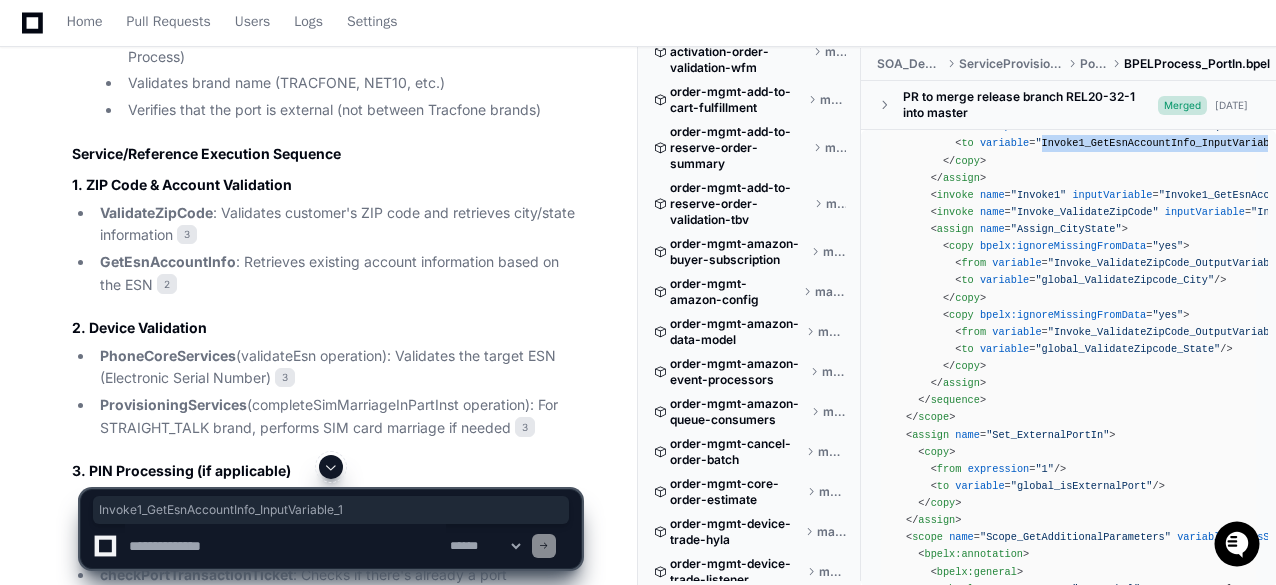 copy on "Invoke1_GetEsnAccountInfo_InputVariable_1" 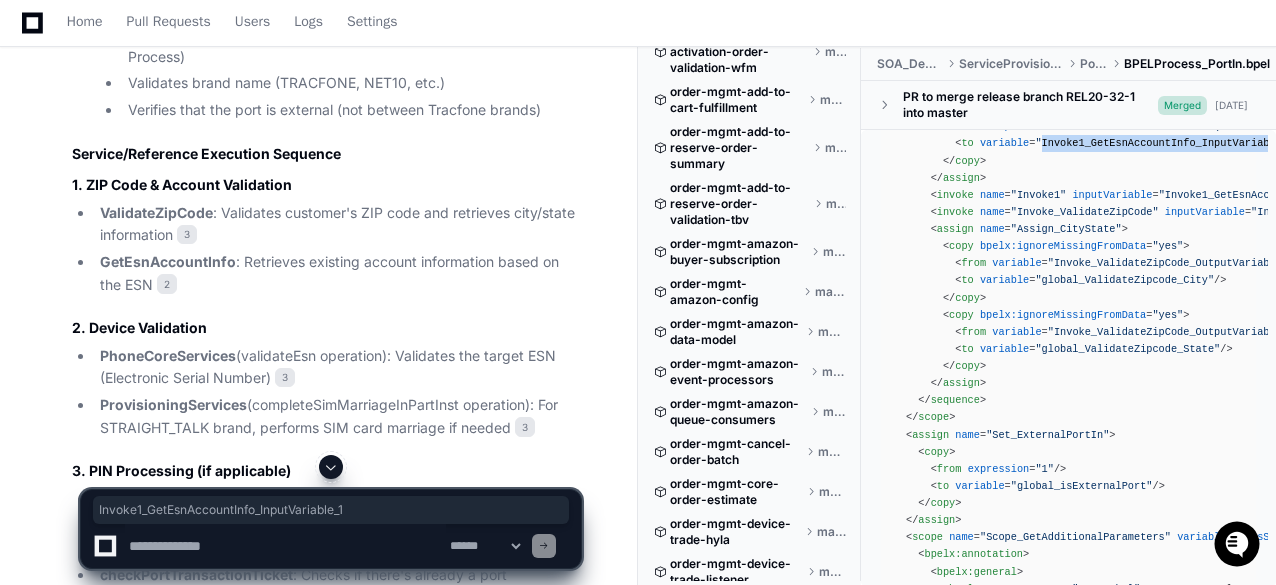 click on ""Invoke1_GetEsnAccountInfo_InputVariable_1"" 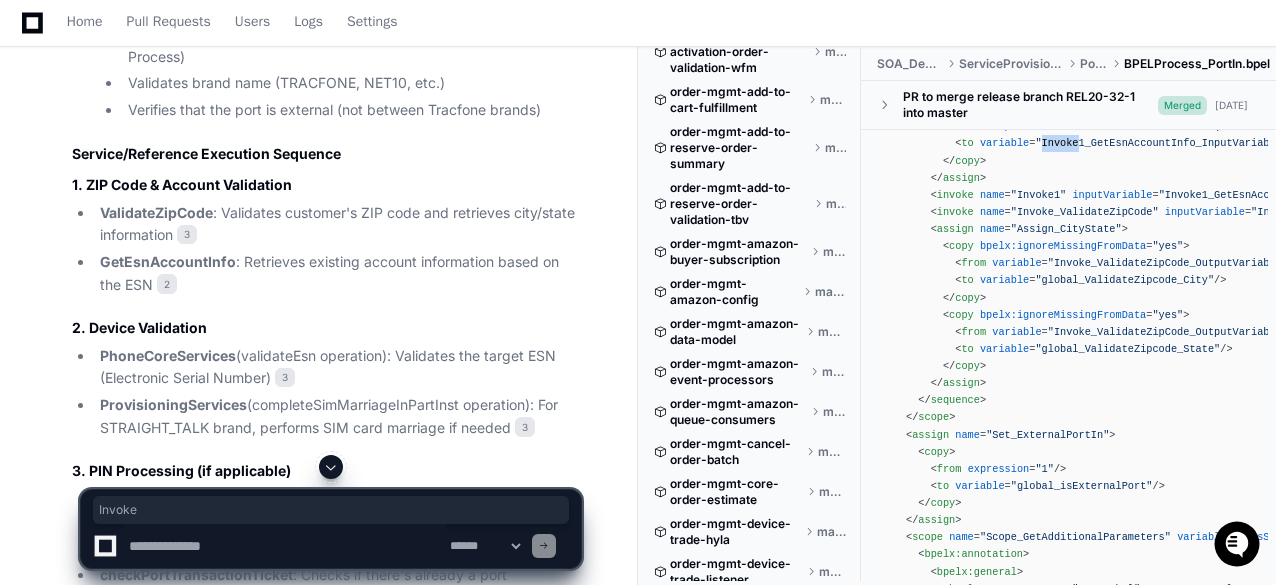 drag, startPoint x: 1032, startPoint y: 217, endPoint x: 1064, endPoint y: 216, distance: 32.01562 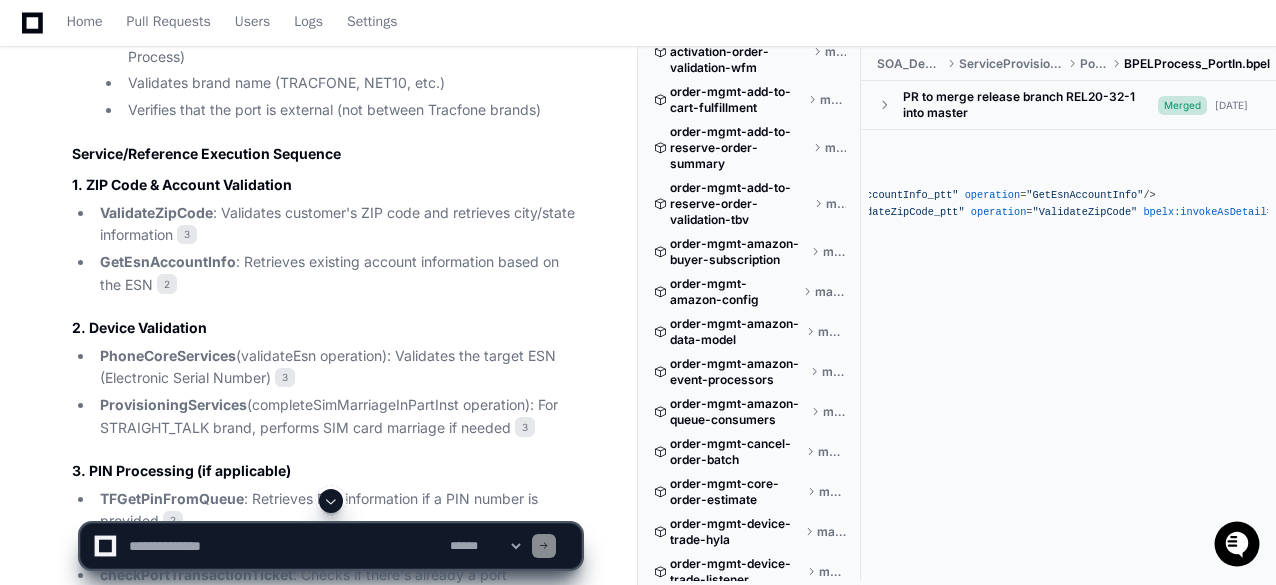 scroll, scrollTop: 0, scrollLeft: 0, axis: both 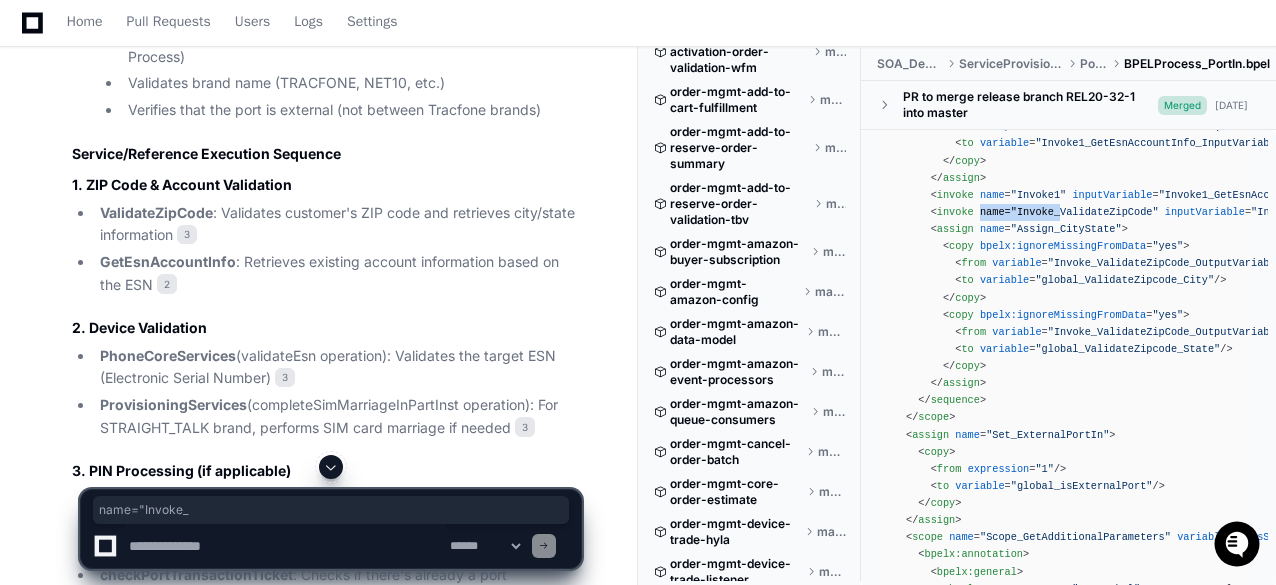 drag, startPoint x: 972, startPoint y: 285, endPoint x: 1046, endPoint y: 287, distance: 74.02702 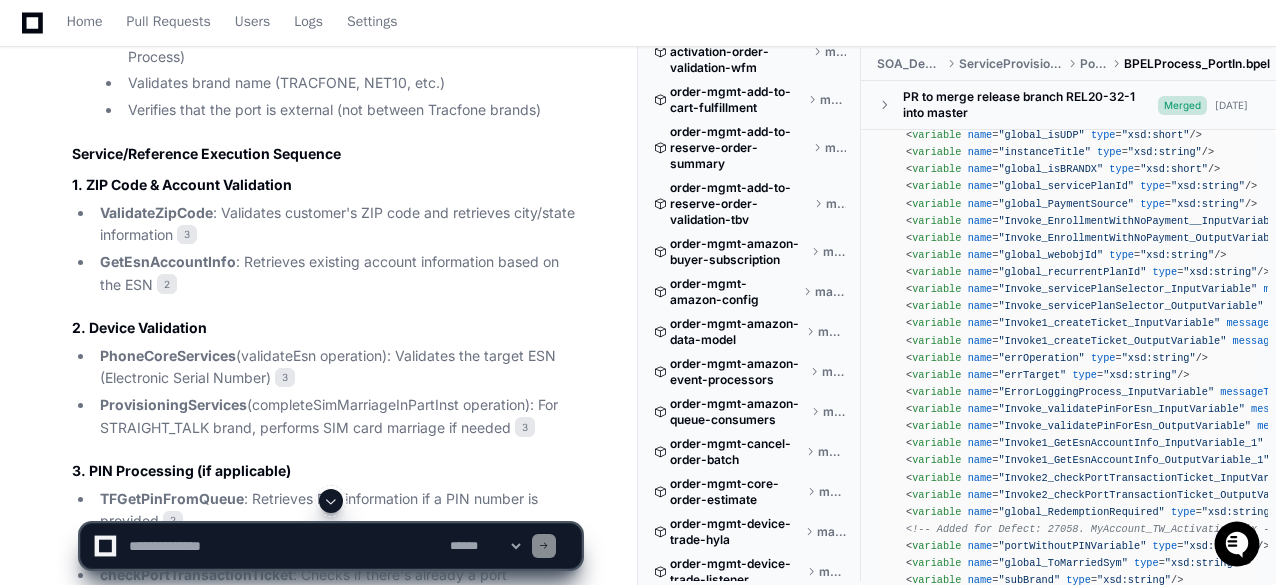scroll, scrollTop: 10060, scrollLeft: 0, axis: vertical 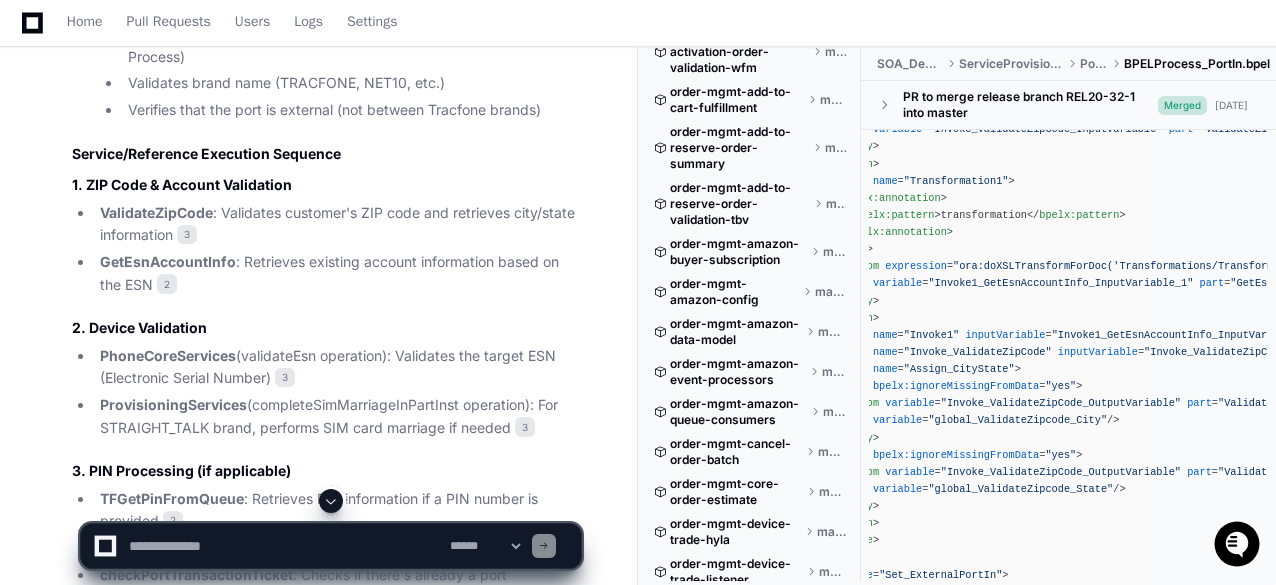 click on "<?xml version =  "1.0"  encoding =  "UTF-8"  ?>
< process   name = "BPELProcess_PortIn"   targetNamespace = "[URL][DOMAIN_NAME]"   xmlns = "[URL][DOMAIN_NAME]"   xmlns:client = "[URL][DOMAIN_NAME]"   xmlns:ora = "[URL][DOMAIN_NAME]"   xmlns:bpelx = "[URL][DOMAIN_NAME]"   xmlns:ns1 = "[URL][DOMAIN_NAME]"   xmlns:bpws = "[URL][DOMAIN_NAME]"   xmlns:xsd = "[URL][DOMAIN_NAME]"   xmlns:ns3 = "[URL][DOMAIN_NAME]"   xmlns:bpel2 = "[URL][DOMAIN_NAME]"   xmlns:ns2 = "[URL][DOMAIN_NAME]"   xmlns:ns4 = "[URL][DOMAIN_NAME]"   xmlns:xp20 = "[URL][DOMAIN_NAME]"   =   =   =" 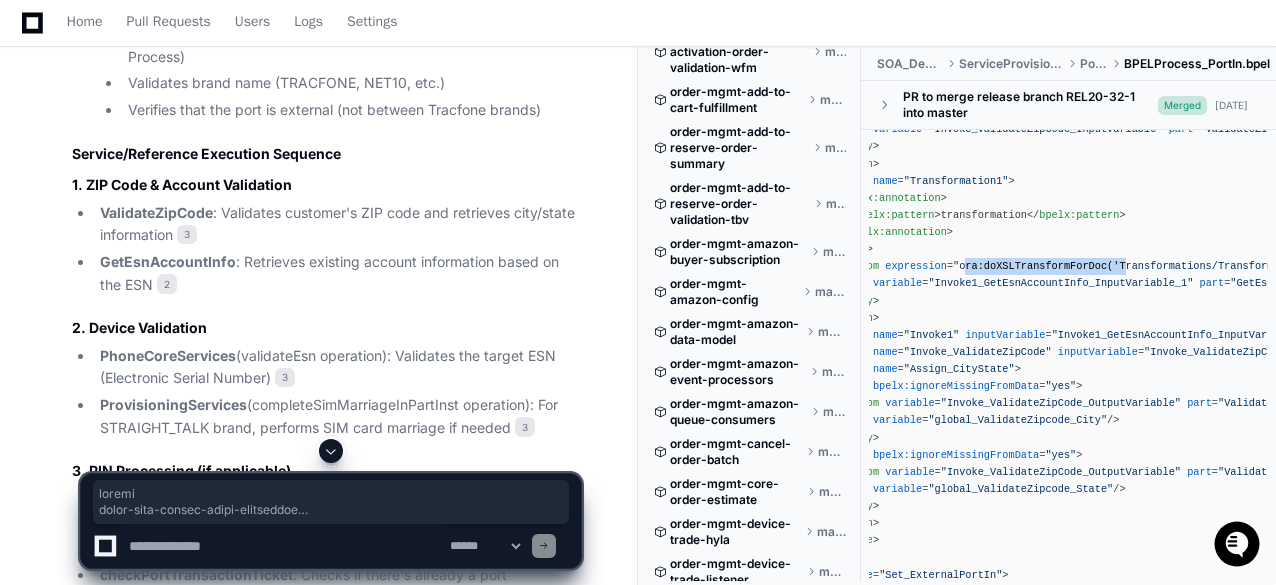 scroll, scrollTop: 0, scrollLeft: 0, axis: both 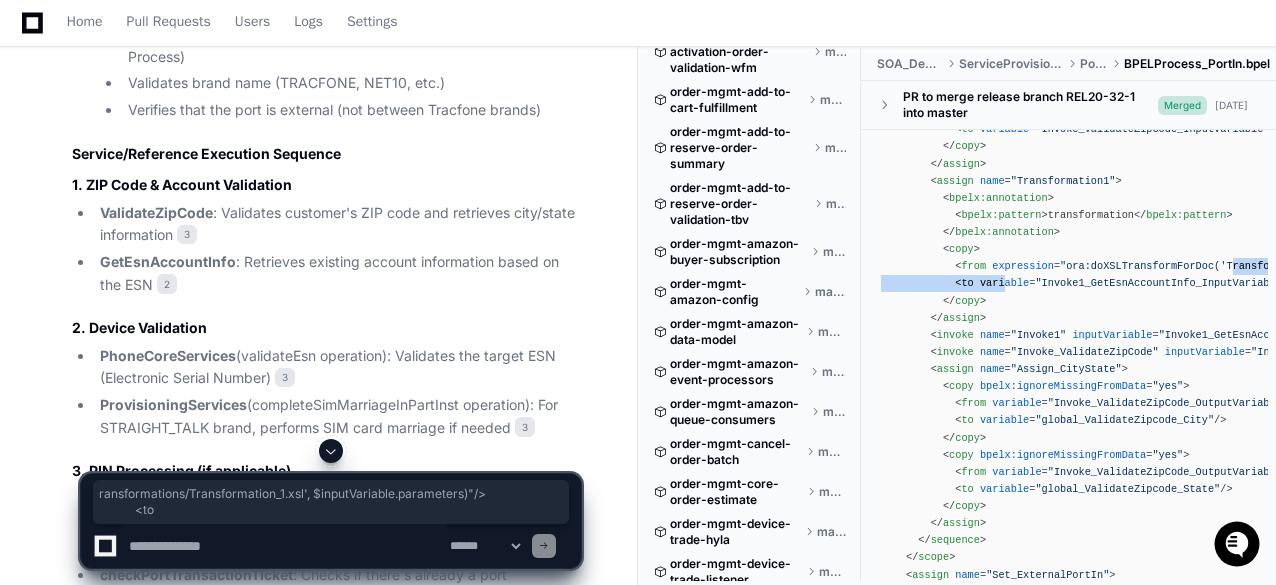 drag, startPoint x: 850, startPoint y: 339, endPoint x: 996, endPoint y: 351, distance: 146.49232 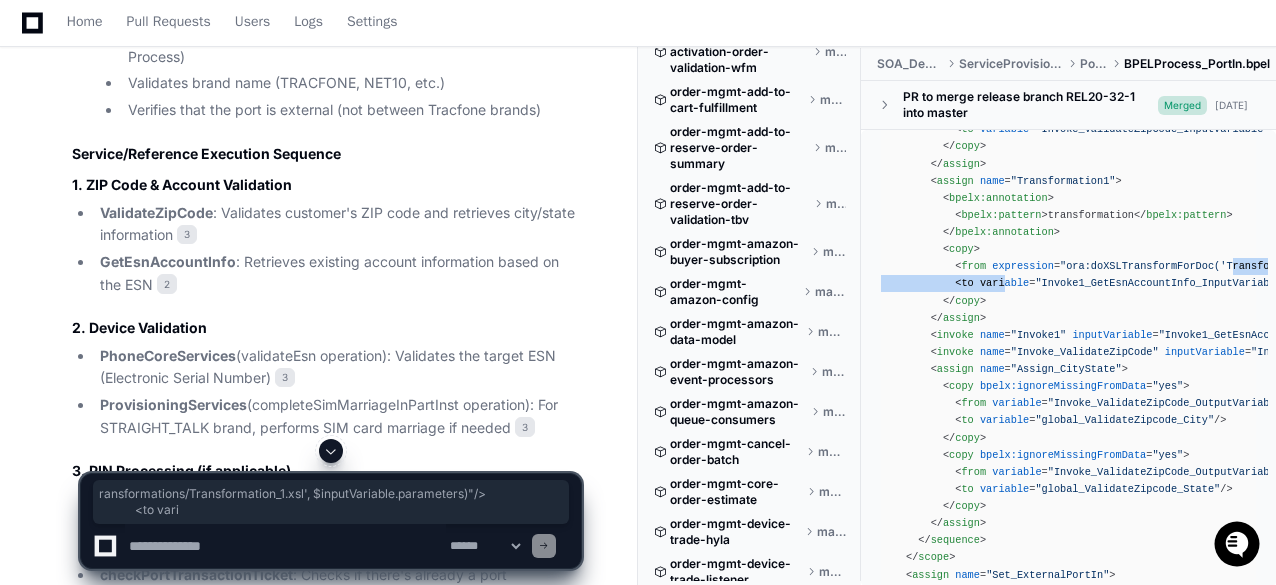 click on ""Invoke1_GetEsnAccountInfo_InputVariable_1"" 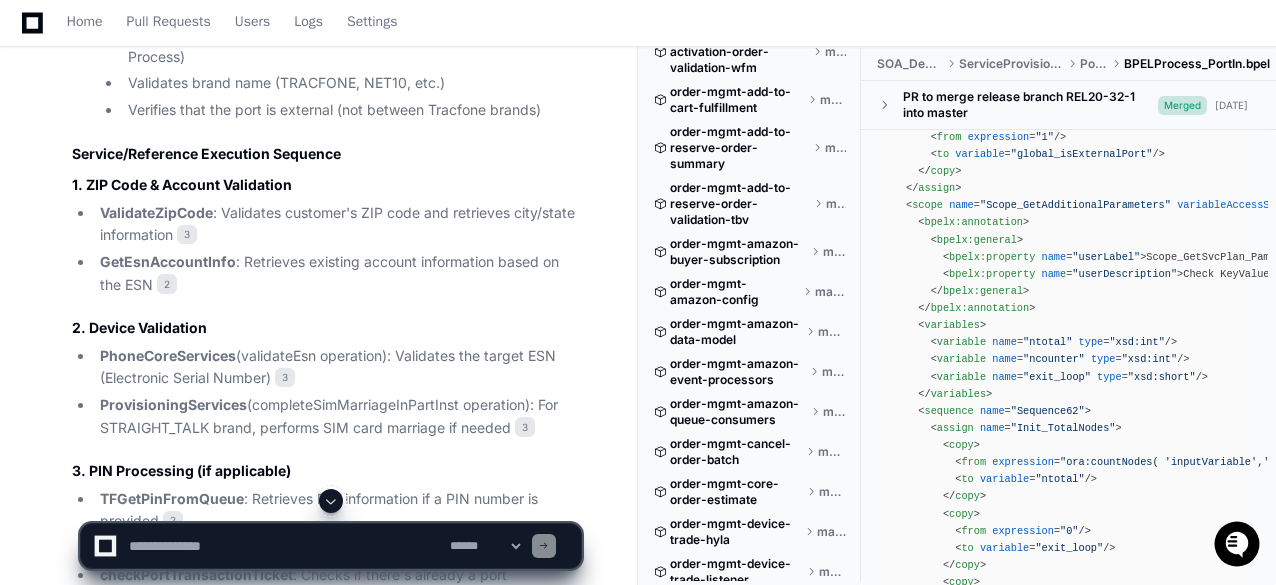 scroll, scrollTop: 10432, scrollLeft: 0, axis: vertical 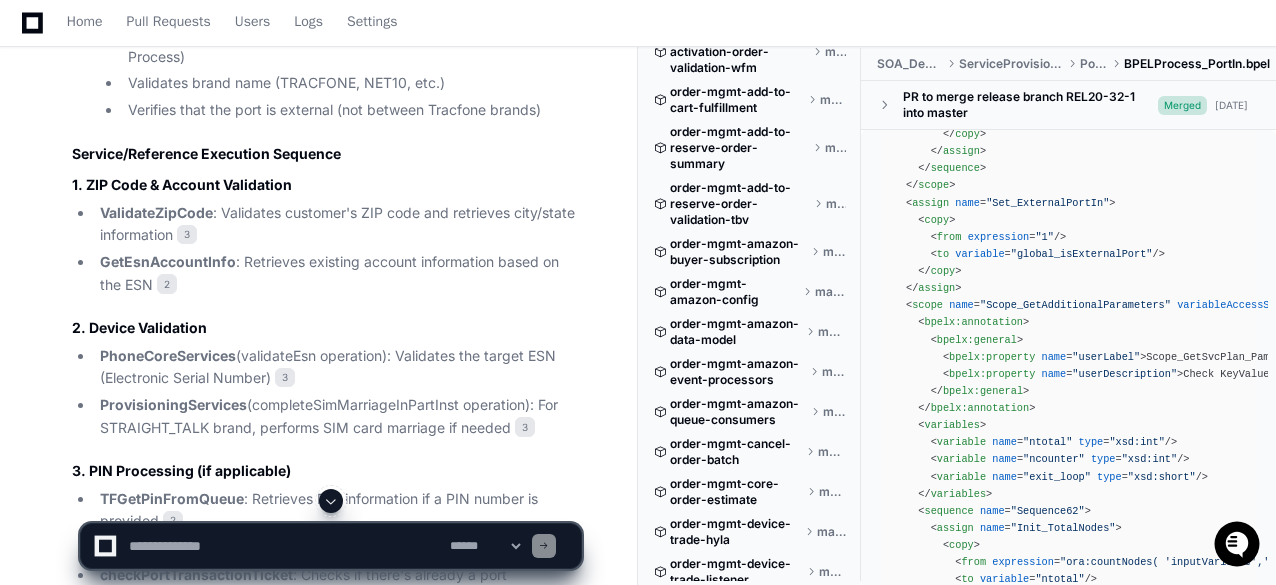 click on "<?xml version =  "1.0"  encoding =  "UTF-8"  ?>
< process   name = "BPELProcess_PortIn"   targetNamespace = "[URL][DOMAIN_NAME]"   xmlns = "[URL][DOMAIN_NAME]"   xmlns:client = "[URL][DOMAIN_NAME]"   xmlns:ora = "[URL][DOMAIN_NAME]"   xmlns:bpelx = "[URL][DOMAIN_NAME]"   xmlns:ns1 = "[URL][DOMAIN_NAME]"   xmlns:bpws = "[URL][DOMAIN_NAME]"   xmlns:xsd = "[URL][DOMAIN_NAME]"   xmlns:ns3 = "[URL][DOMAIN_NAME]"   xmlns:bpel2 = "[URL][DOMAIN_NAME]"   xmlns:ns2 = "[URL][DOMAIN_NAME]"   xmlns:ns4 = "[URL][DOMAIN_NAME]"   xmlns:xp20 = "[URL][DOMAIN_NAME]"   =   =   =" 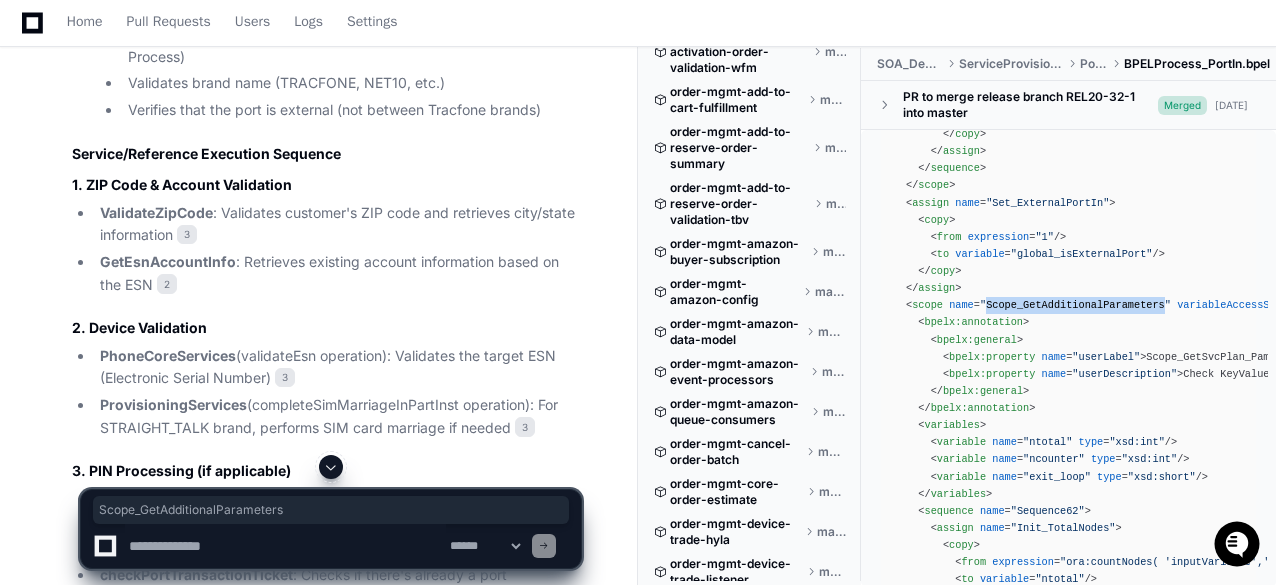 copy on "Scope_GetAdditionalParameters" 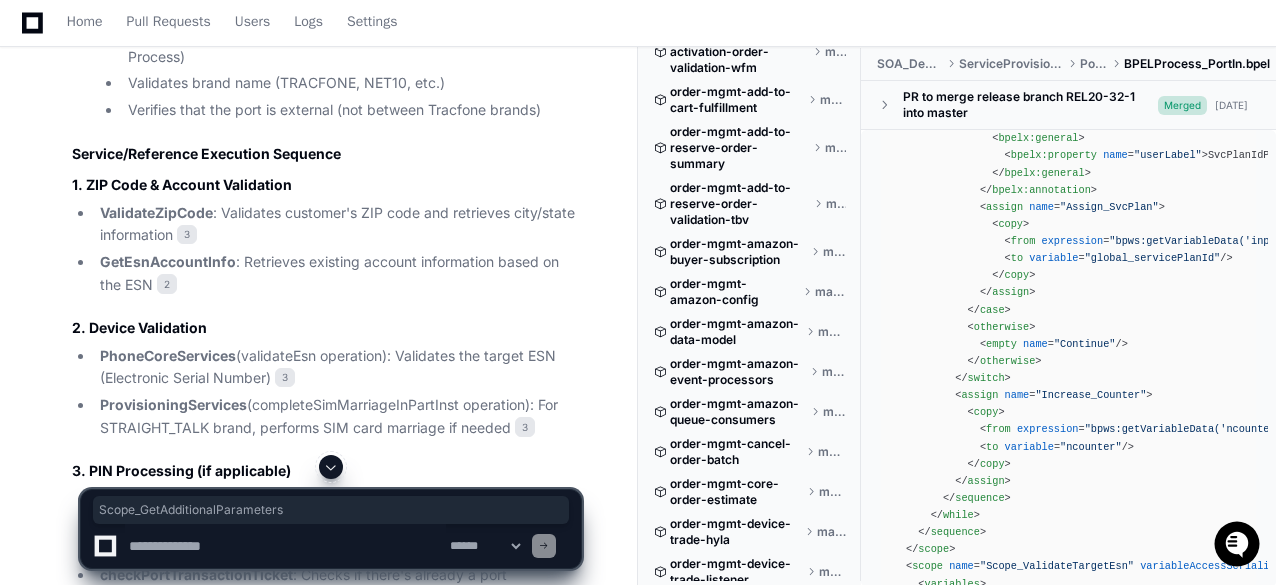 scroll, scrollTop: 12132, scrollLeft: 0, axis: vertical 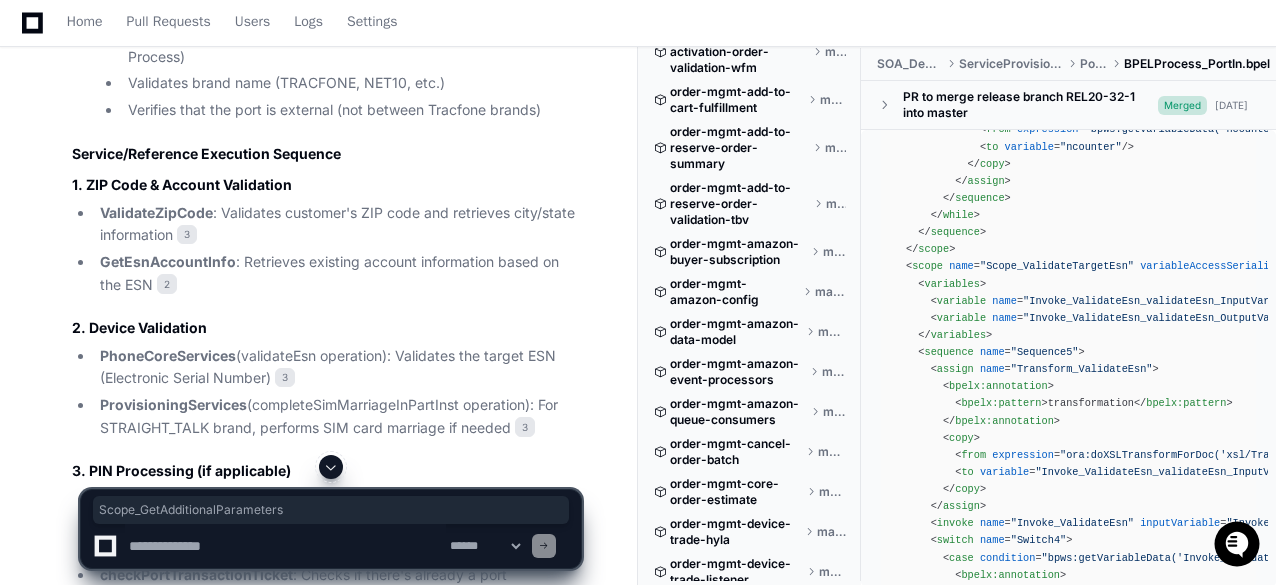 click on ""Scope_ValidateTargetEsn"" 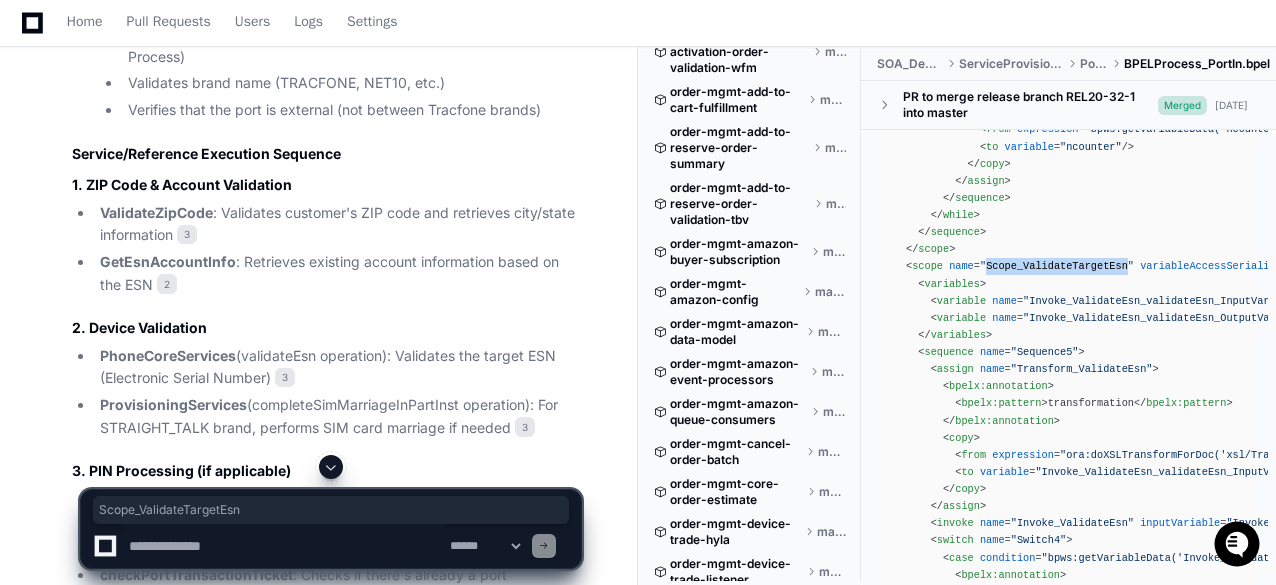 copy on "Scope_ValidateTargetEsn" 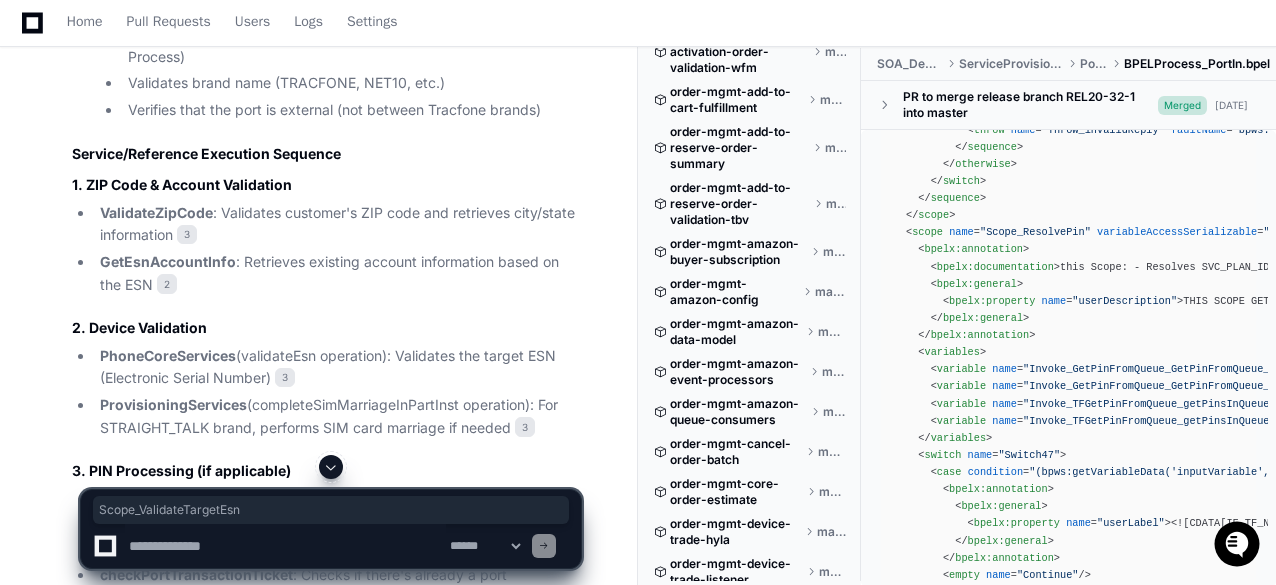 scroll, scrollTop: 15032, scrollLeft: 0, axis: vertical 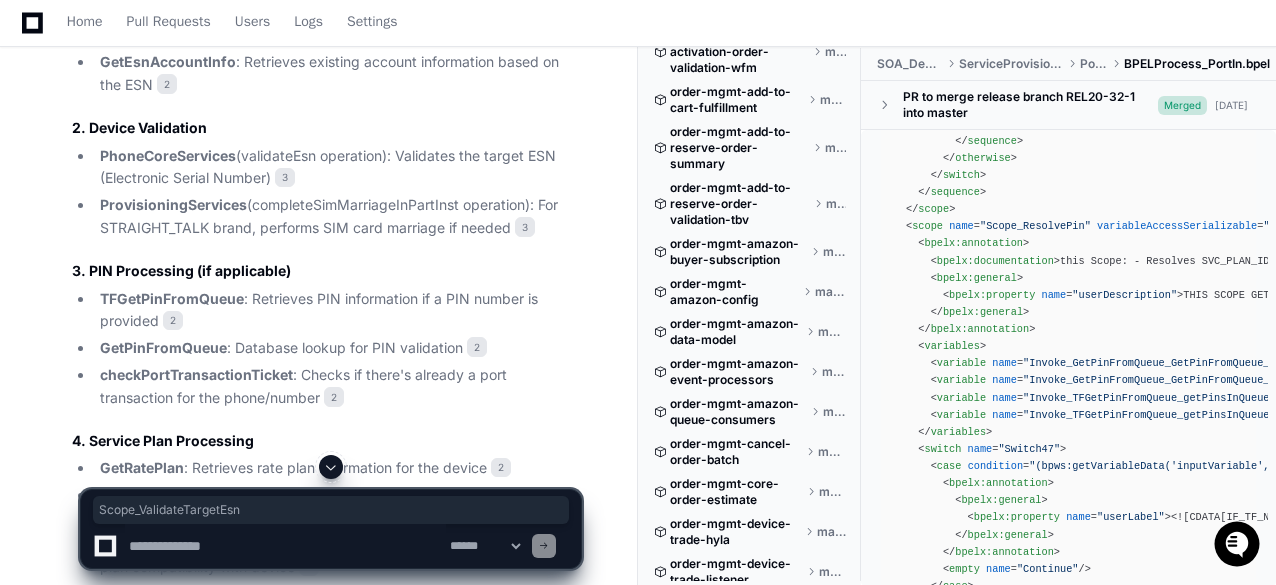 click on ""Scope_ResolvePin"" 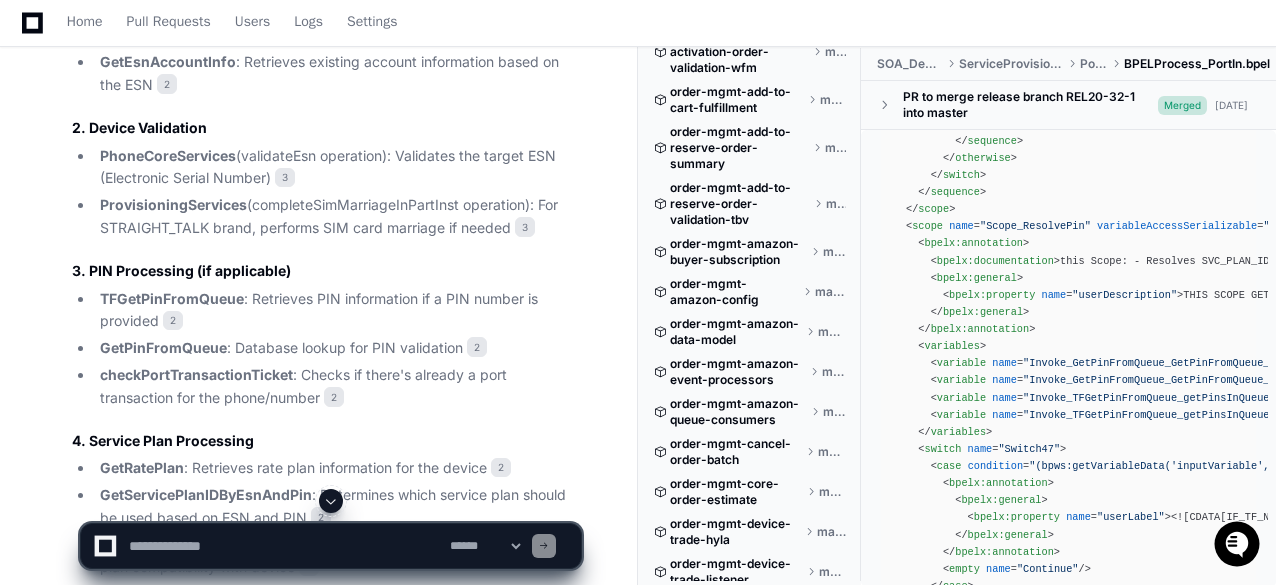 click on ""Scope_ResolvePin"" 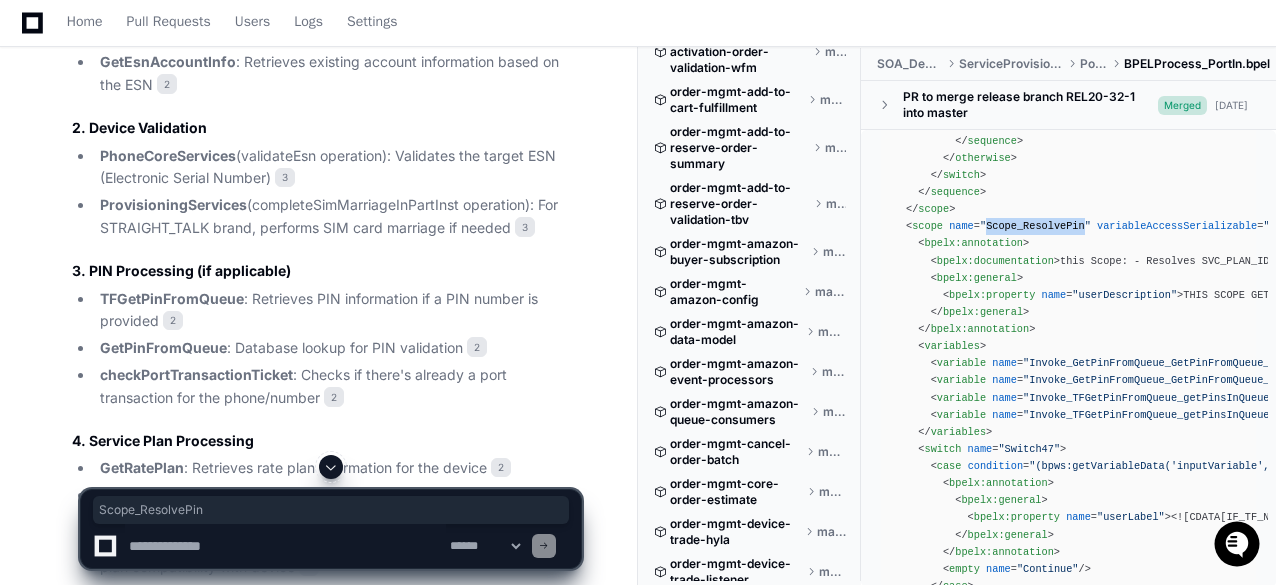 scroll, scrollTop: 4861, scrollLeft: 0, axis: vertical 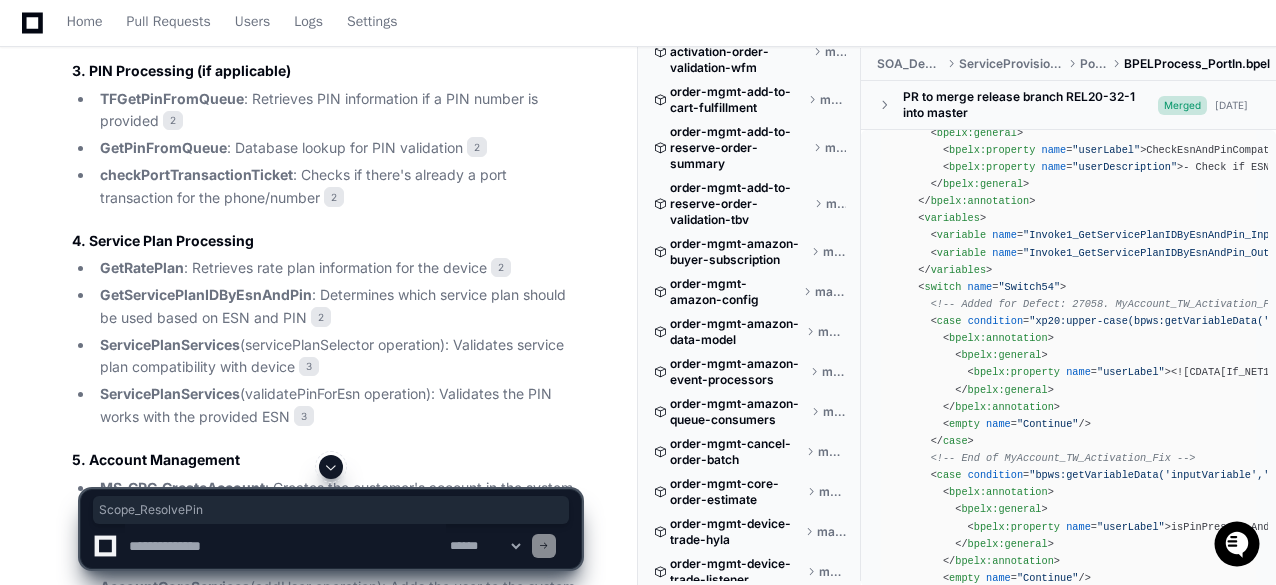 click on "<?xml version =  "1.0"  encoding =  "UTF-8"  ?>
< process   name = "BPELProcess_PortIn"   targetNamespace = "[URL][DOMAIN_NAME]"   xmlns = "[URL][DOMAIN_NAME]"   xmlns:client = "[URL][DOMAIN_NAME]"   xmlns:ora = "[URL][DOMAIN_NAME]"   xmlns:bpelx = "[URL][DOMAIN_NAME]"   xmlns:ns1 = "[URL][DOMAIN_NAME]"   xmlns:bpws = "[URL][DOMAIN_NAME]"   xmlns:xsd = "[URL][DOMAIN_NAME]"   xmlns:ns3 = "[URL][DOMAIN_NAME]"   xmlns:bpel2 = "[URL][DOMAIN_NAME]"   xmlns:ns2 = "[URL][DOMAIN_NAME]"   xmlns:ns4 = "[URL][DOMAIN_NAME]"   xmlns:xp20 = "[URL][DOMAIN_NAME]"   =   =   =" 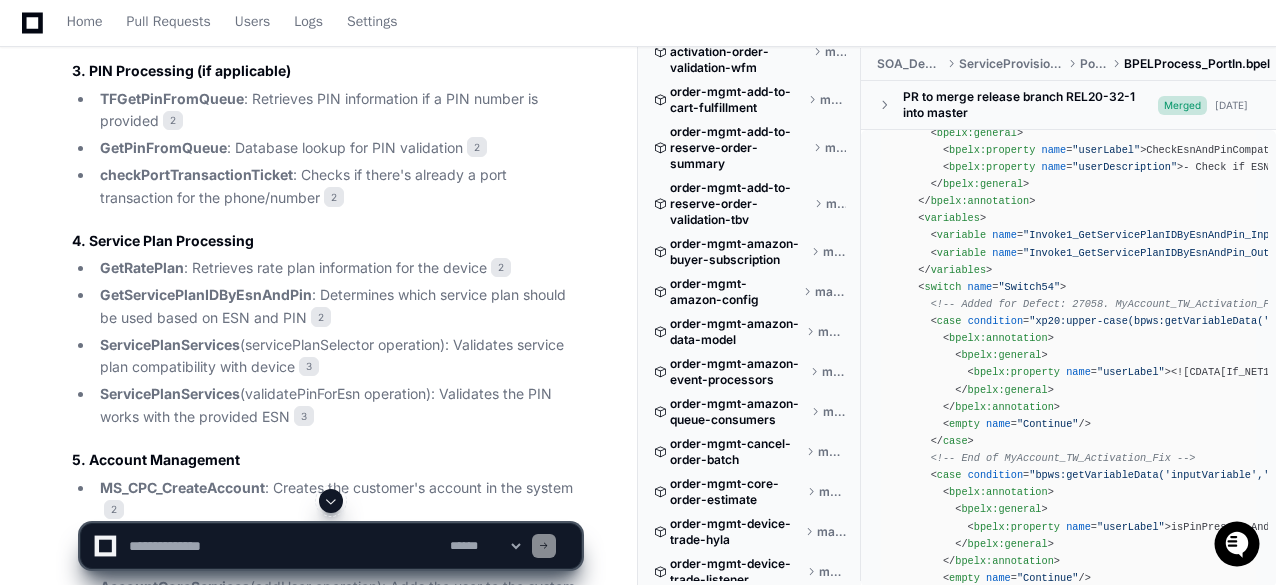 click on "<?xml version =  "1.0"  encoding =  "UTF-8"  ?>
< process   name = "BPELProcess_PortIn"   targetNamespace = "[URL][DOMAIN_NAME]"   xmlns = "[URL][DOMAIN_NAME]"   xmlns:client = "[URL][DOMAIN_NAME]"   xmlns:ora = "[URL][DOMAIN_NAME]"   xmlns:bpelx = "[URL][DOMAIN_NAME]"   xmlns:ns1 = "[URL][DOMAIN_NAME]"   xmlns:bpws = "[URL][DOMAIN_NAME]"   xmlns:xsd = "[URL][DOMAIN_NAME]"   xmlns:ns3 = "[URL][DOMAIN_NAME]"   xmlns:bpel2 = "[URL][DOMAIN_NAME]"   xmlns:ns2 = "[URL][DOMAIN_NAME]"   xmlns:ns4 = "[URL][DOMAIN_NAME]"   xmlns:xp20 = "[URL][DOMAIN_NAME]"   =   =   =" 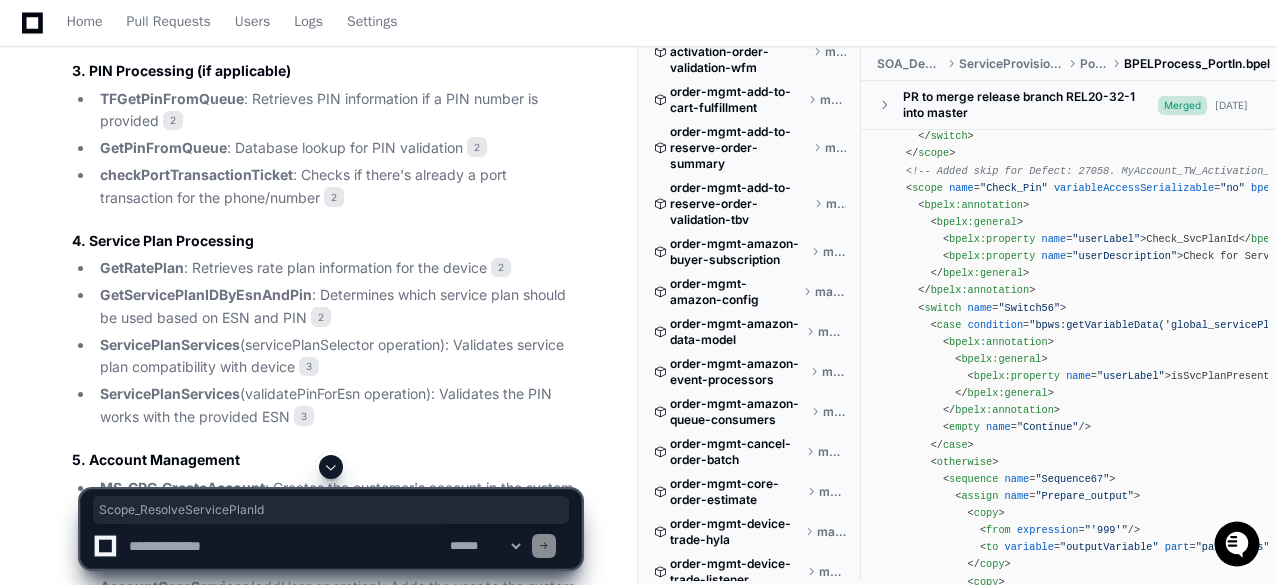 scroll, scrollTop: 19432, scrollLeft: 0, axis: vertical 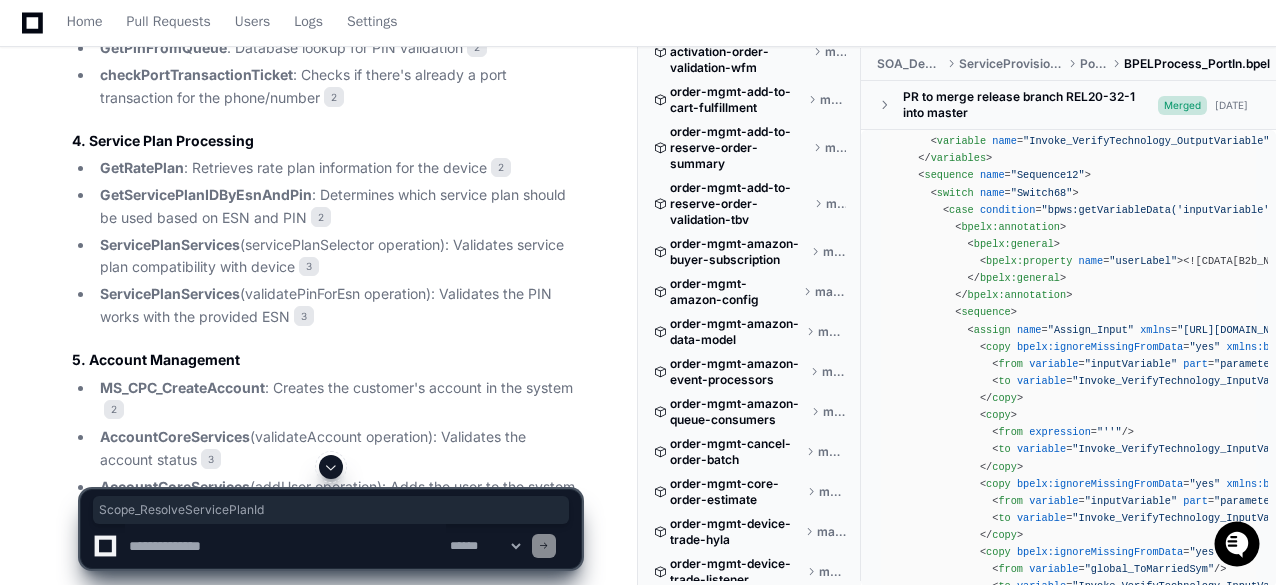 click on "<?xml version =  "1.0"  encoding =  "UTF-8"  ?>
< process   name = "BPELProcess_PortIn"   targetNamespace = "[URL][DOMAIN_NAME]"   xmlns = "[URL][DOMAIN_NAME]"   xmlns:client = "[URL][DOMAIN_NAME]"   xmlns:ora = "[URL][DOMAIN_NAME]"   xmlns:bpelx = "[URL][DOMAIN_NAME]"   xmlns:ns1 = "[URL][DOMAIN_NAME]"   xmlns:bpws = "[URL][DOMAIN_NAME]"   xmlns:xsd = "[URL][DOMAIN_NAME]"   xmlns:ns3 = "[URL][DOMAIN_NAME]"   xmlns:bpel2 = "[URL][DOMAIN_NAME]"   xmlns:ns2 = "[URL][DOMAIN_NAME]"   xmlns:ns4 = "[URL][DOMAIN_NAME]"   xmlns:xp20 = "[URL][DOMAIN_NAME]"   =   =   =" 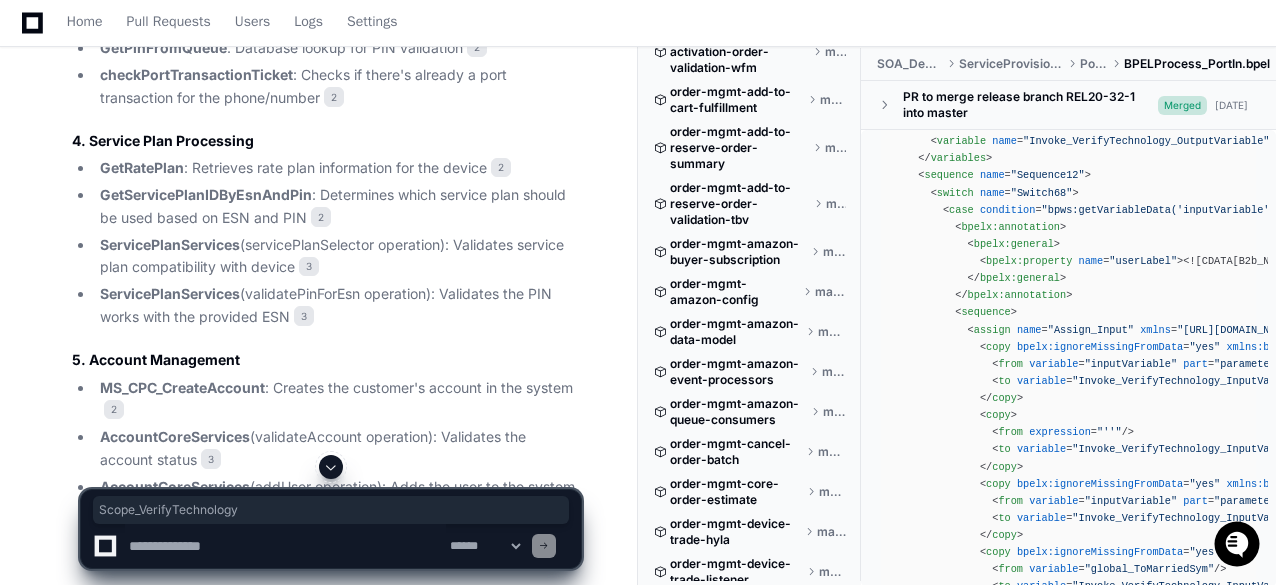 click on "<?xml version =  "1.0"  encoding =  "UTF-8"  ?>
< process   name = "BPELProcess_PortIn"   targetNamespace = "[URL][DOMAIN_NAME]"   xmlns = "[URL][DOMAIN_NAME]"   xmlns:client = "[URL][DOMAIN_NAME]"   xmlns:ora = "[URL][DOMAIN_NAME]"   xmlns:bpelx = "[URL][DOMAIN_NAME]"   xmlns:ns1 = "[URL][DOMAIN_NAME]"   xmlns:bpws = "[URL][DOMAIN_NAME]"   xmlns:xsd = "[URL][DOMAIN_NAME]"   xmlns:ns3 = "[URL][DOMAIN_NAME]"   xmlns:bpel2 = "[URL][DOMAIN_NAME]"   xmlns:ns2 = "[URL][DOMAIN_NAME]"   xmlns:ns4 = "[URL][DOMAIN_NAME]"   xmlns:xp20 = "[URL][DOMAIN_NAME]"   =   =   =" 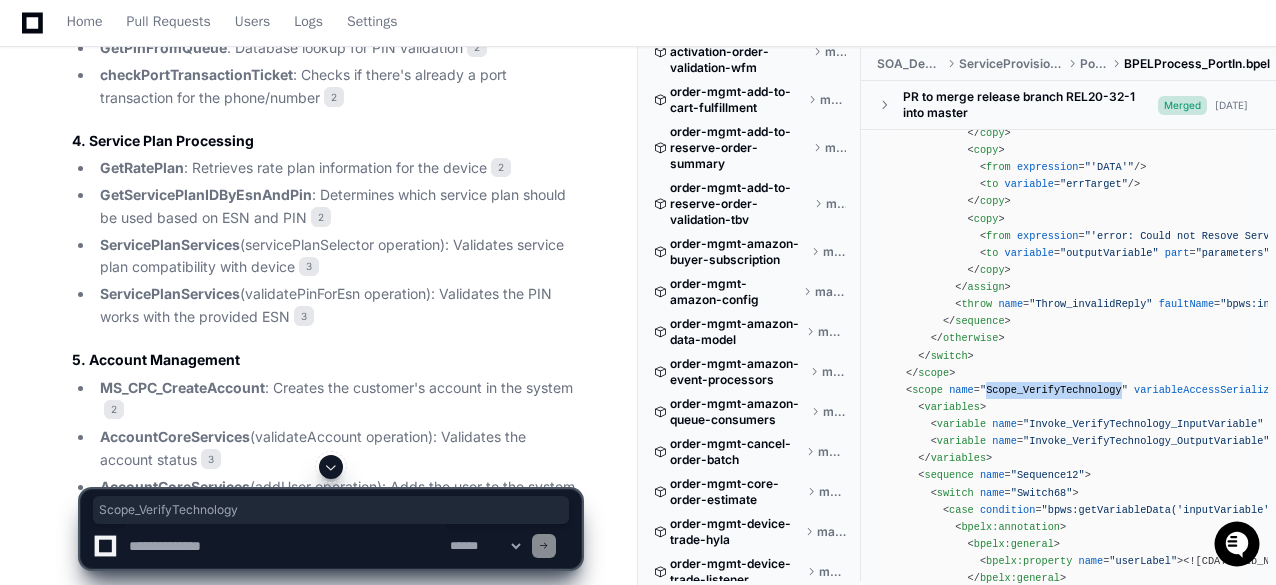 scroll, scrollTop: 19432, scrollLeft: 0, axis: vertical 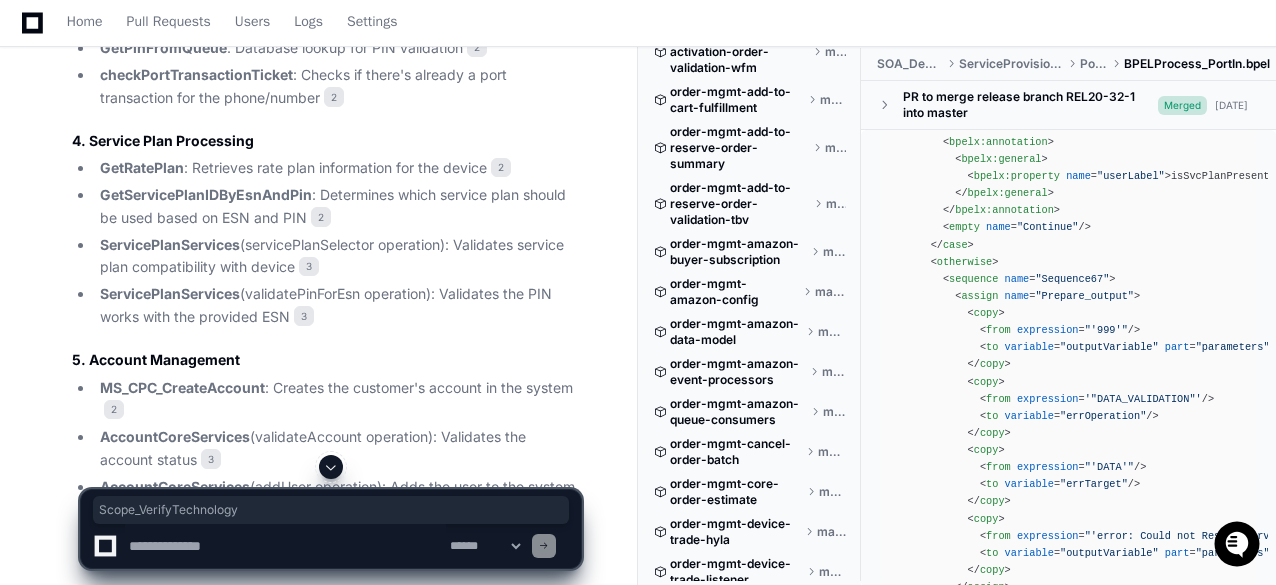 click on ""Check_Pin"" 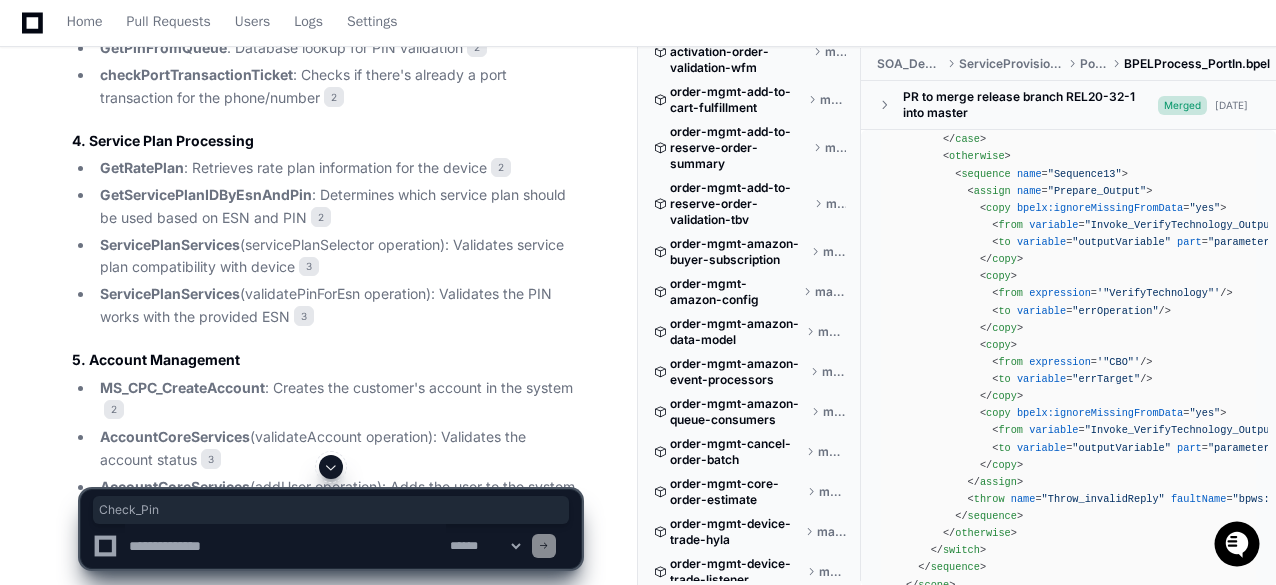 scroll, scrollTop: 21732, scrollLeft: 0, axis: vertical 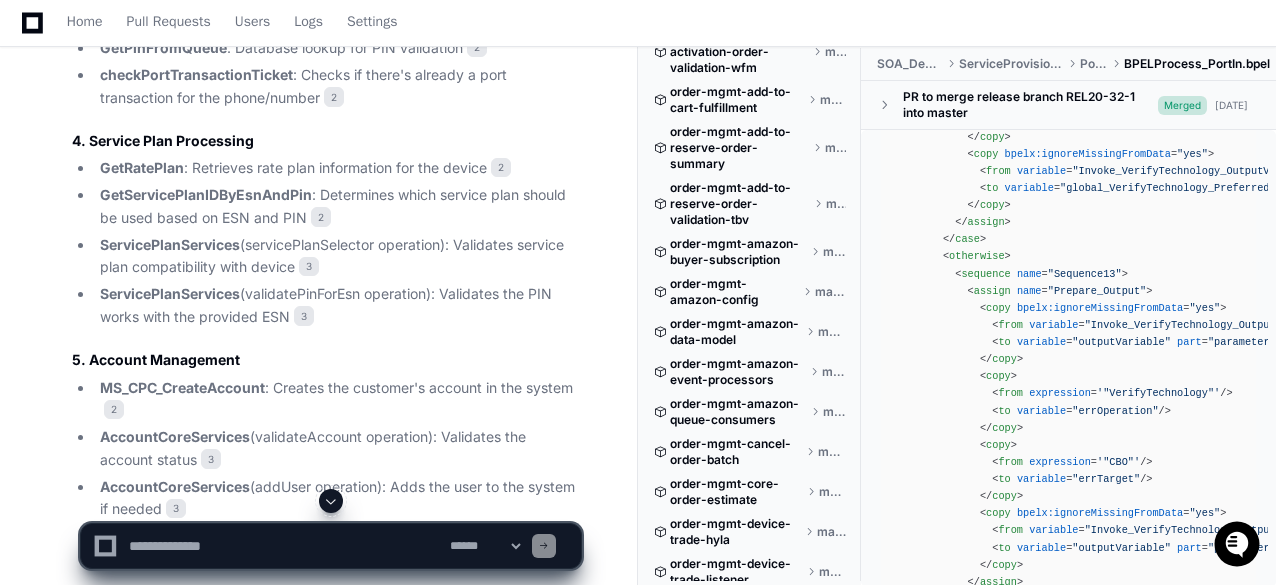 click on "<?xml version =  "1.0"  encoding =  "UTF-8"  ?>
< process   name = "BPELProcess_PortIn"   targetNamespace = "[URL][DOMAIN_NAME]"   xmlns = "[URL][DOMAIN_NAME]"   xmlns:client = "[URL][DOMAIN_NAME]"   xmlns:ora = "[URL][DOMAIN_NAME]"   xmlns:bpelx = "[URL][DOMAIN_NAME]"   xmlns:ns1 = "[URL][DOMAIN_NAME]"   xmlns:bpws = "[URL][DOMAIN_NAME]"   xmlns:xsd = "[URL][DOMAIN_NAME]"   xmlns:ns3 = "[URL][DOMAIN_NAME]"   xmlns:bpel2 = "[URL][DOMAIN_NAME]"   xmlns:ns2 = "[URL][DOMAIN_NAME]"   xmlns:ns4 = "[URL][DOMAIN_NAME]"   xmlns:xp20 = "[URL][DOMAIN_NAME]"   =   =   =" 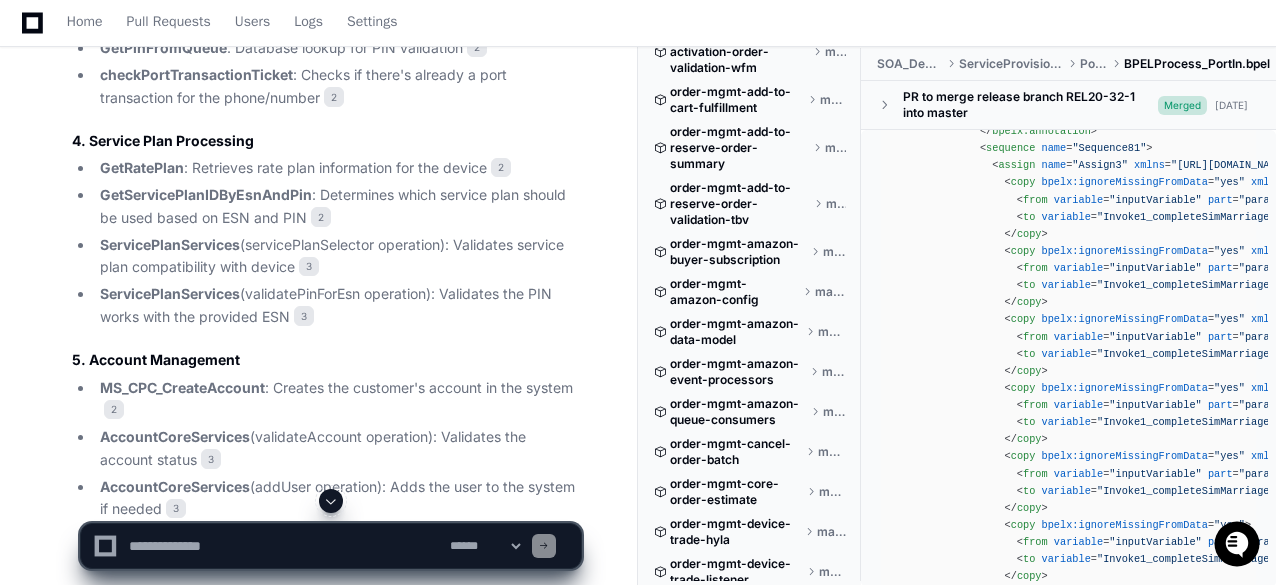 scroll, scrollTop: 22632, scrollLeft: 0, axis: vertical 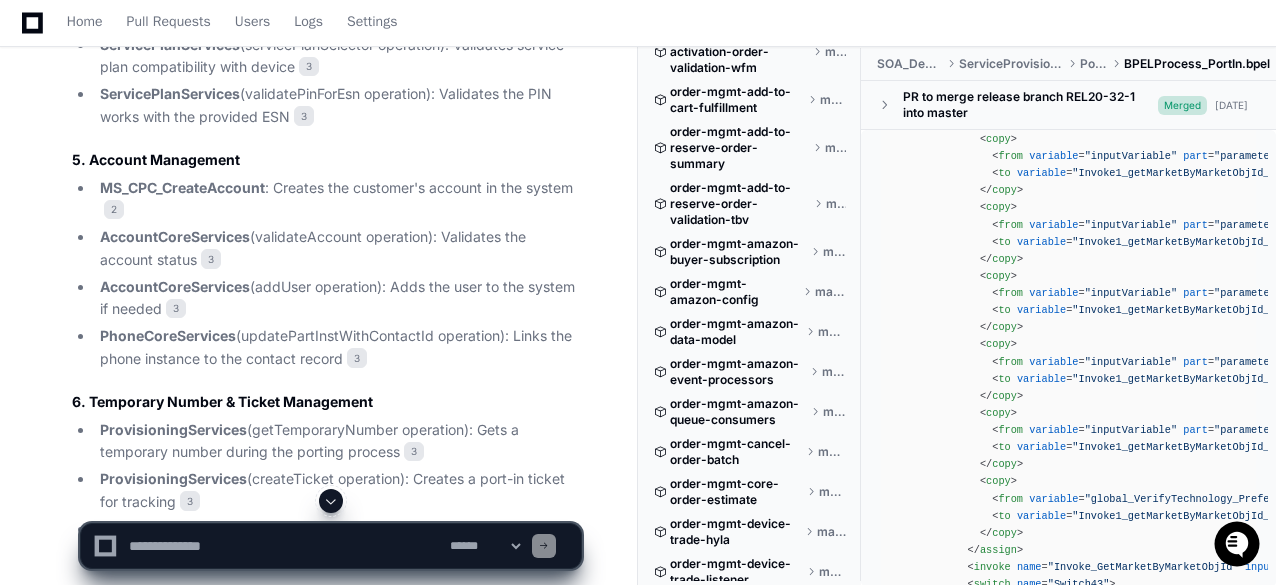 click on ""Scope_GetMarketByMarketObjId"" 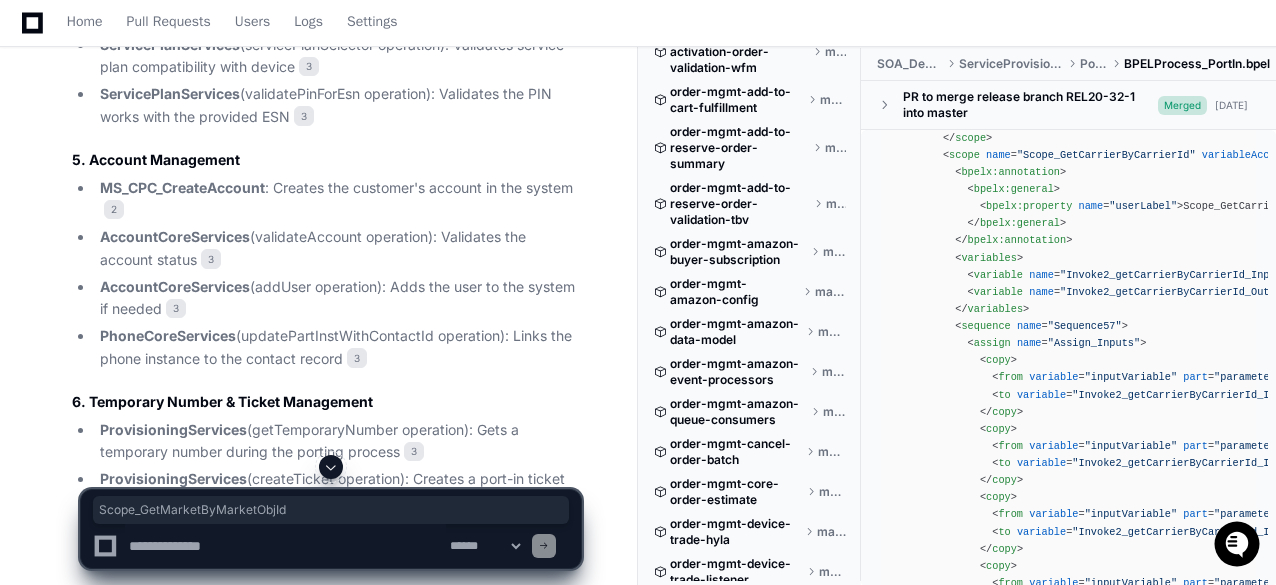 scroll, scrollTop: 26332, scrollLeft: 0, axis: vertical 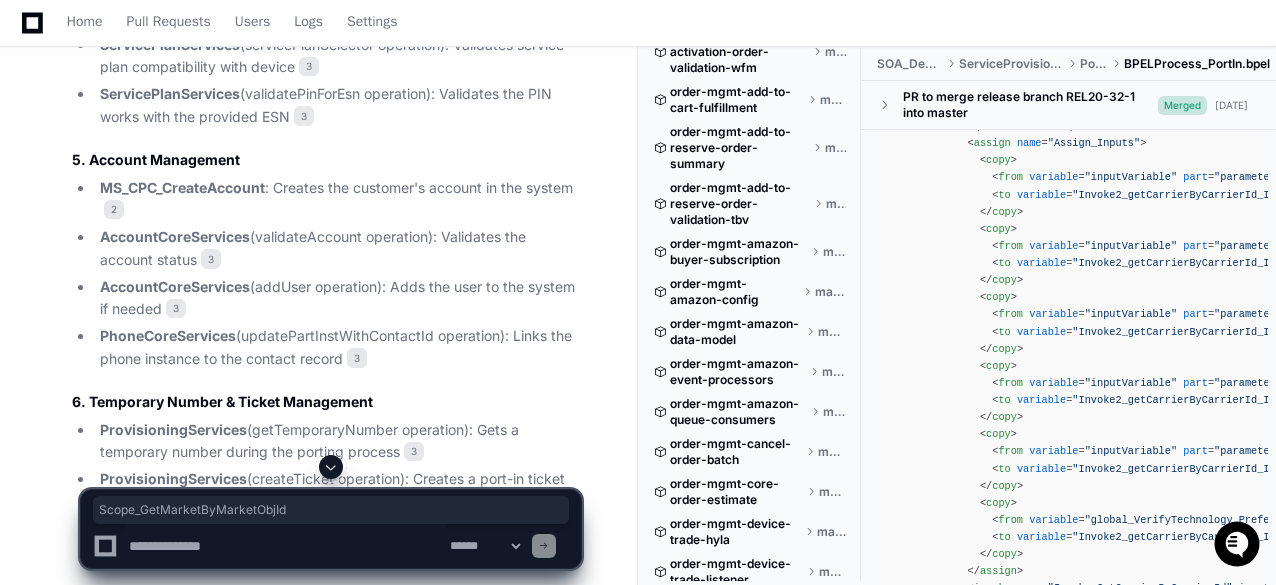 click on ""Scope_GetCarrierByCarrierId"" 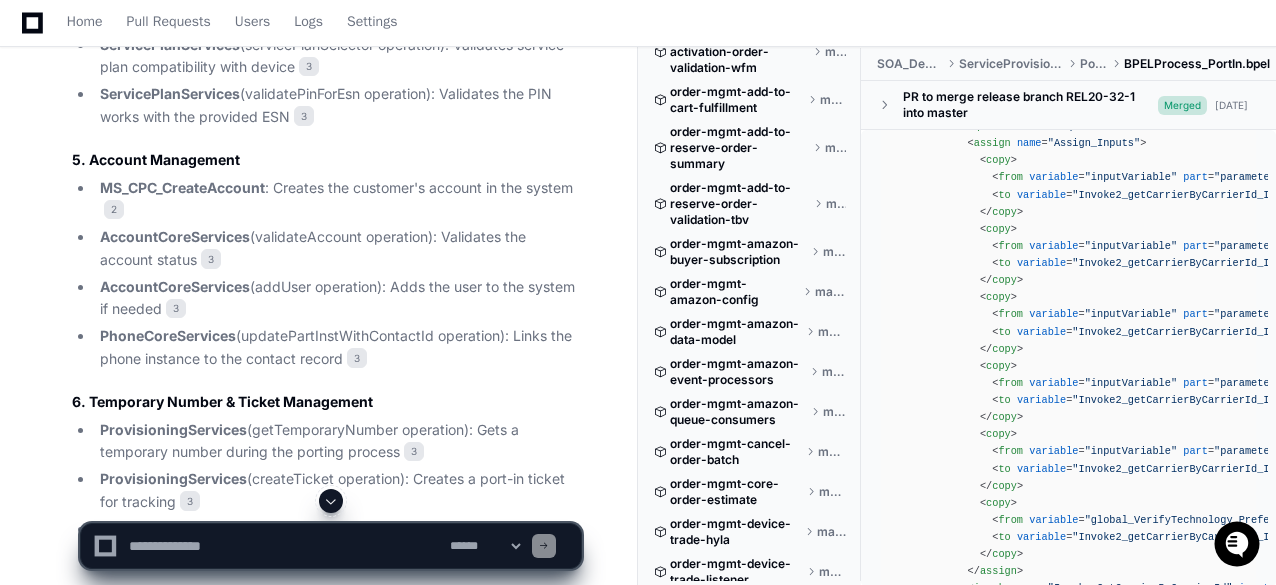 click on ""Scope_GetCarrierByCarrierId"" 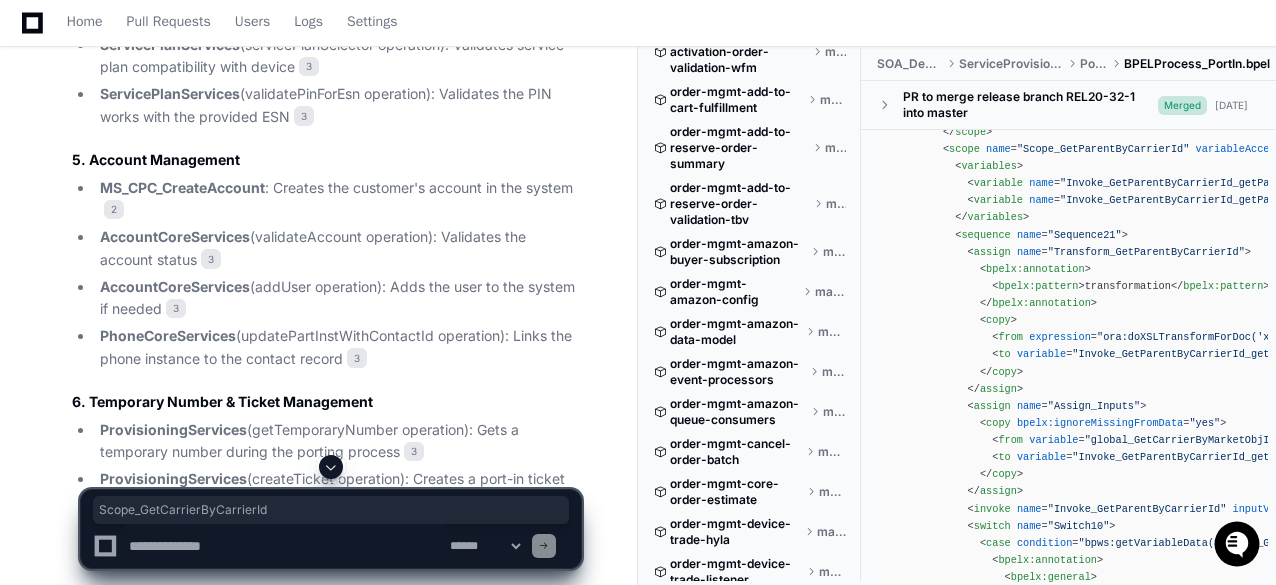 scroll, scrollTop: 29132, scrollLeft: 0, axis: vertical 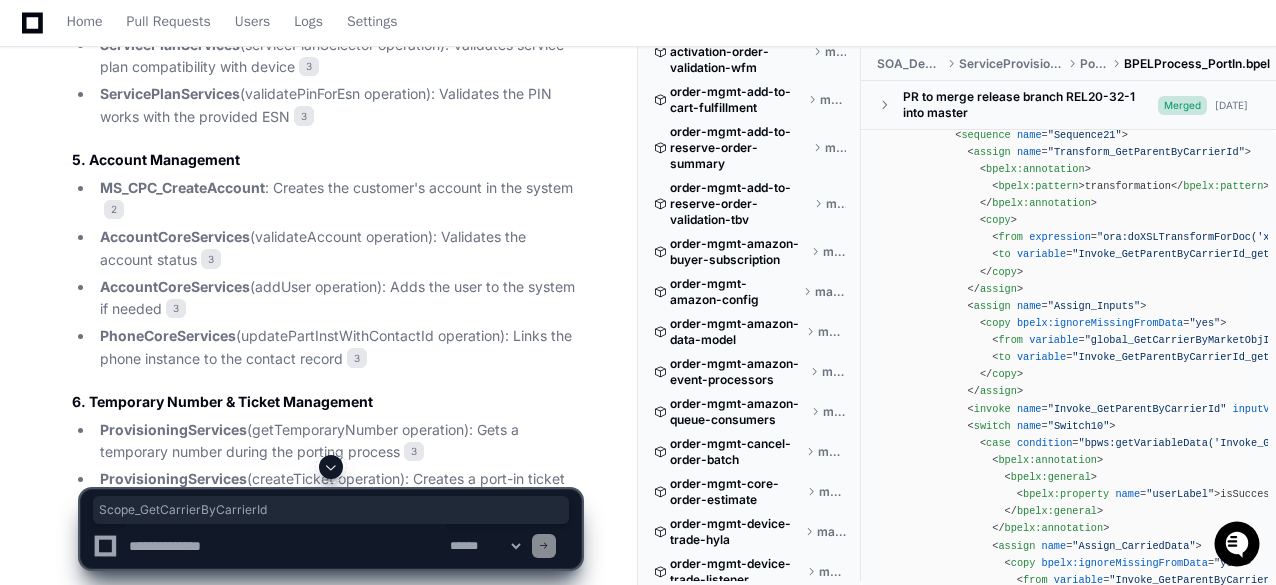 click on "<?xml version =  "1.0"  encoding =  "UTF-8"  ?>
< process   name = "BPELProcess_PortIn"   targetNamespace = "[URL][DOMAIN_NAME]"   xmlns = "[URL][DOMAIN_NAME]"   xmlns:client = "[URL][DOMAIN_NAME]"   xmlns:ora = "[URL][DOMAIN_NAME]"   xmlns:bpelx = "[URL][DOMAIN_NAME]"   xmlns:ns1 = "[URL][DOMAIN_NAME]"   xmlns:bpws = "[URL][DOMAIN_NAME]"   xmlns:xsd = "[URL][DOMAIN_NAME]"   xmlns:ns3 = "[URL][DOMAIN_NAME]"   xmlns:bpel2 = "[URL][DOMAIN_NAME]"   xmlns:ns2 = "[URL][DOMAIN_NAME]"   xmlns:ns4 = "[URL][DOMAIN_NAME]"   xmlns:xp20 = "[URL][DOMAIN_NAME]"   =   =   =" 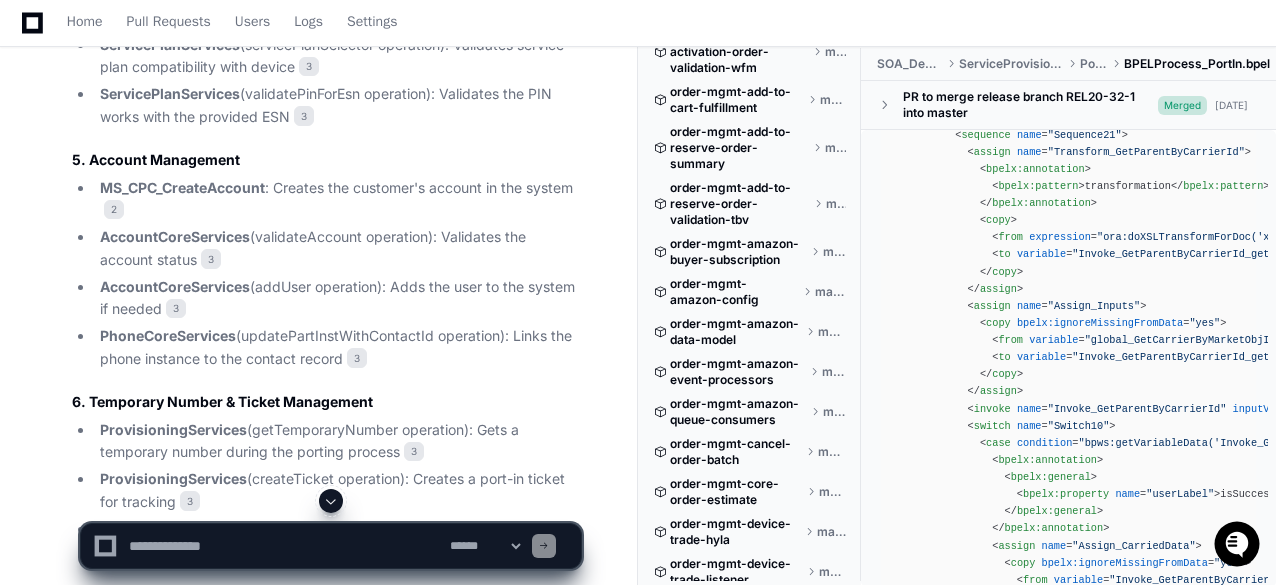 click on ""Scope_GetParentByCarrierId"" 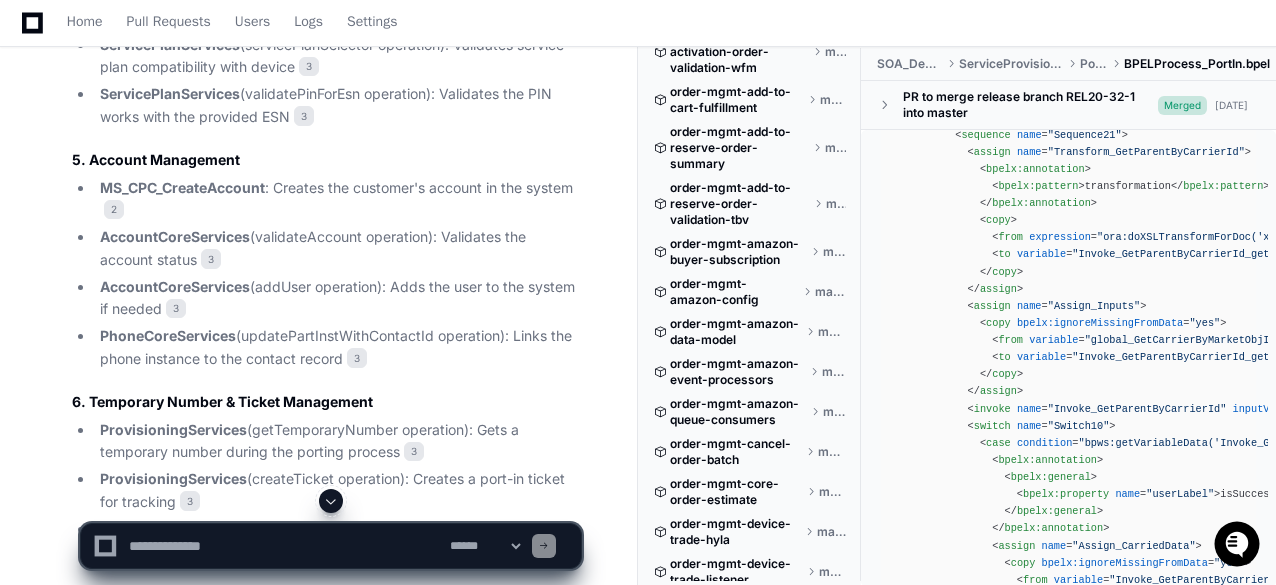 click on ""Scope_GetParentByCarrierId"" 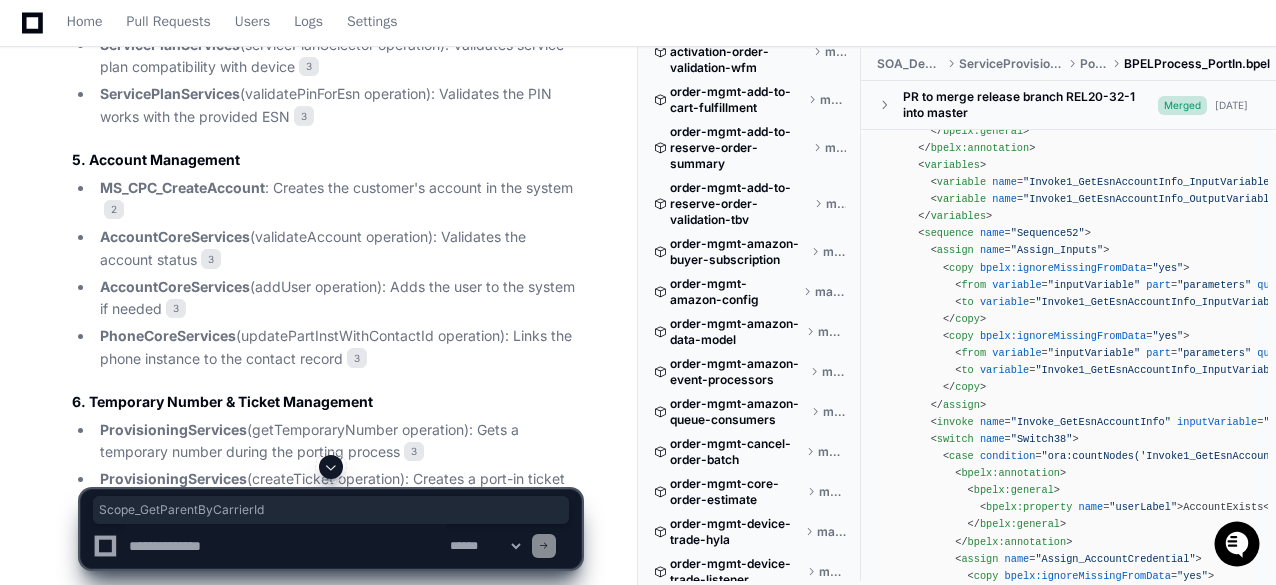 scroll, scrollTop: 30332, scrollLeft: 0, axis: vertical 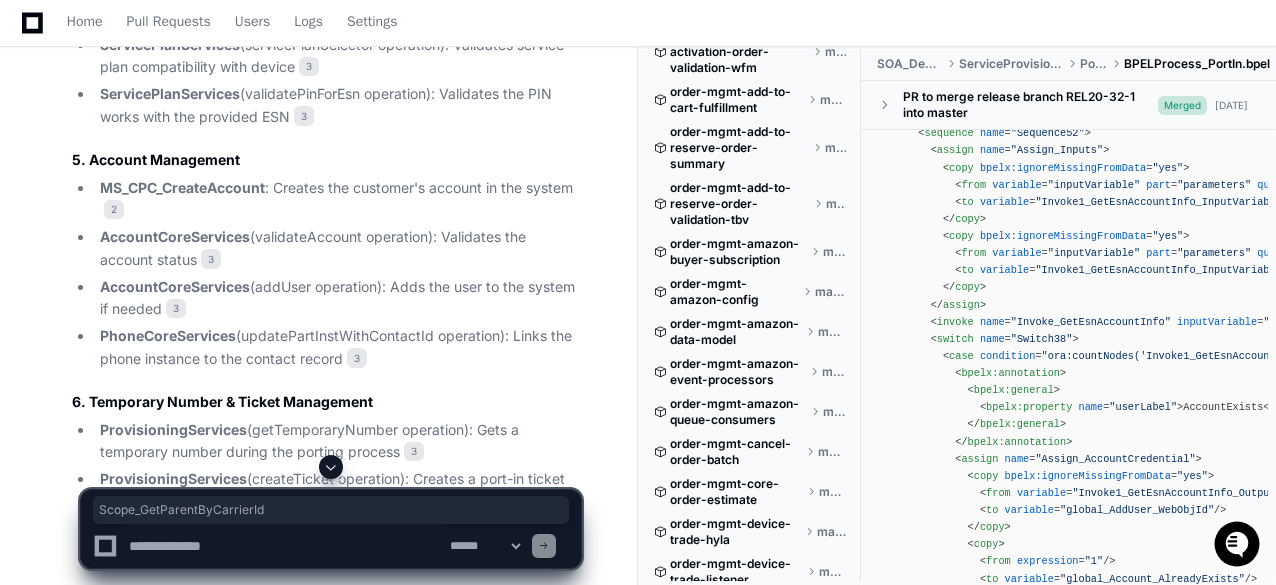 click on ""Scope_GetAccountInfo"" 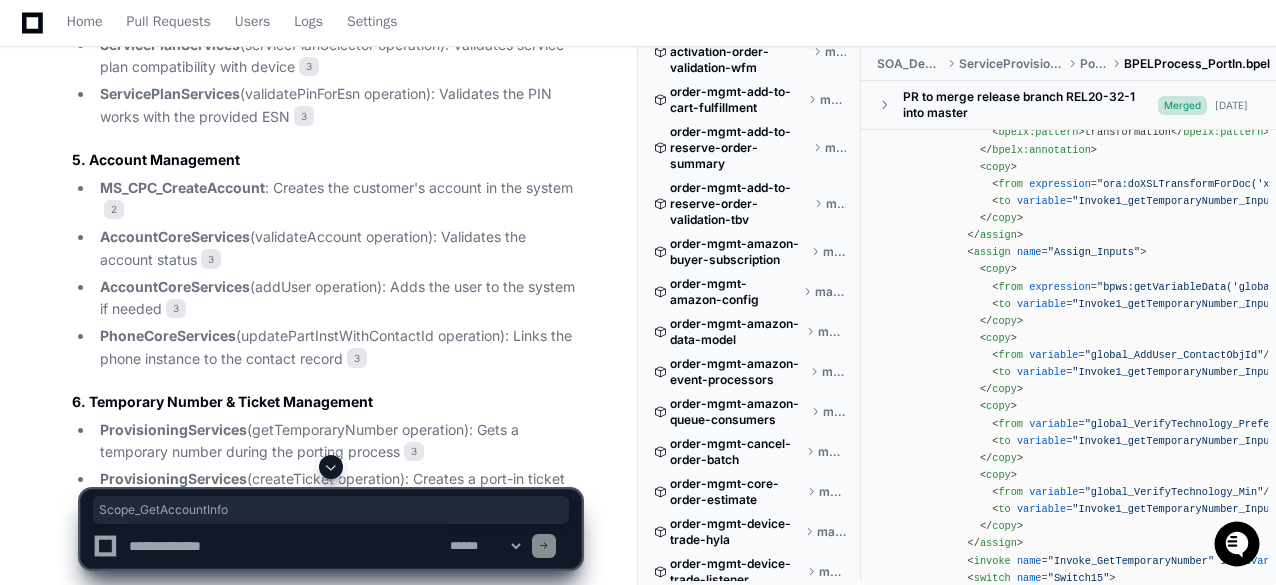 scroll, scrollTop: 35632, scrollLeft: 0, axis: vertical 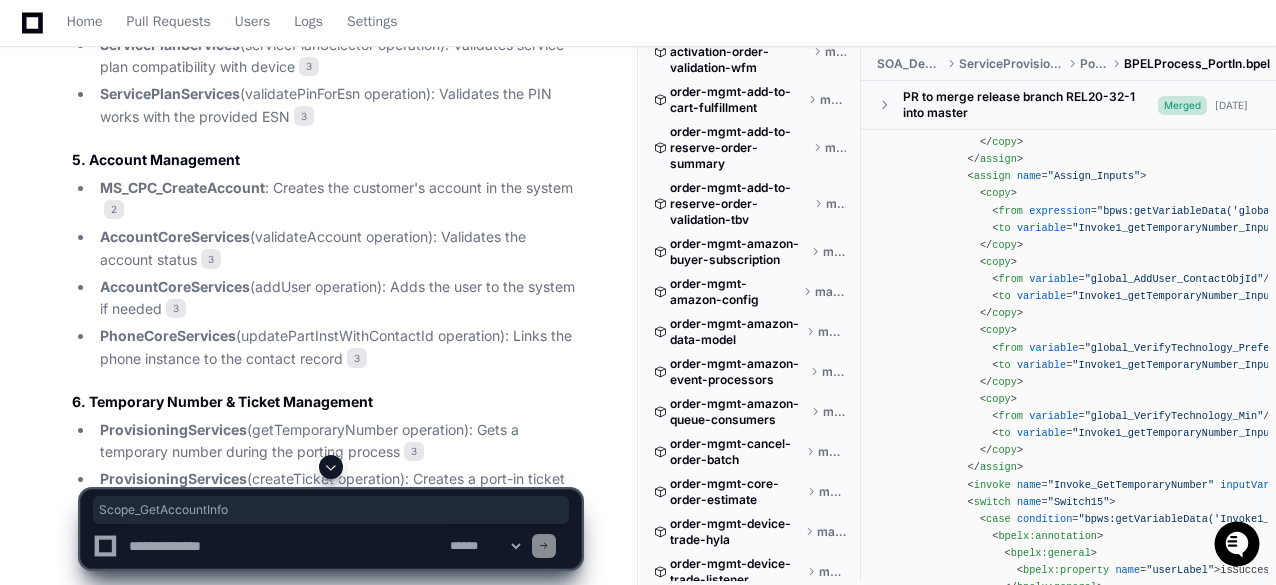 click on ""Scope_GetTemporaryNumber"" 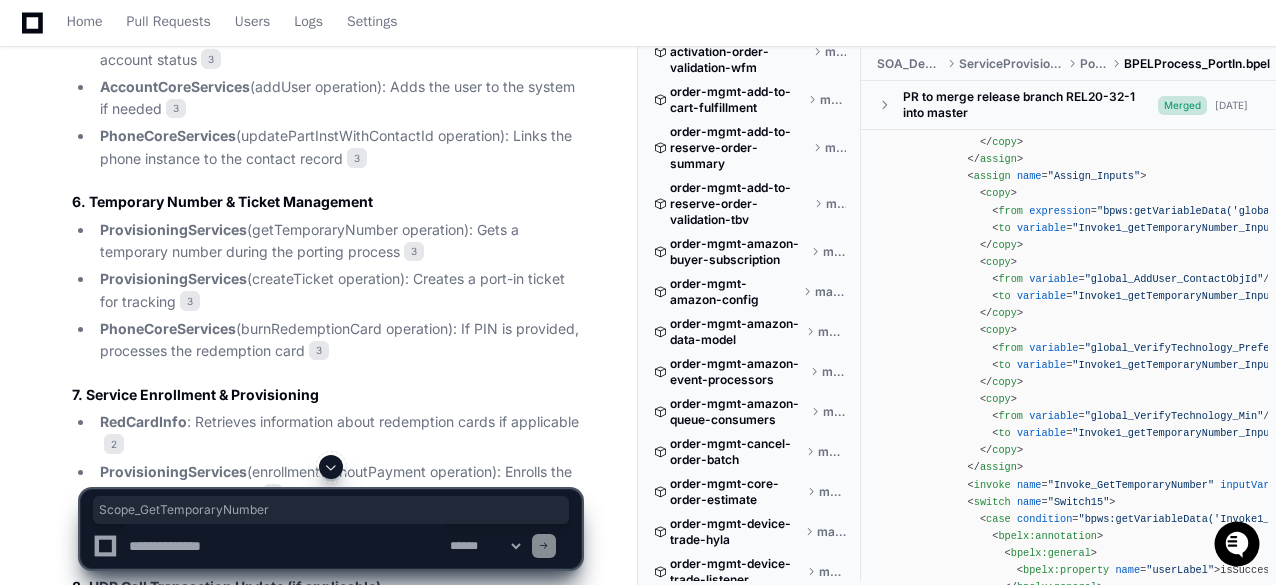 scroll, scrollTop: 5561, scrollLeft: 0, axis: vertical 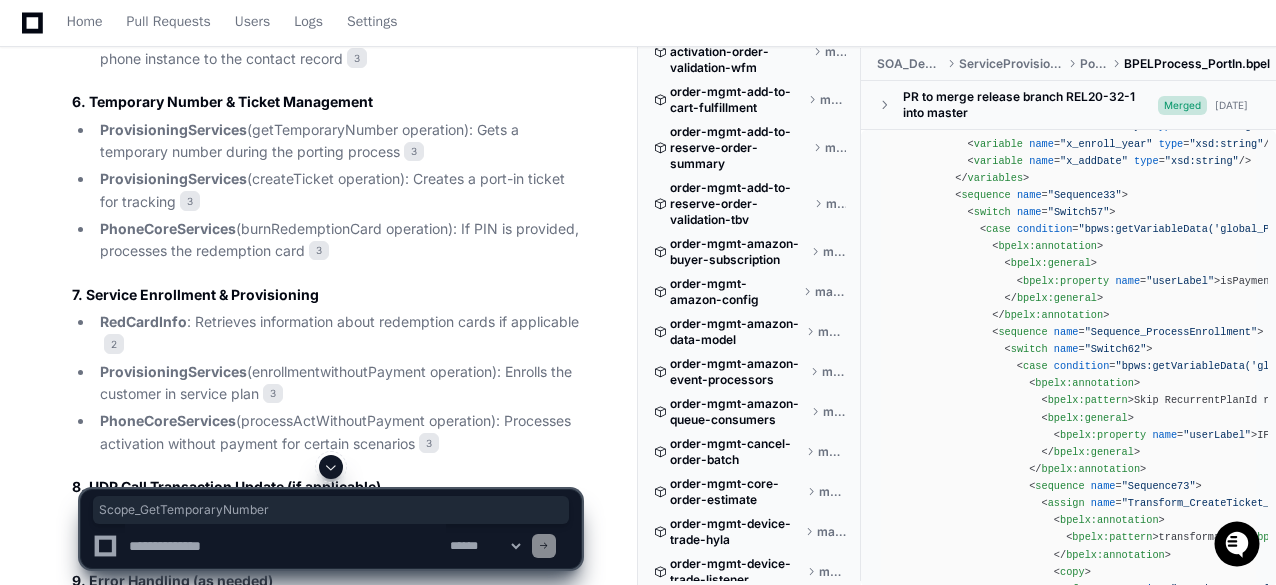 click on ""Scope_CreateTicket"" 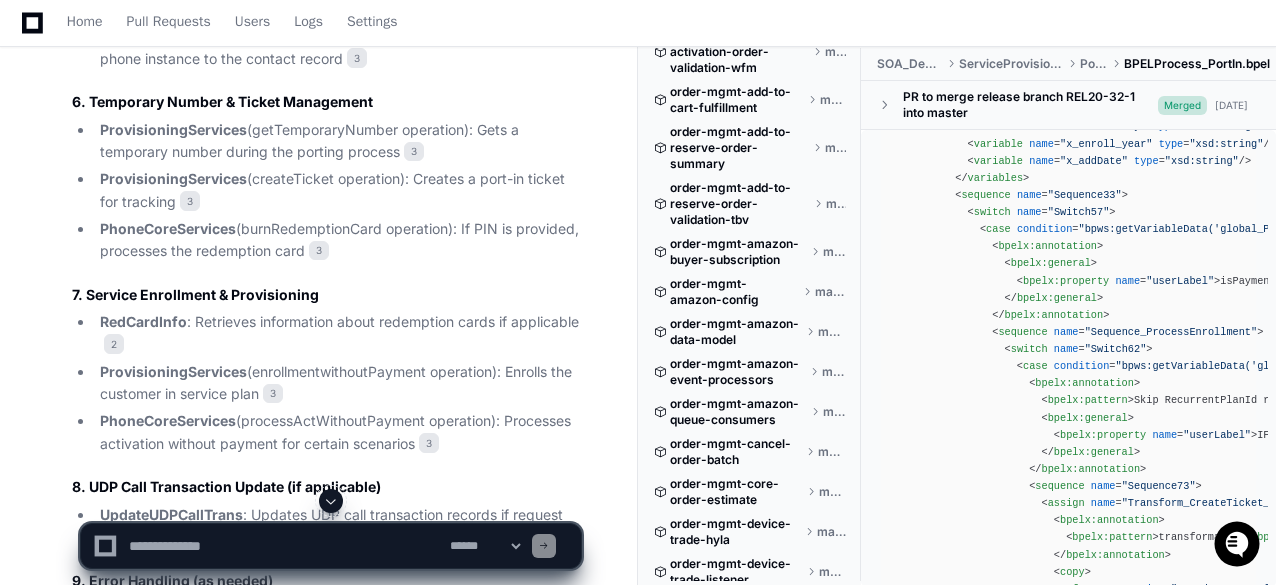 click on ""Scope_CreateTicket"" 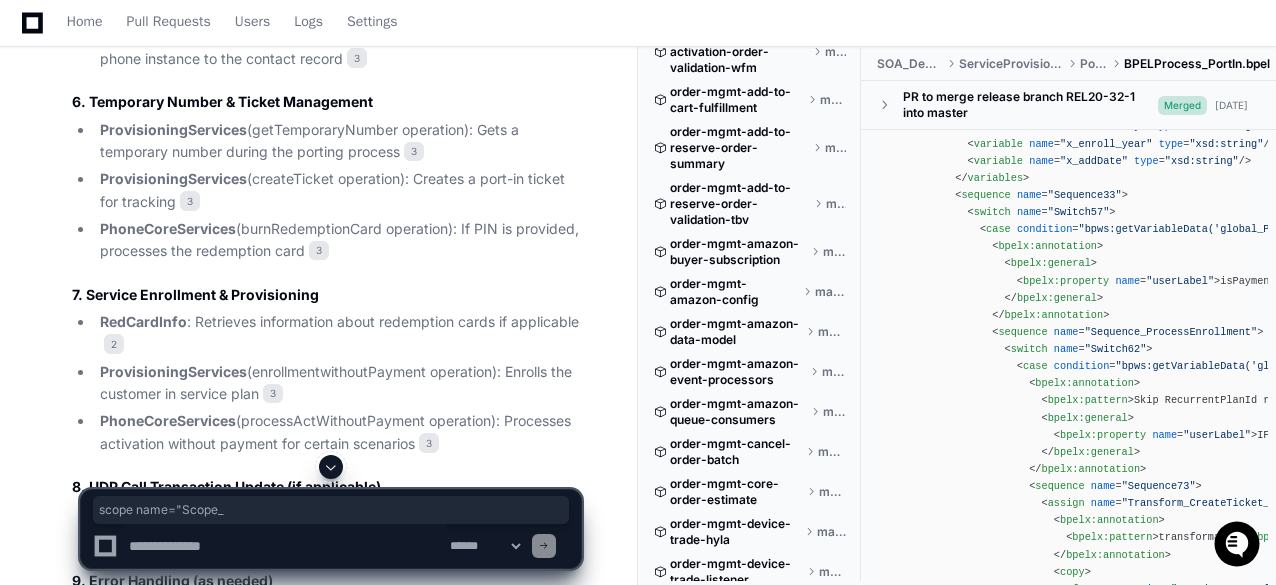 drag, startPoint x: 945, startPoint y: 319, endPoint x: 1046, endPoint y: 319, distance: 101 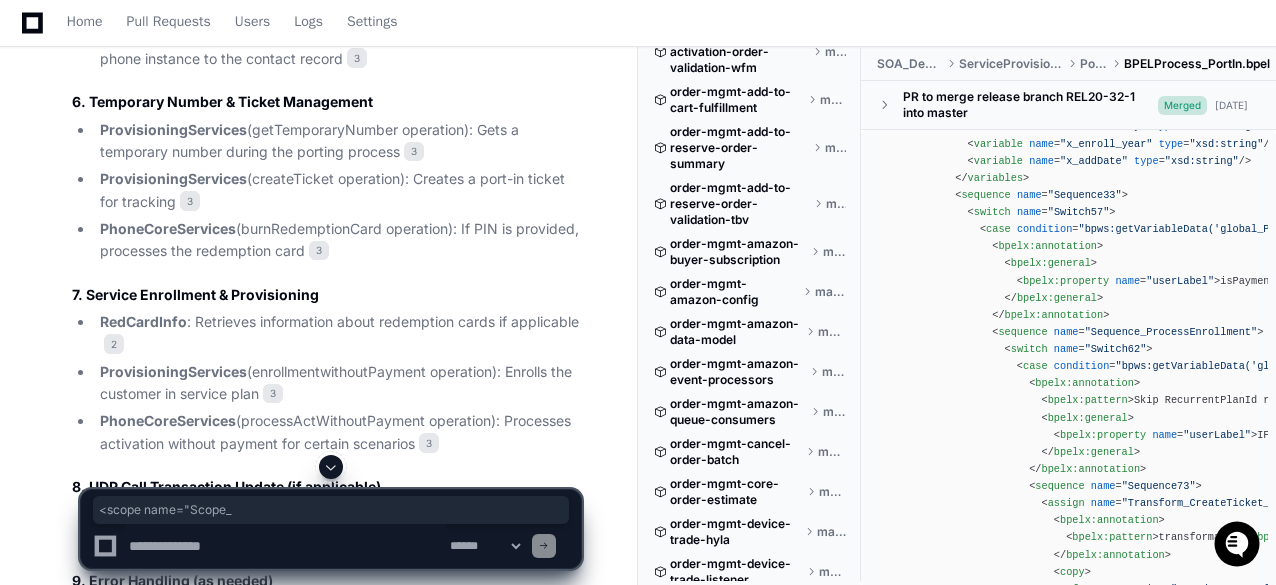 drag, startPoint x: 940, startPoint y: 317, endPoint x: 1047, endPoint y: 319, distance: 107.01869 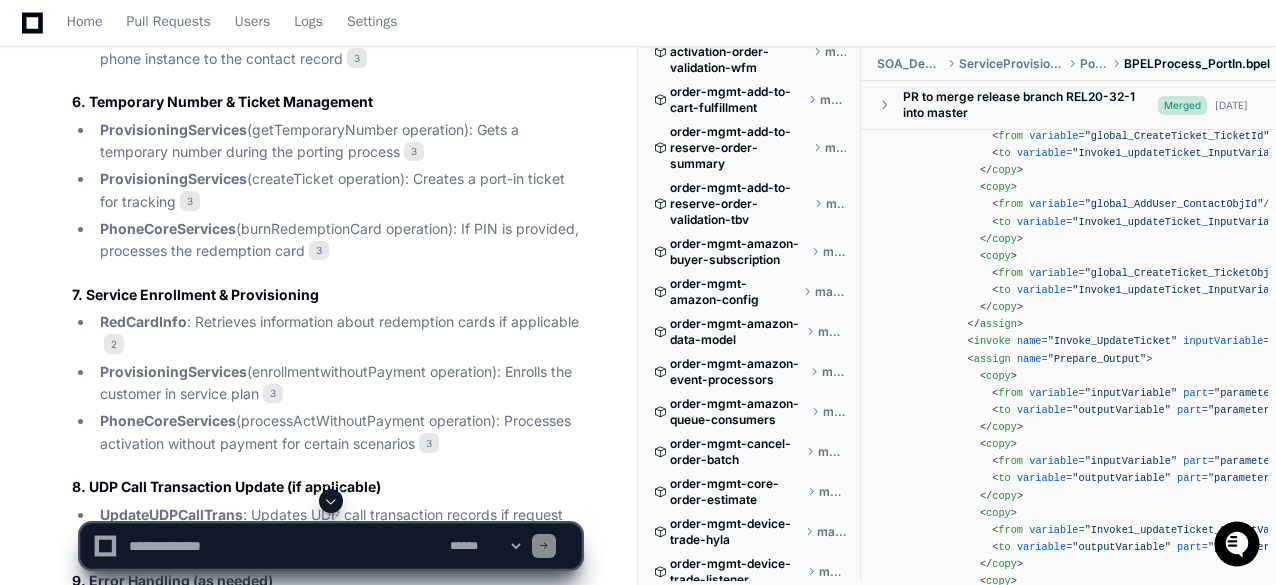 scroll, scrollTop: 5004, scrollLeft: 0, axis: vertical 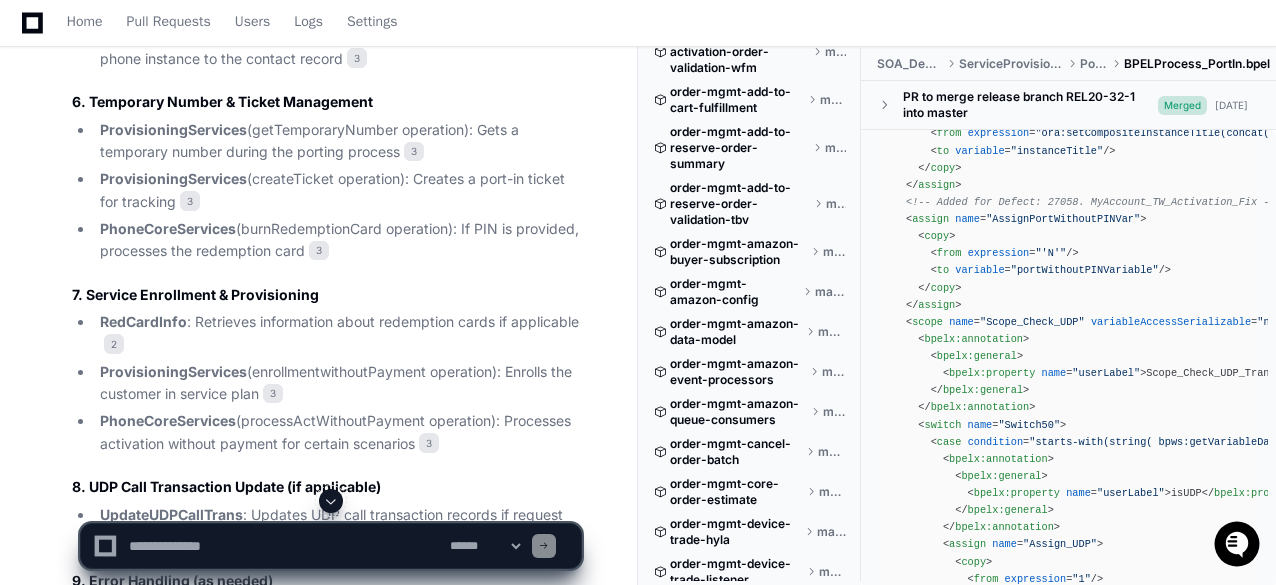 click on ""Scope_Check_UDP"" 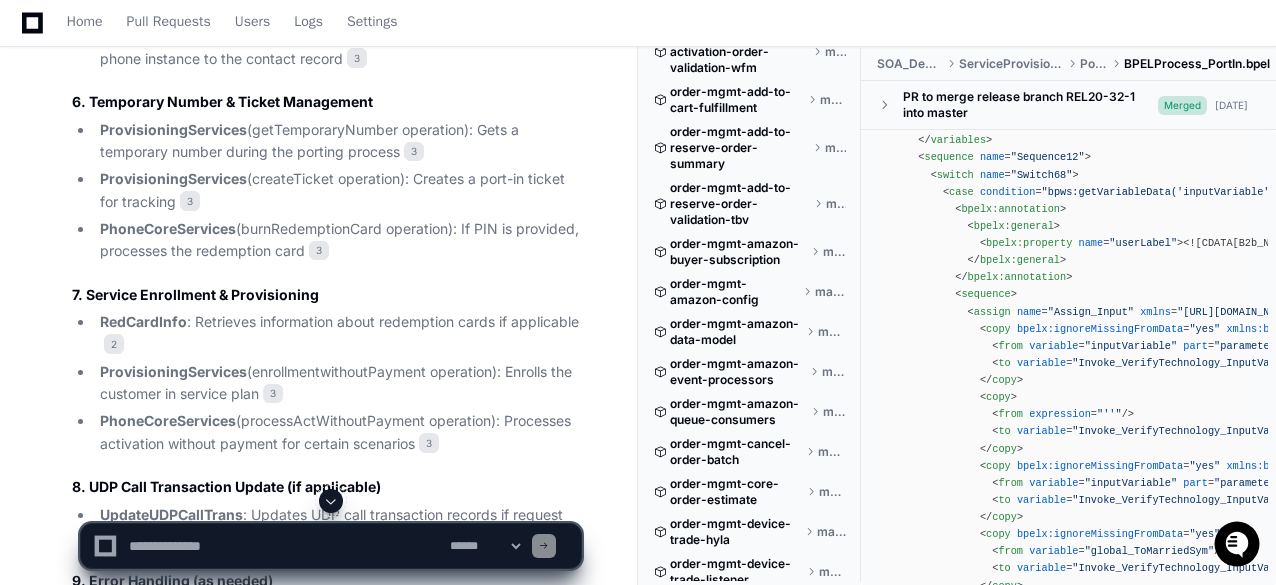 scroll, scrollTop: 22517, scrollLeft: 0, axis: vertical 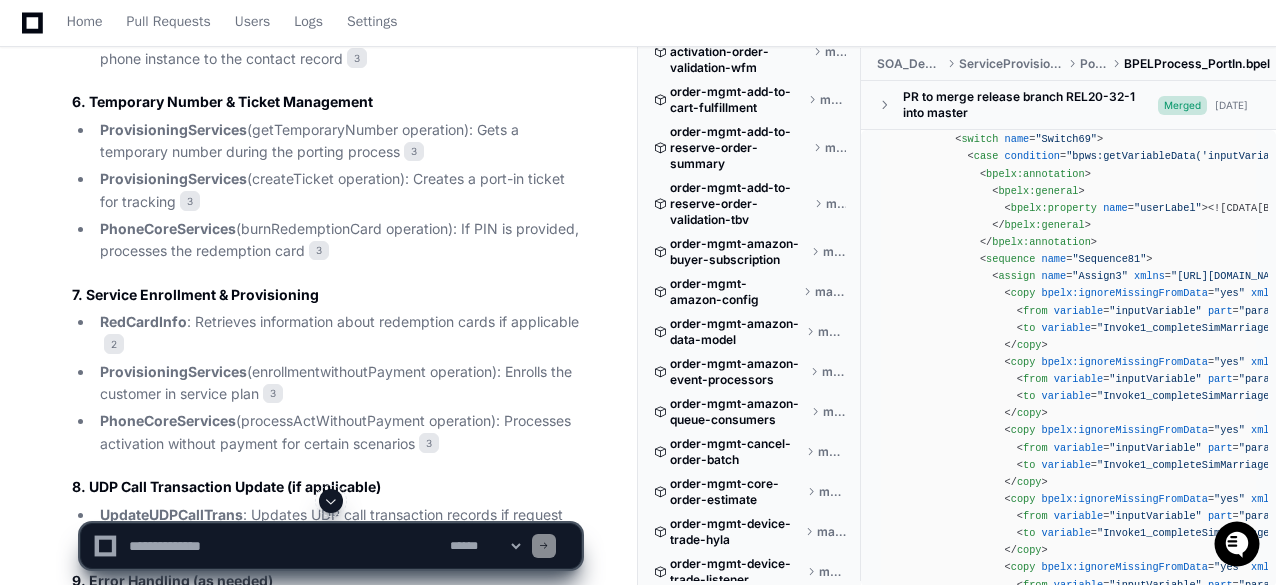 click on ""Scope_CompleteSimMarriageInPartInst"" 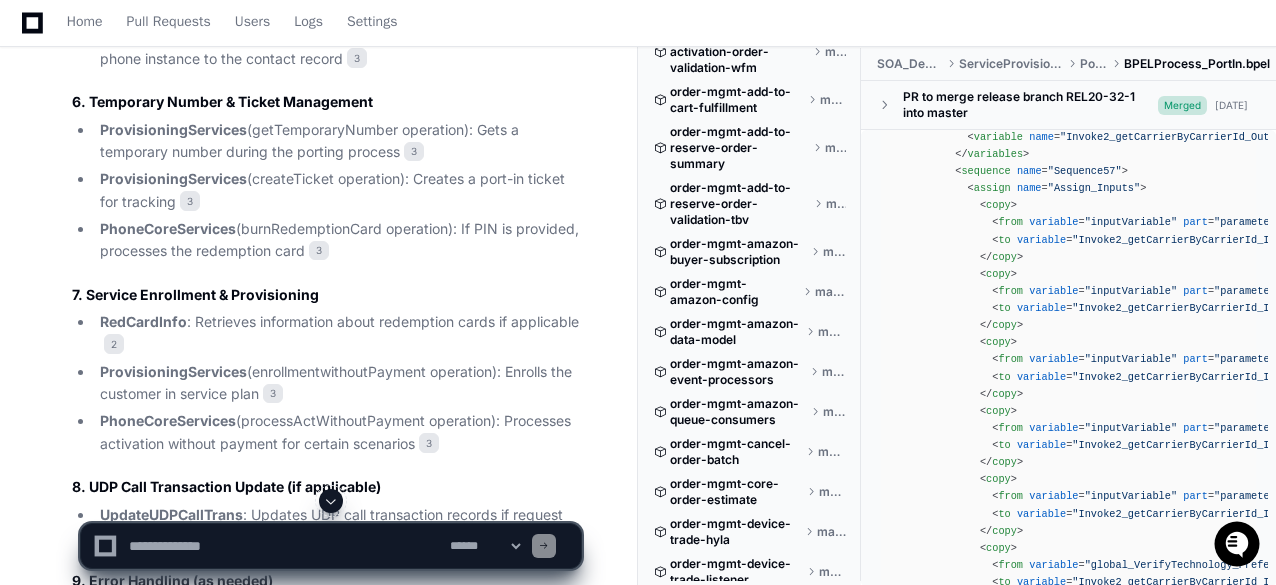 scroll, scrollTop: 27760, scrollLeft: 0, axis: vertical 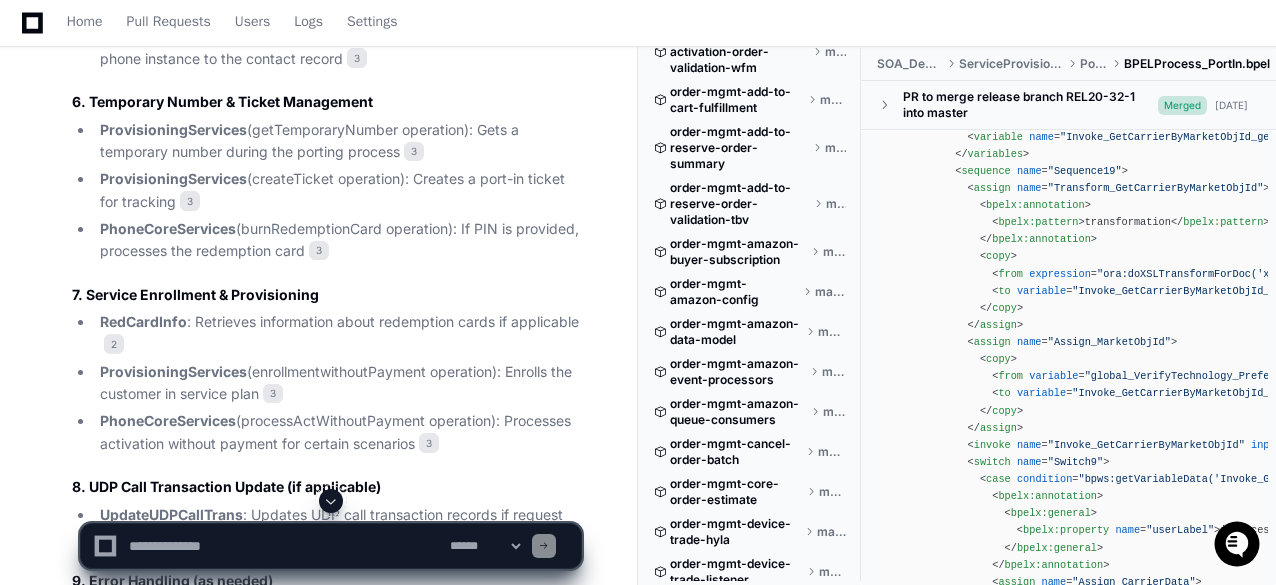 click on ""Scope_GetCarrierByMarketId"" 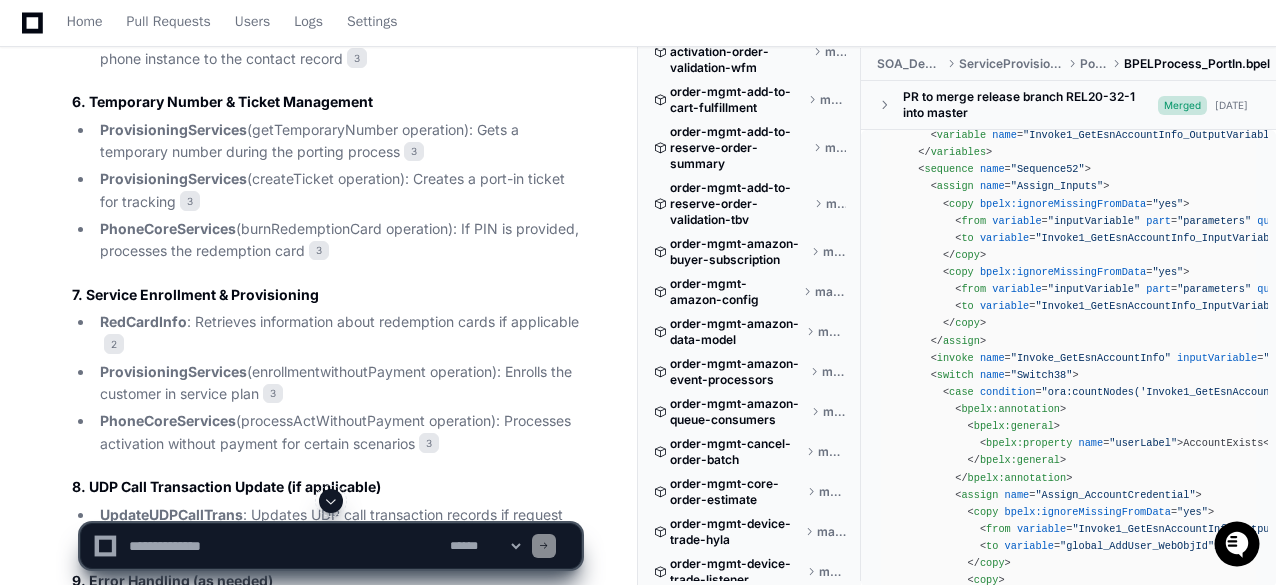 scroll, scrollTop: 31564, scrollLeft: 0, axis: vertical 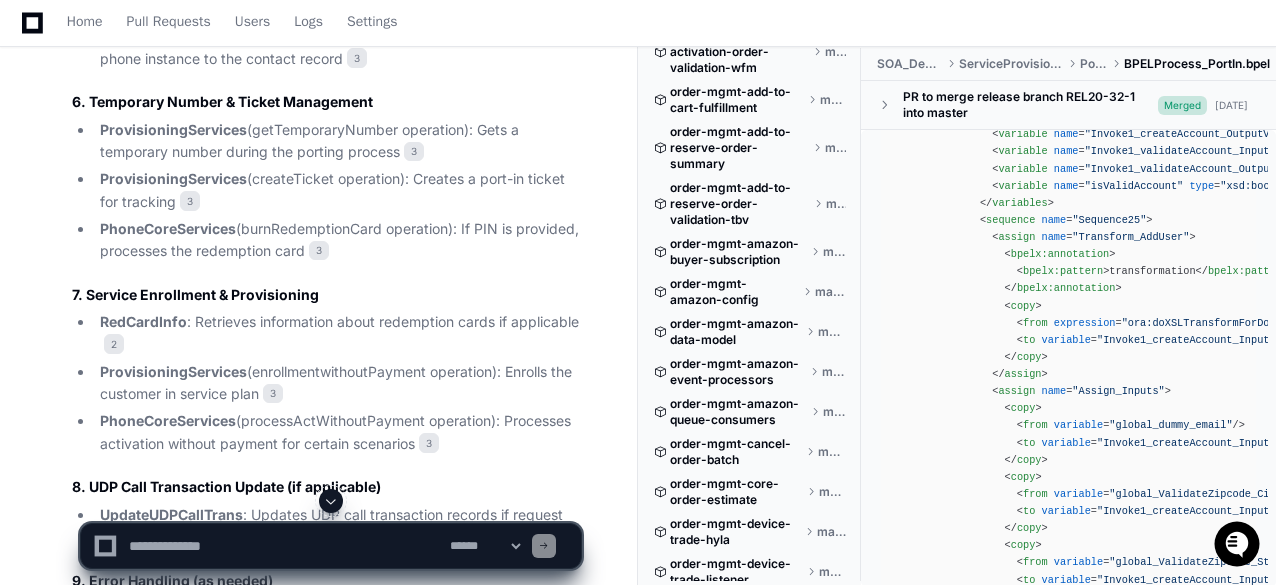 click on ""Scope_CreateDummyAccount"" 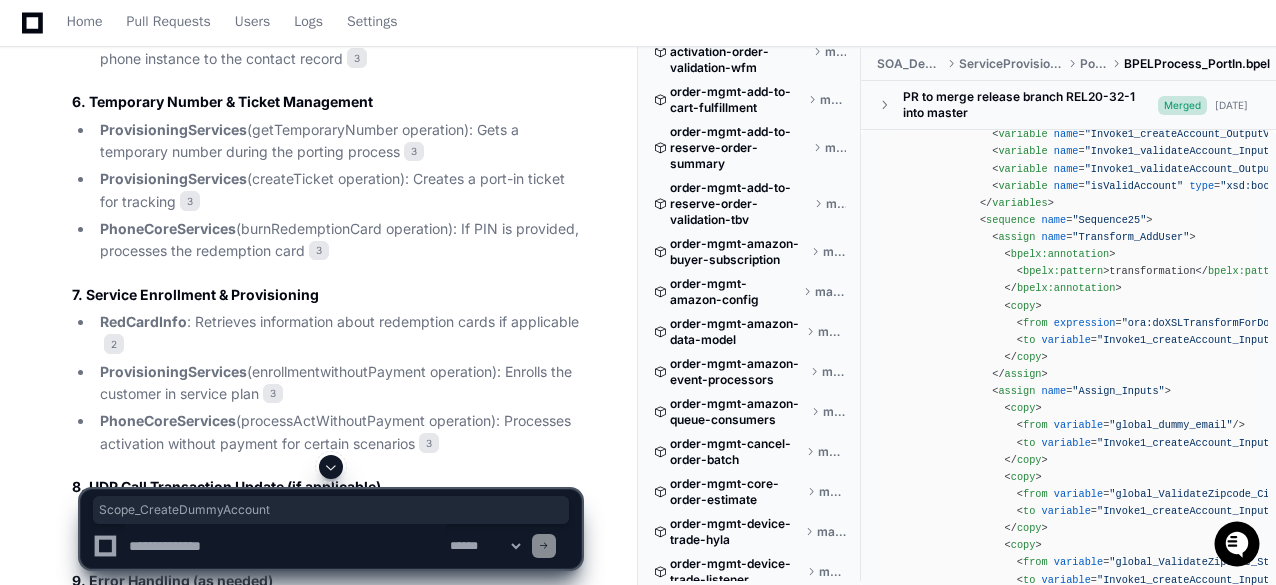 scroll, scrollTop: 34580, scrollLeft: 0, axis: vertical 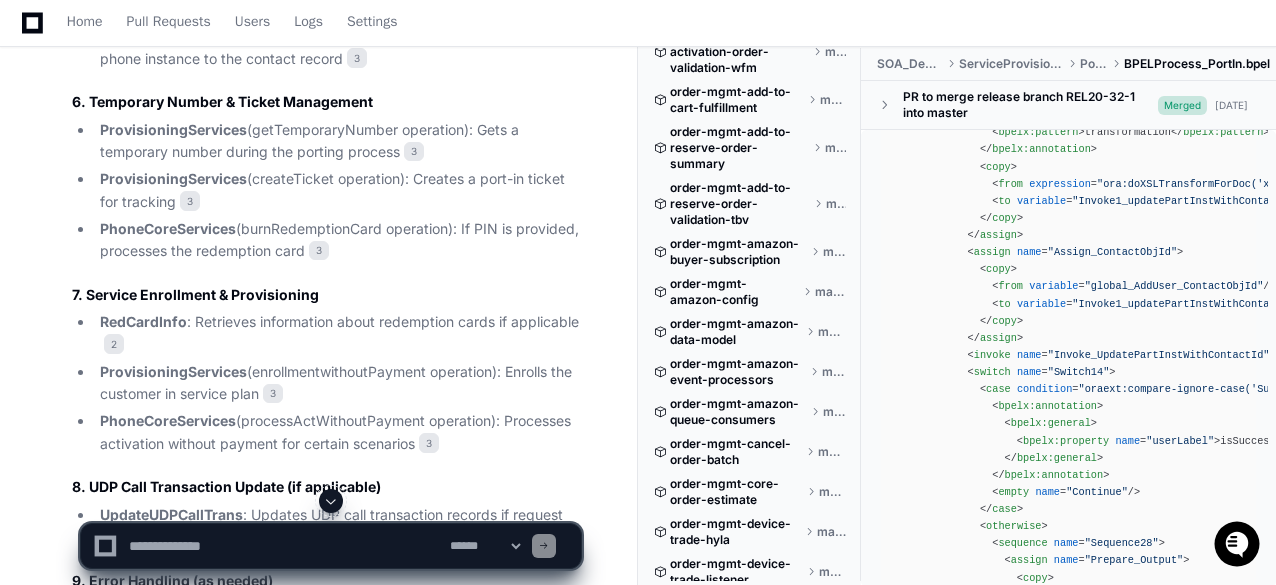 click on ""Scope_UpdatePartInstWithContactId"" 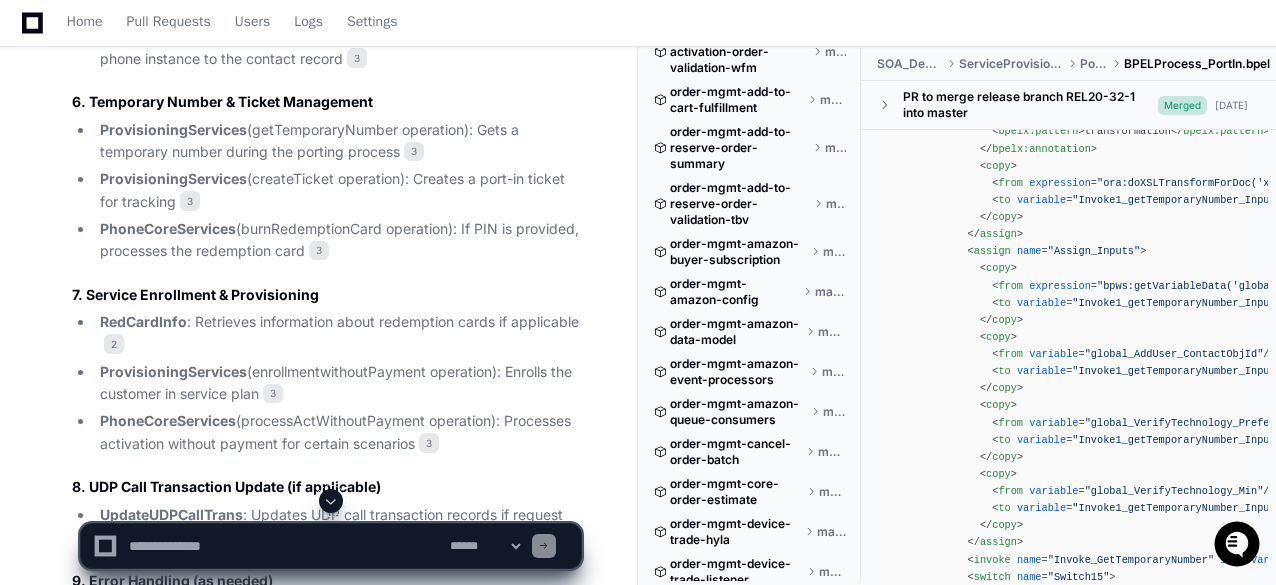 click on ""Scope_GetTemporaryNumber"" 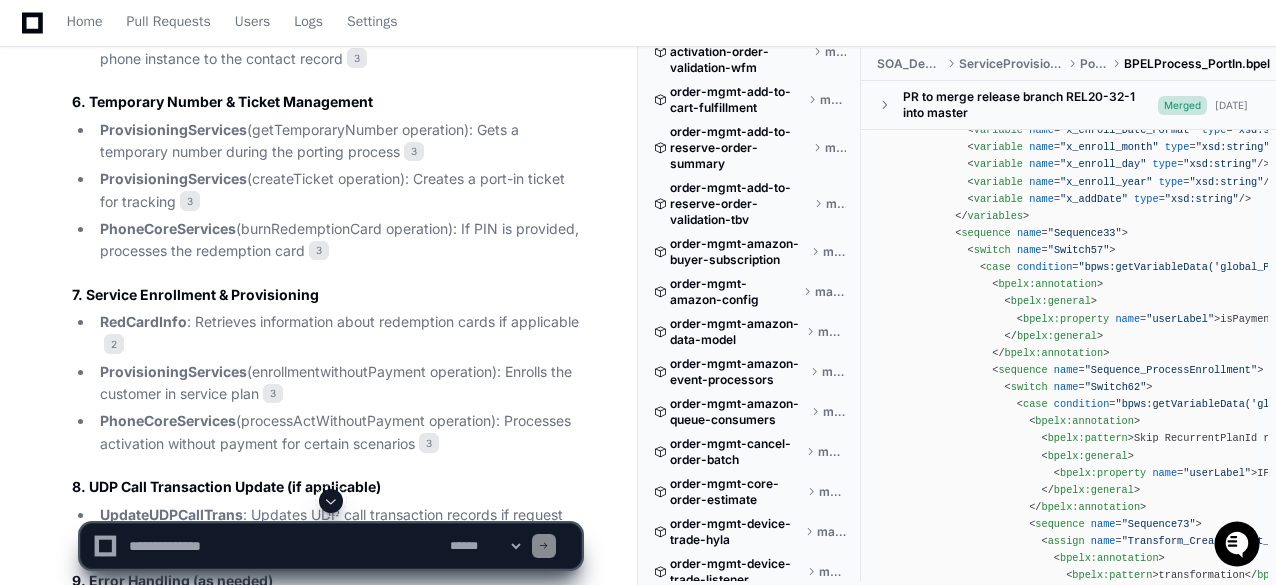 scroll, scrollTop: 39686, scrollLeft: 0, axis: vertical 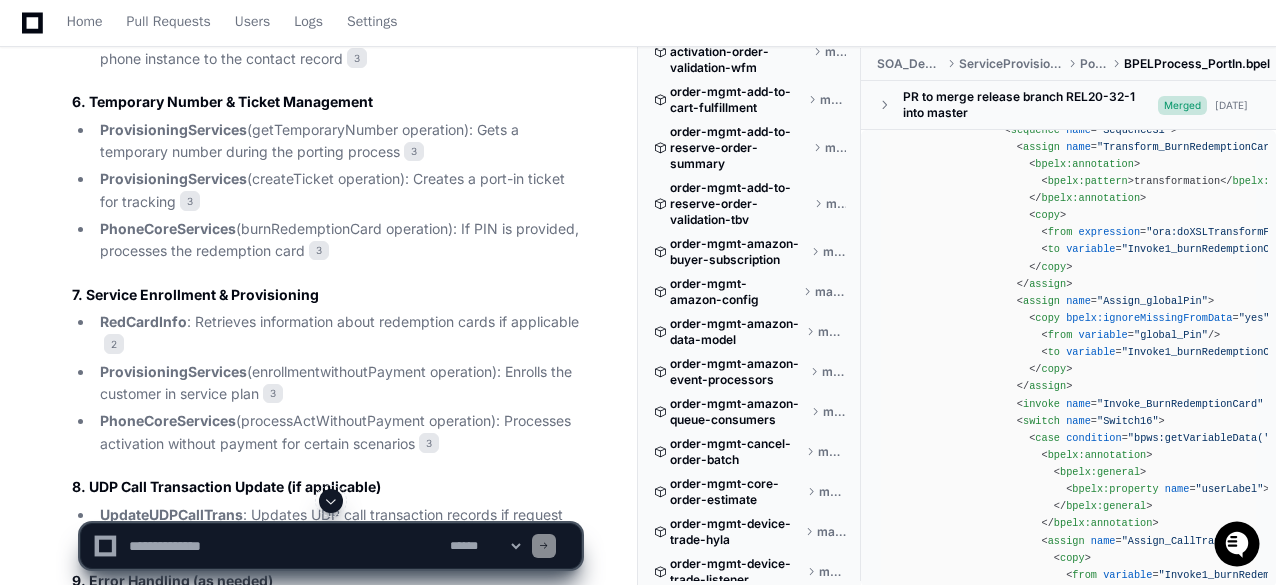 click on ""Scope_BurnRedemptionCard"" 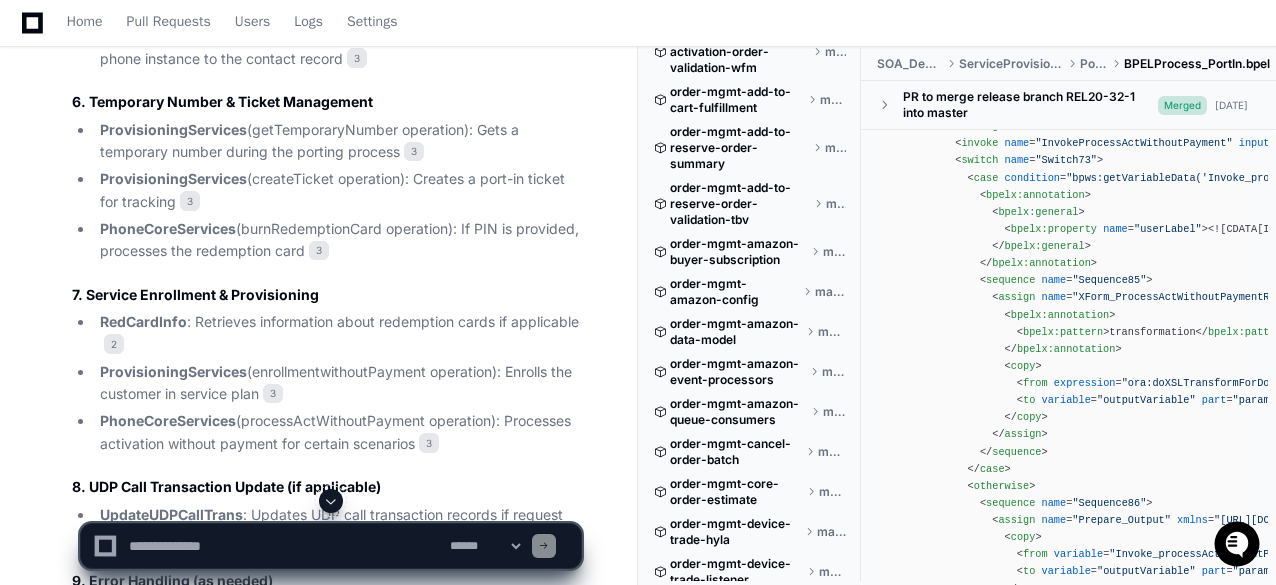 click on ""Scope_ProcessActWithoutPayment"" 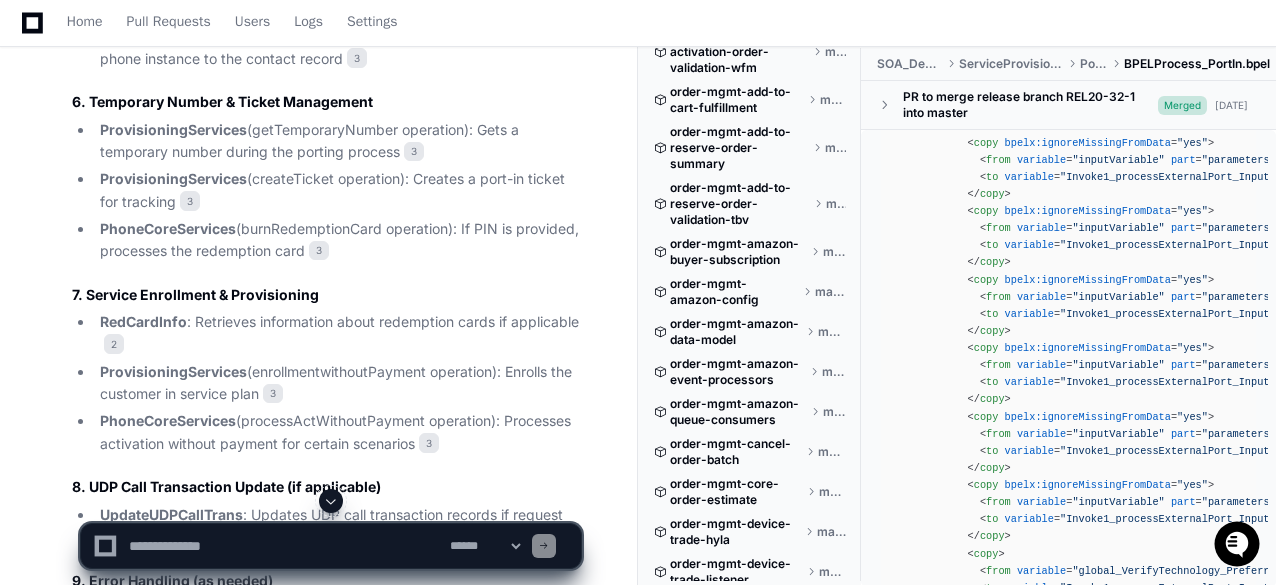 click on ""Scope_ProcessExternalPort"" 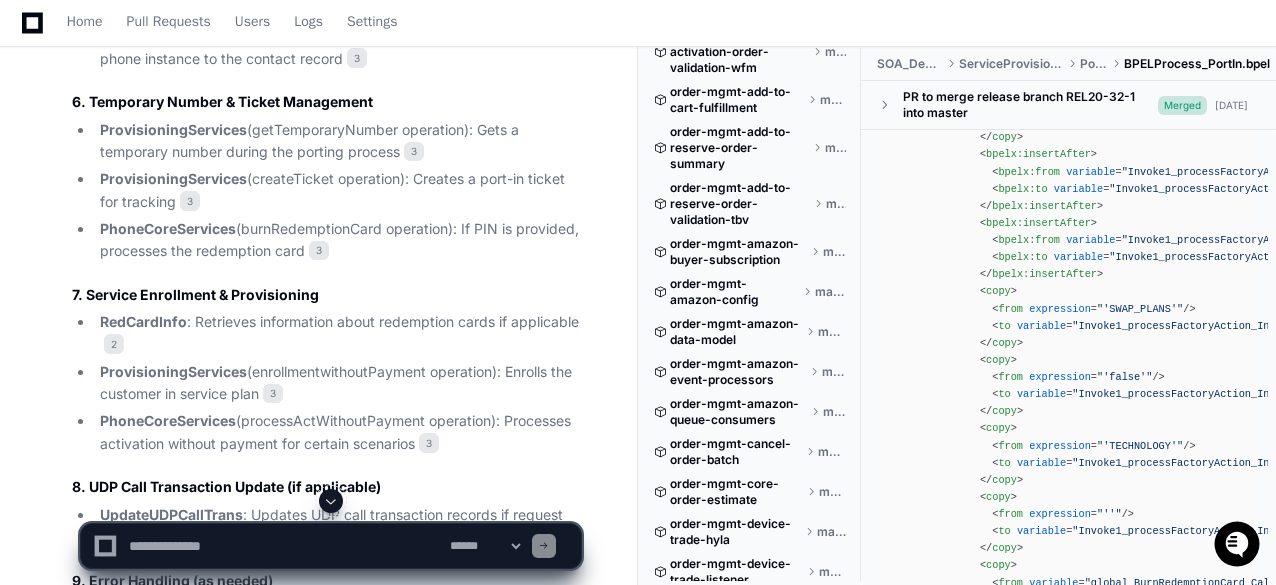 click on ""Scope_ProcessFactoryAction"" 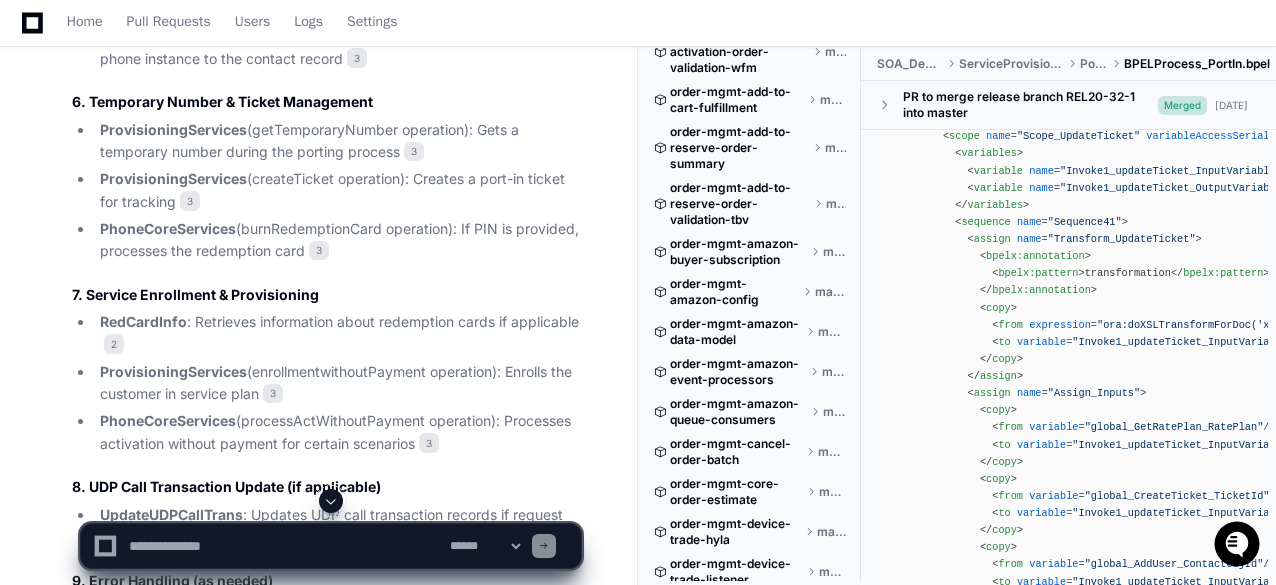 click on ""Scope_GetRatePlan"" 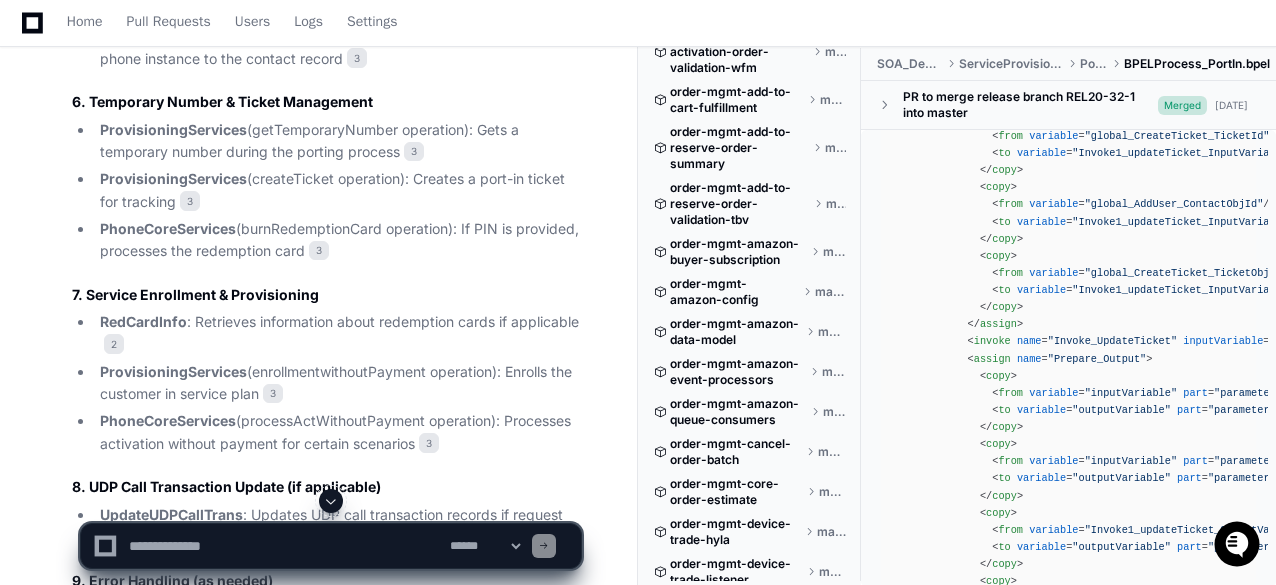 click on ""Scope_UpdateTicket"" 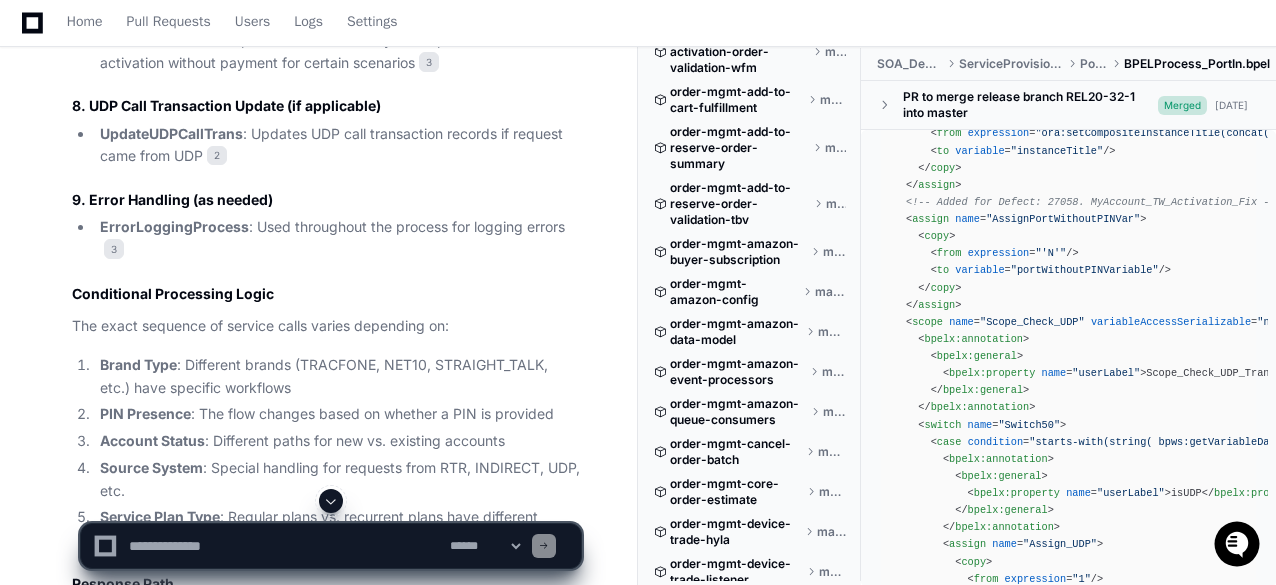 scroll, scrollTop: 5961, scrollLeft: 0, axis: vertical 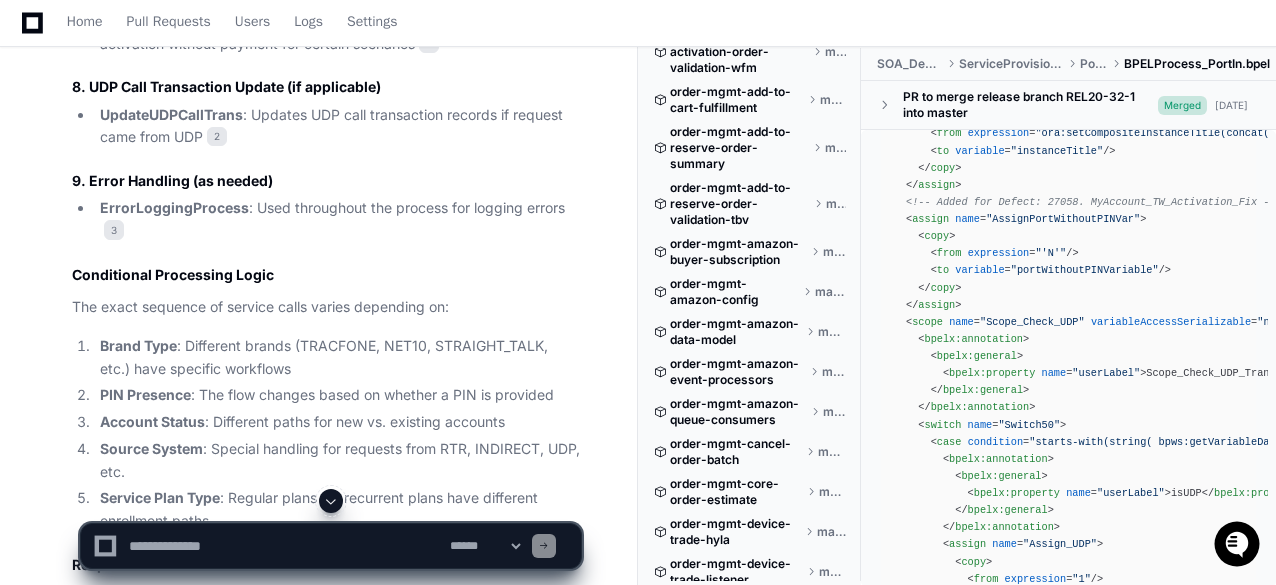 click 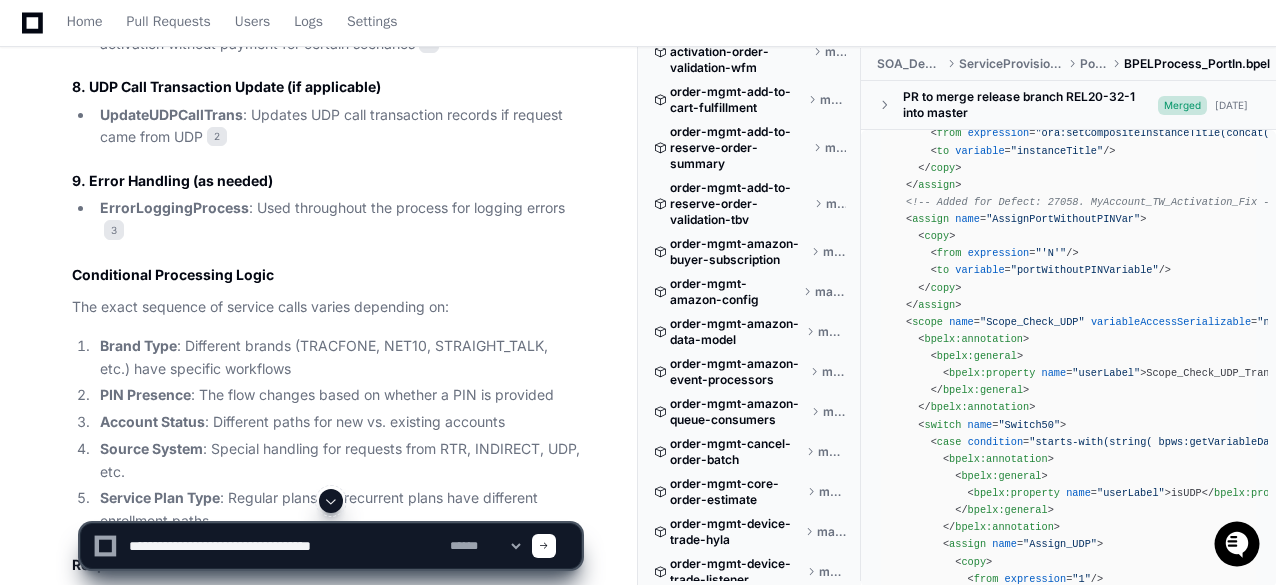 click 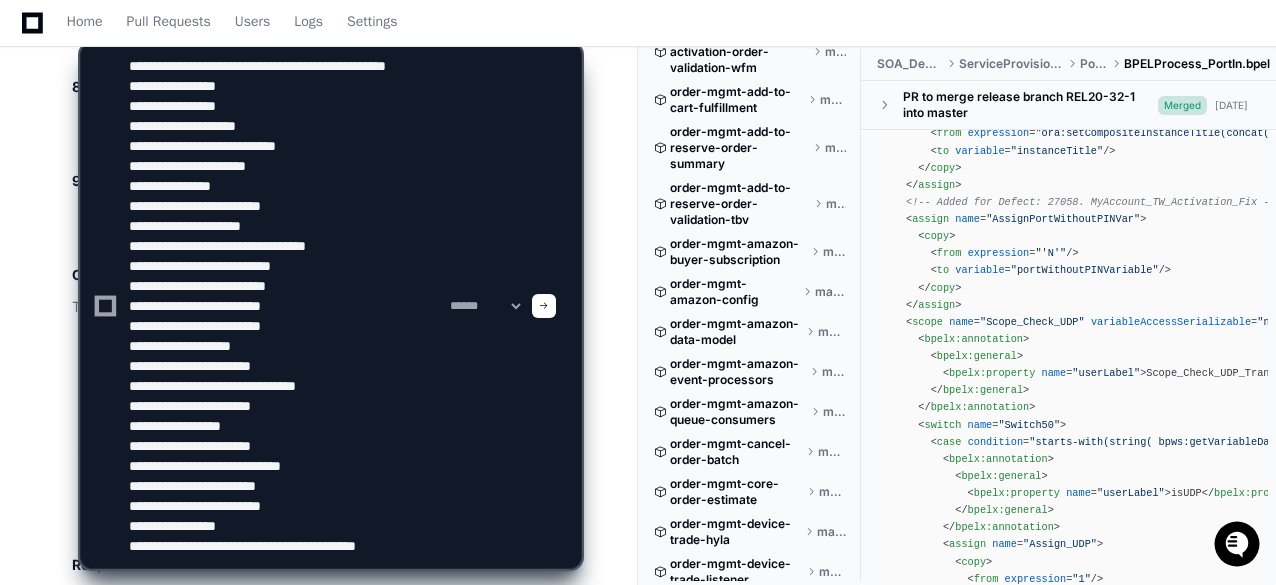 scroll, scrollTop: 26, scrollLeft: 0, axis: vertical 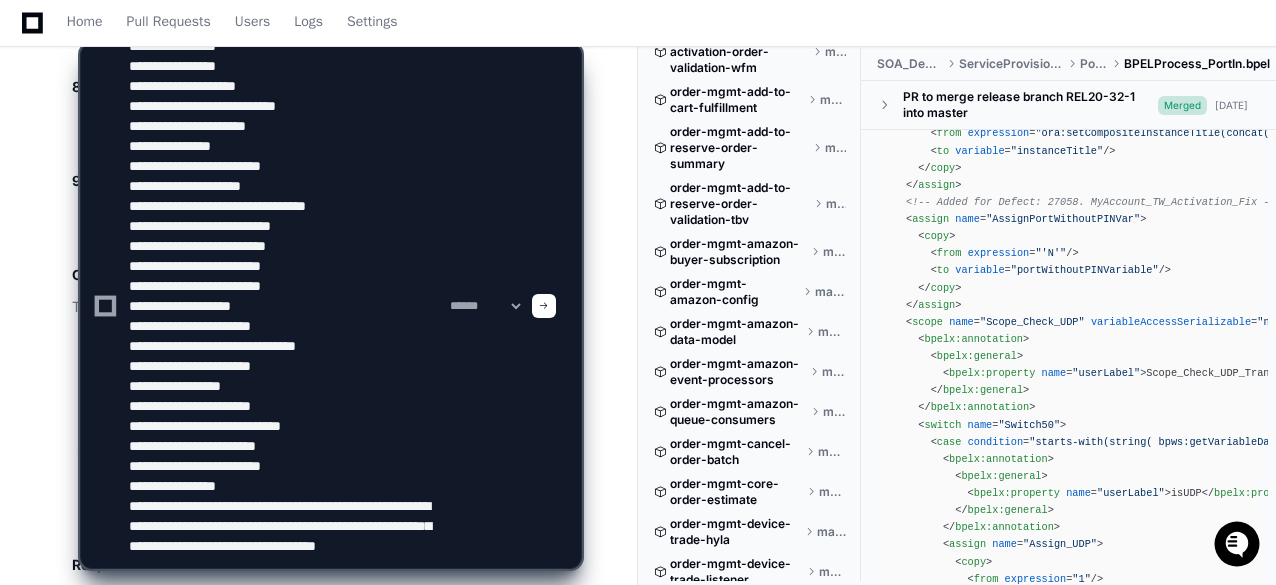 paste on "**********" 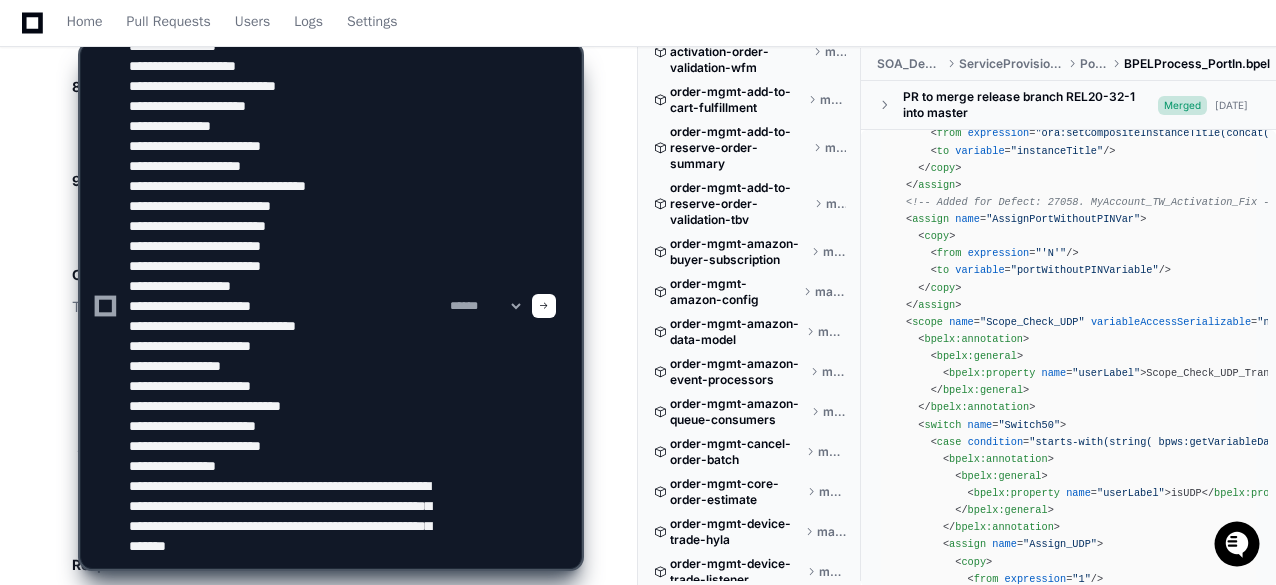 scroll, scrollTop: 86, scrollLeft: 0, axis: vertical 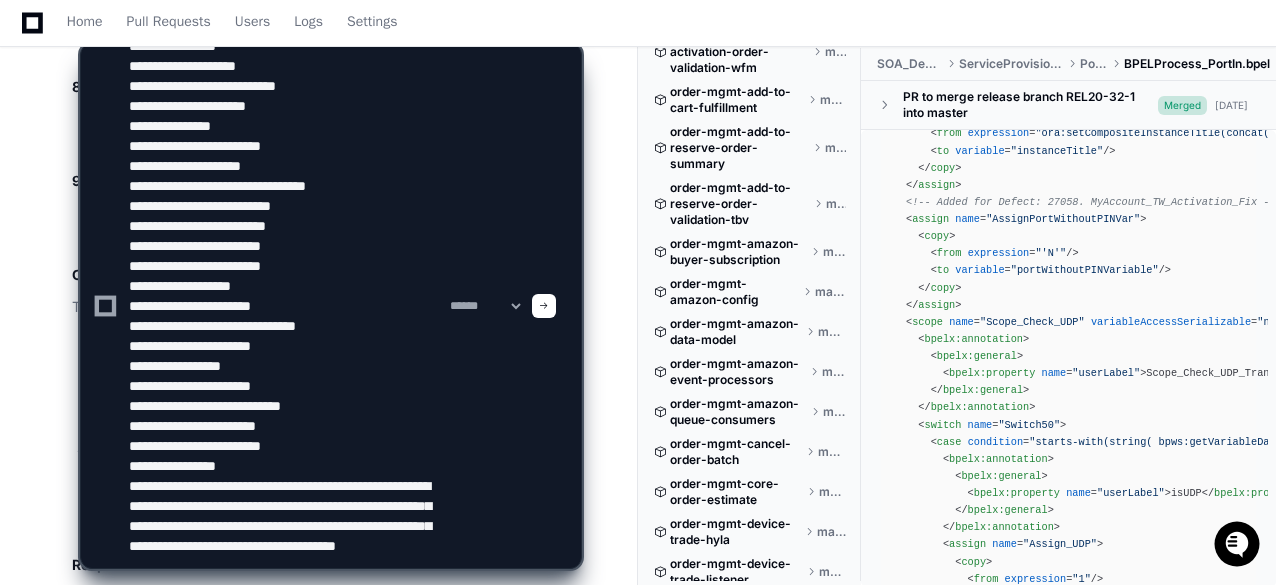 type on "**********" 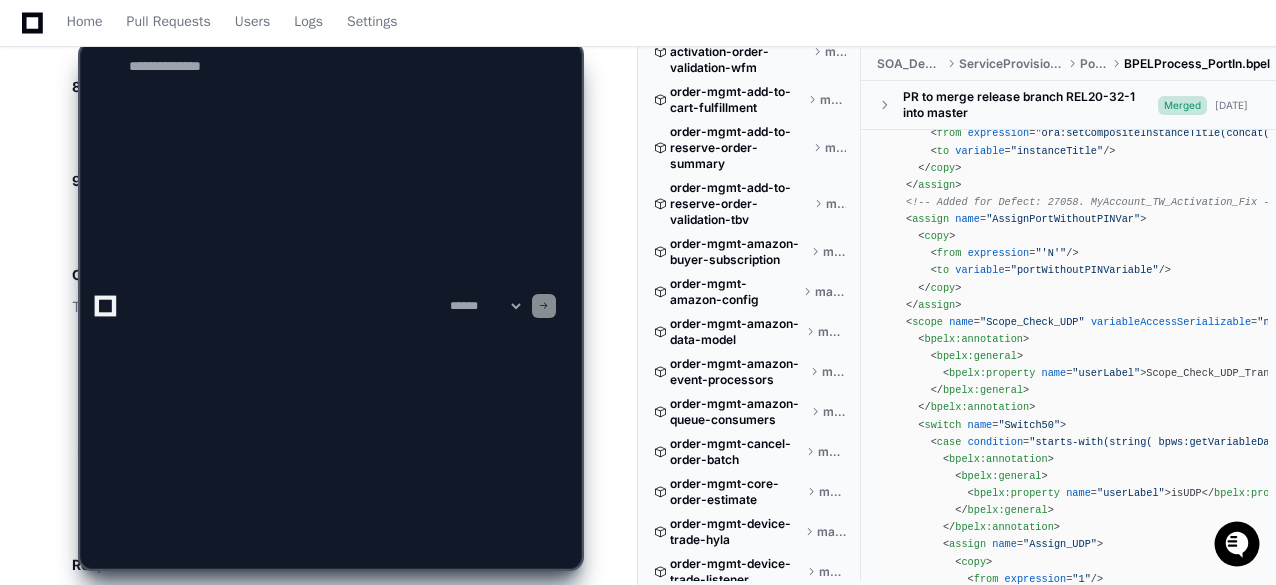 scroll, scrollTop: 0, scrollLeft: 0, axis: both 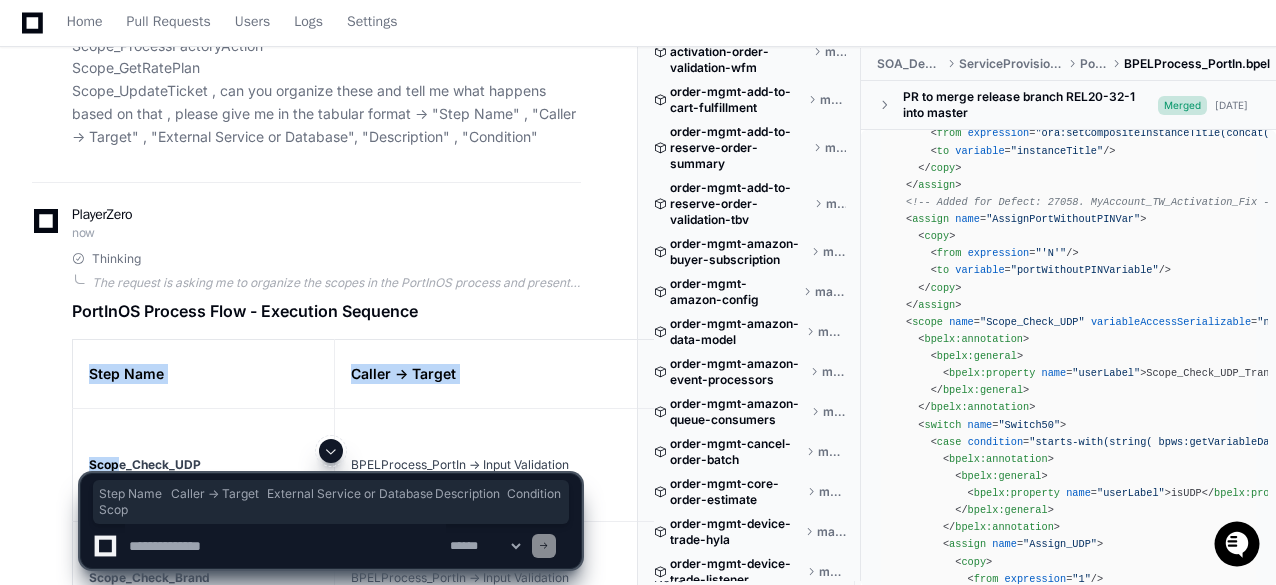 click on "Step Name
Caller -> Target
External Service or Database
Description
Condition
Scope_Check_UDP
BPELProcess_PortIn -> Input Validation
None
Checks if the request is coming from UDP (User Defined Process)
Always executed
Scope_Check_Brand
BPELProcess_PortIn -> Input Validation
None
Validates brand name and sets brand-specific configurations
Always executed
Scope_BlockPortIn
BPELProcess_PortIn -> Input Validation
None
Verifies the port is external (blocks internal ports between Tracfone brands)
Always executed
Scope_ValidateZipCode
BPELProcess_PortIn -> ValidateZipCode
Database (ValidateZipCode adapter)
Validates customer's ZIP code and retrieves city/state information
Always executed
Scope_GetAdditionalParameters
BPELProcess_PortIn -> Input Processing
None
Extracts service plan ID, payment source, web object ID, and recurrent plan ID
Always executed
Scope_ValidateTargetEsn
BPELProcess_PortIn -> PhoneCoreServices" 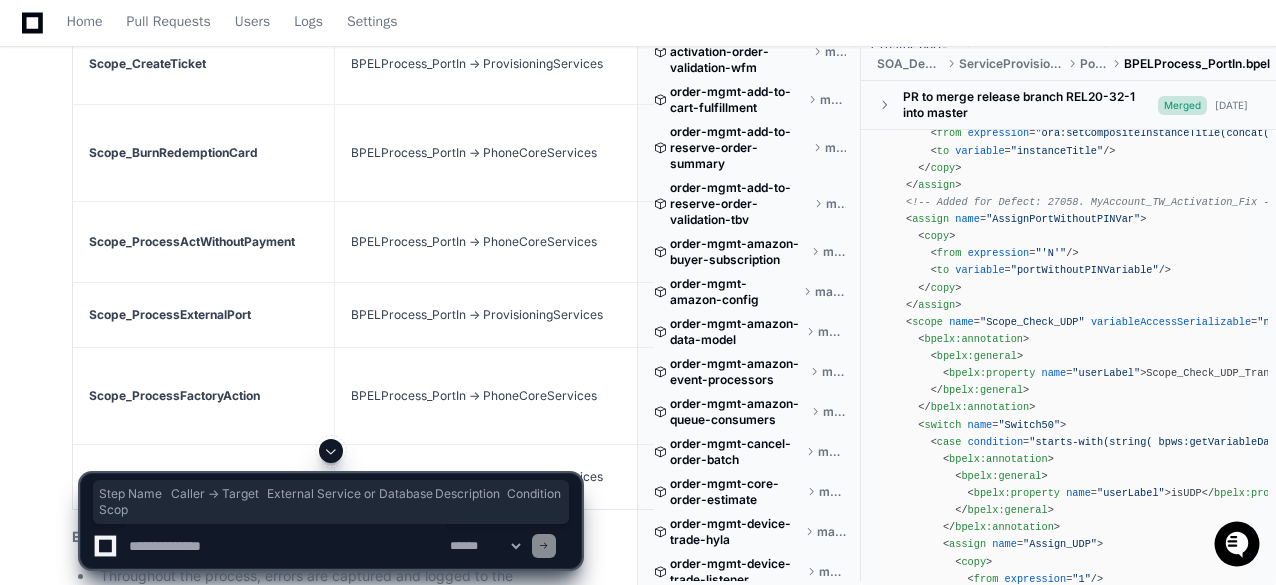 scroll, scrollTop: 9767, scrollLeft: 0, axis: vertical 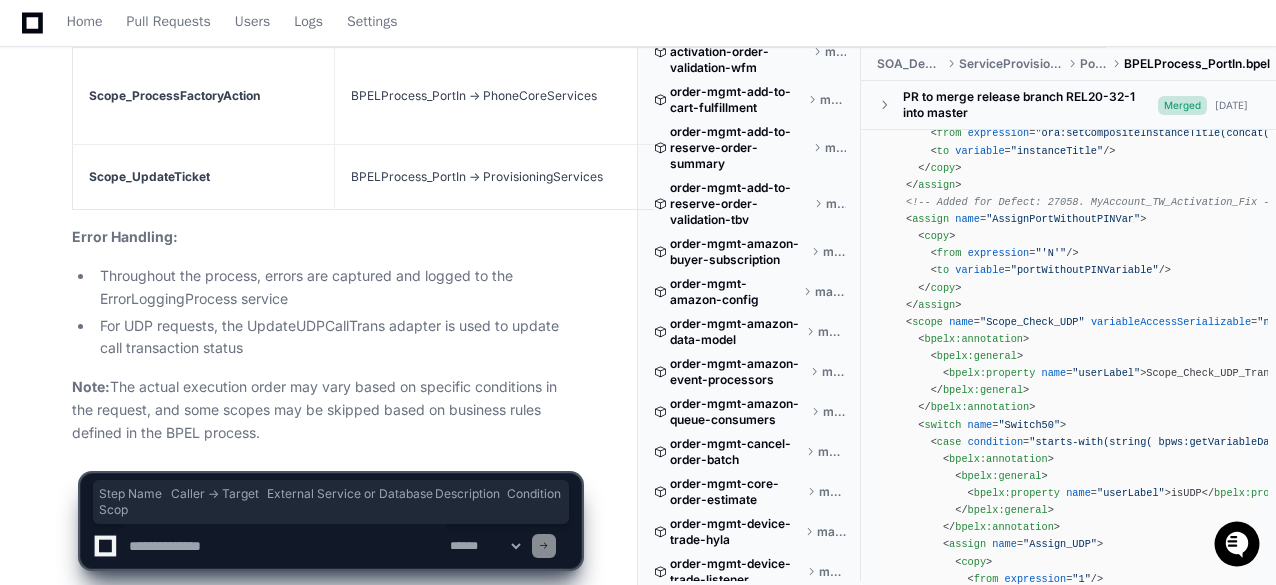 click on "Error Handling:" 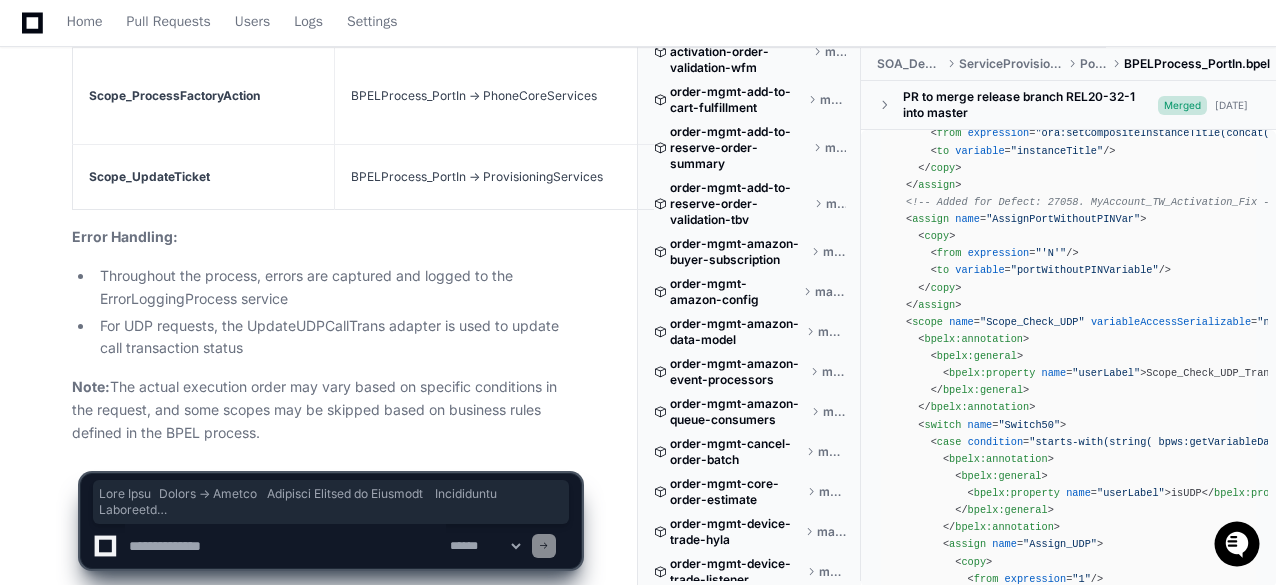 click on "Thinking  The request is asking me to organize the scopes in the PortInOS process and present them in a tabular format with specific columns: Step Name, Caller -> Target, External Service or Database, Description, and Condition. I'll analyze the scope names and what I know about the PortInOS process to create this table.
I'll need to organize these scopes in a logical sequence based on my understanding of the PortInOS flow and identify which external services or databases they interact with, along with their execution conditions.   PortInOS Process Flow - Execution Sequence
Step Name
Caller -> Target
External Service or Database
Description
Condition
Scope_Check_UDP
BPELProcess_PortIn -> Input Validation
None
Checks if the request is coming from UDP (User Defined Process)
Always executed
Scope_Check_Brand
BPELProcess_PortIn -> Input Validation
None
Validates brand name and sets brand-specific configurations
Always executed
Scope_BlockPortIn
None" 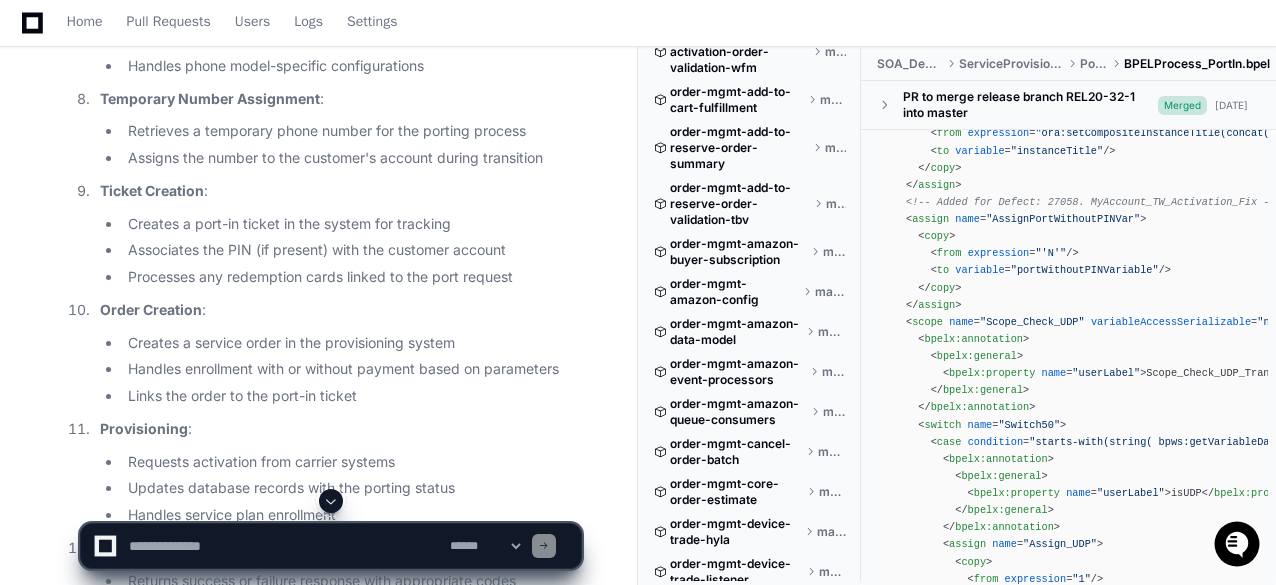 scroll, scrollTop: 1867, scrollLeft: 0, axis: vertical 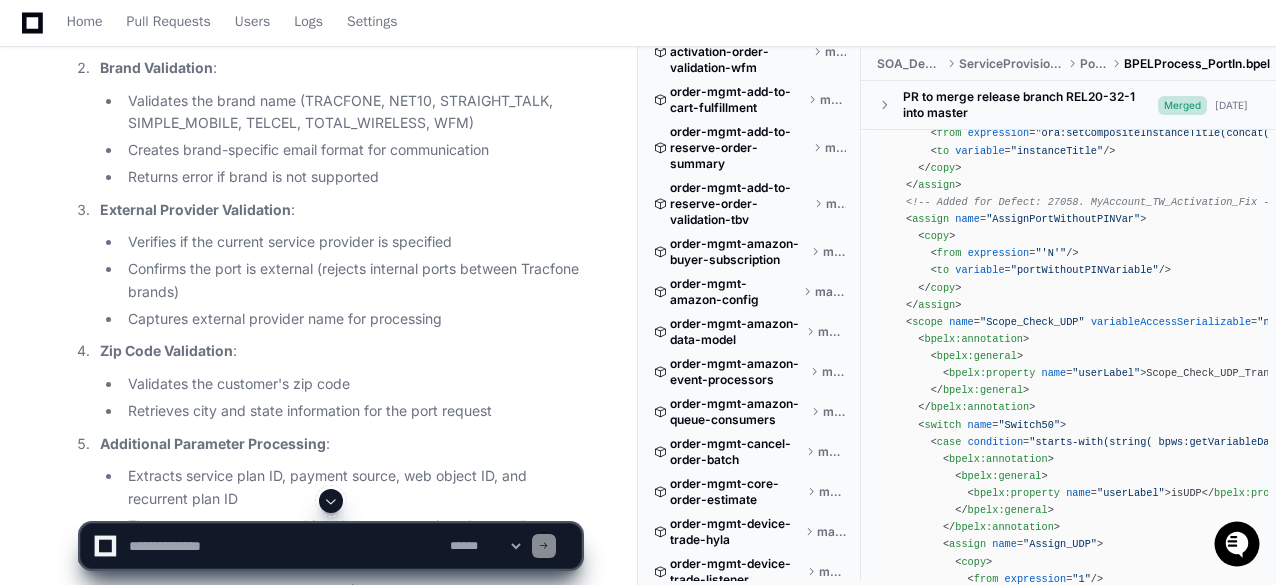 drag, startPoint x: 504, startPoint y: 366, endPoint x: 424, endPoint y: 270, distance: 124.964 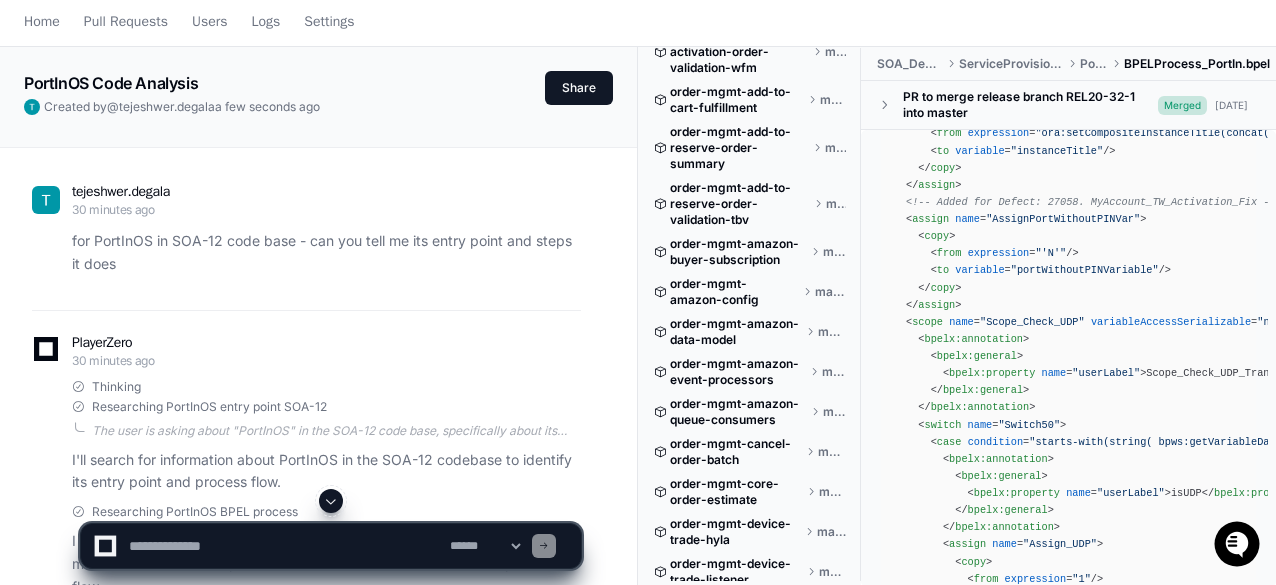 scroll, scrollTop: 0, scrollLeft: 0, axis: both 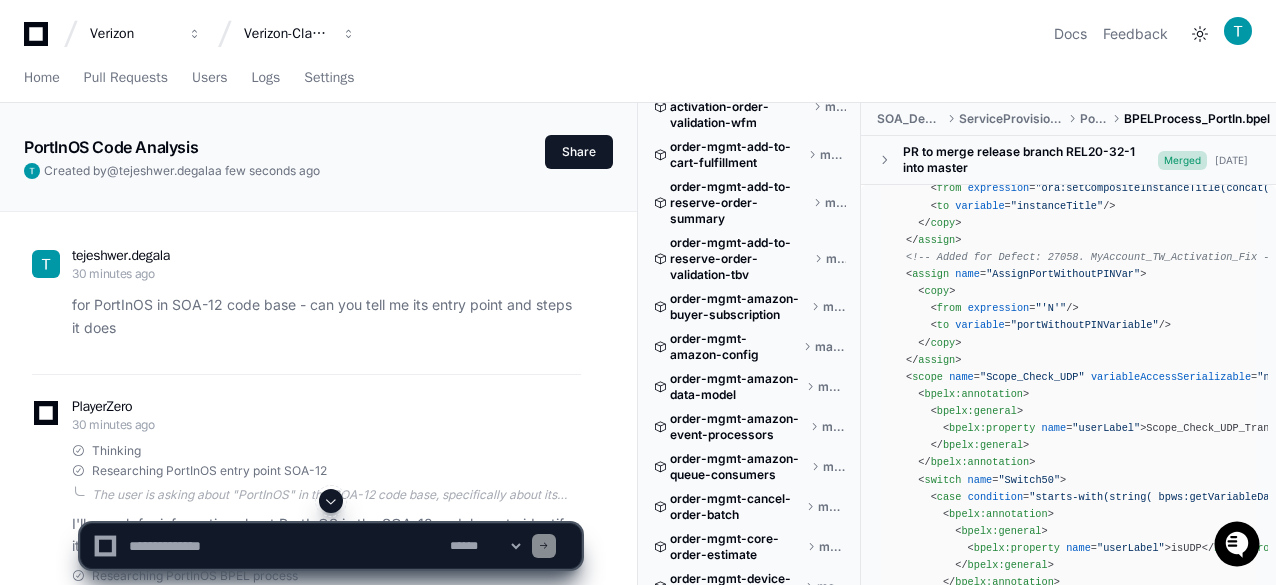 click 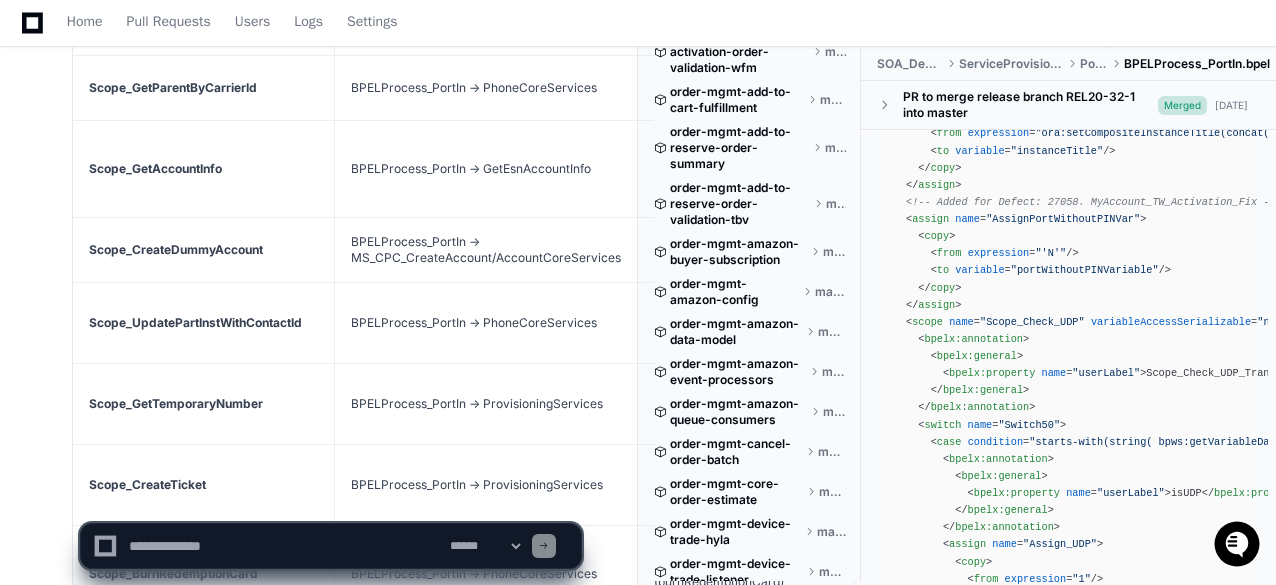 scroll, scrollTop: 9767, scrollLeft: 0, axis: vertical 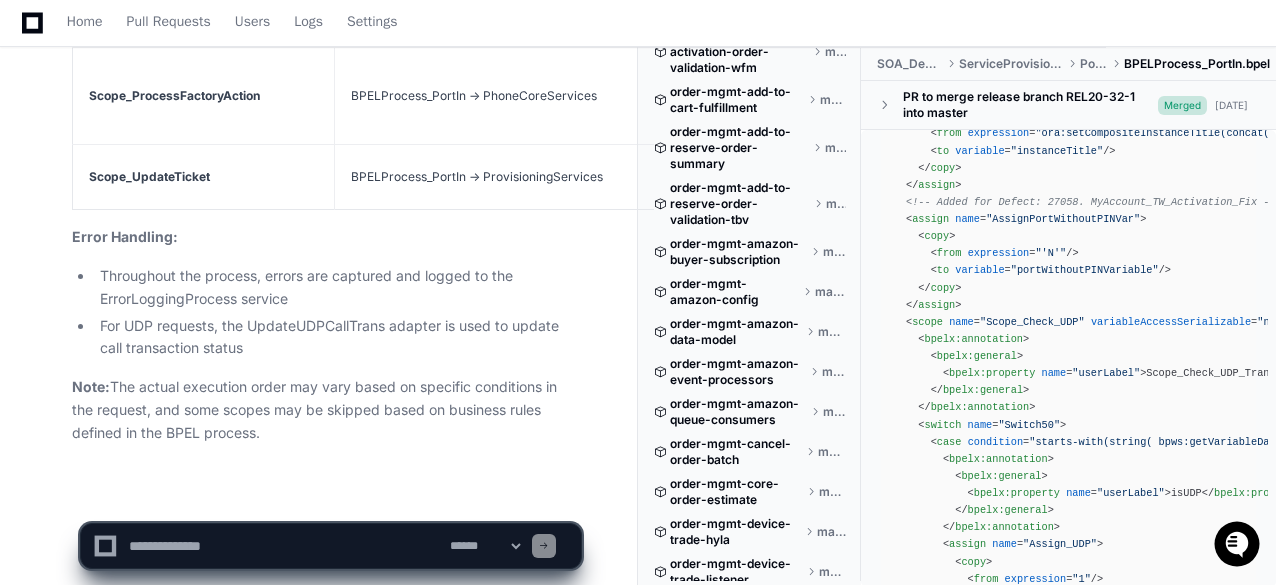 click 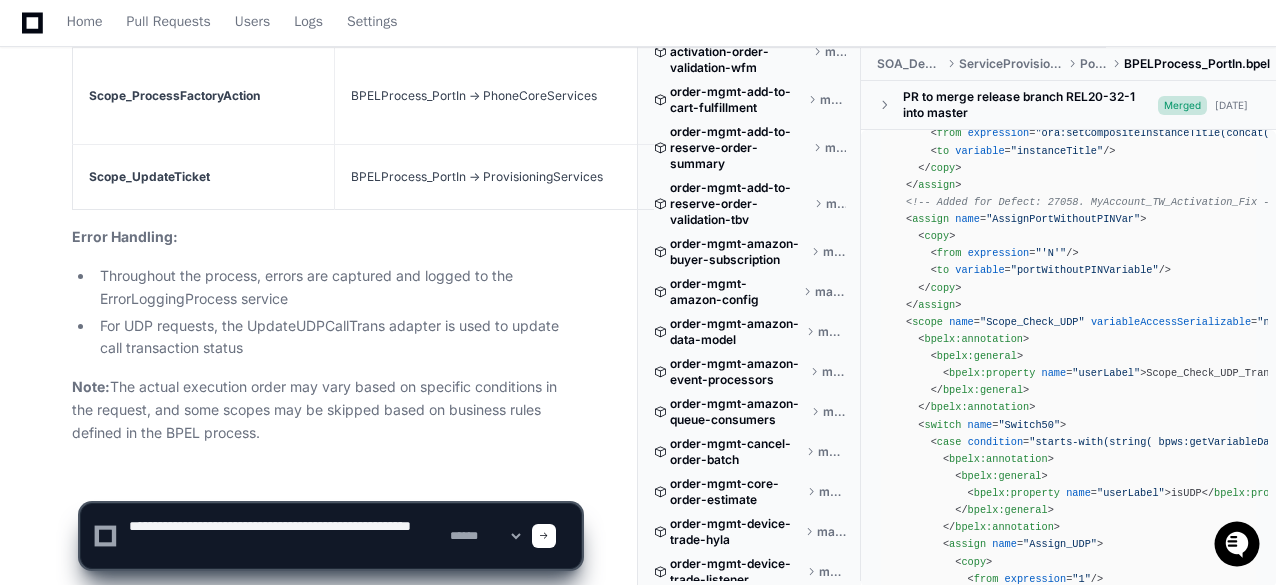 type on "**********" 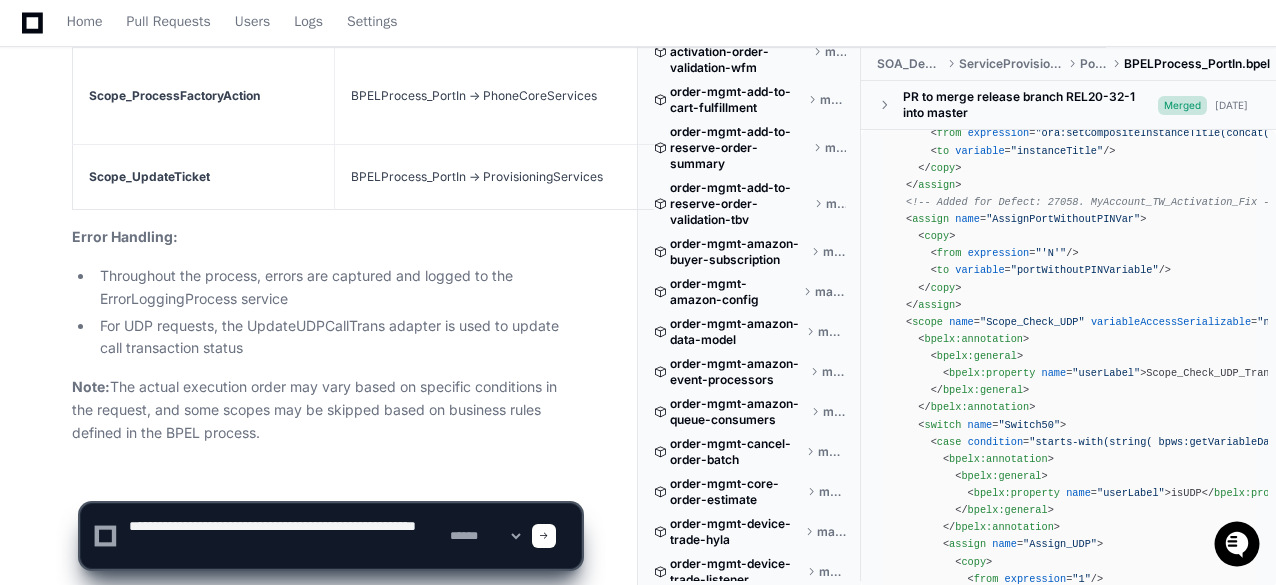 type 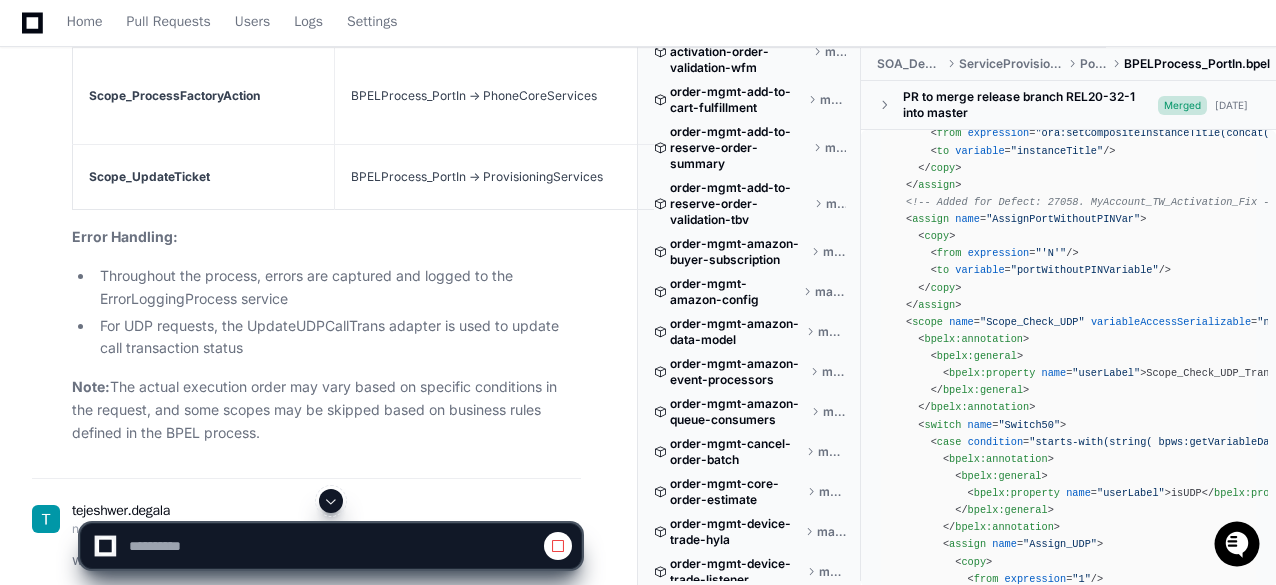 click 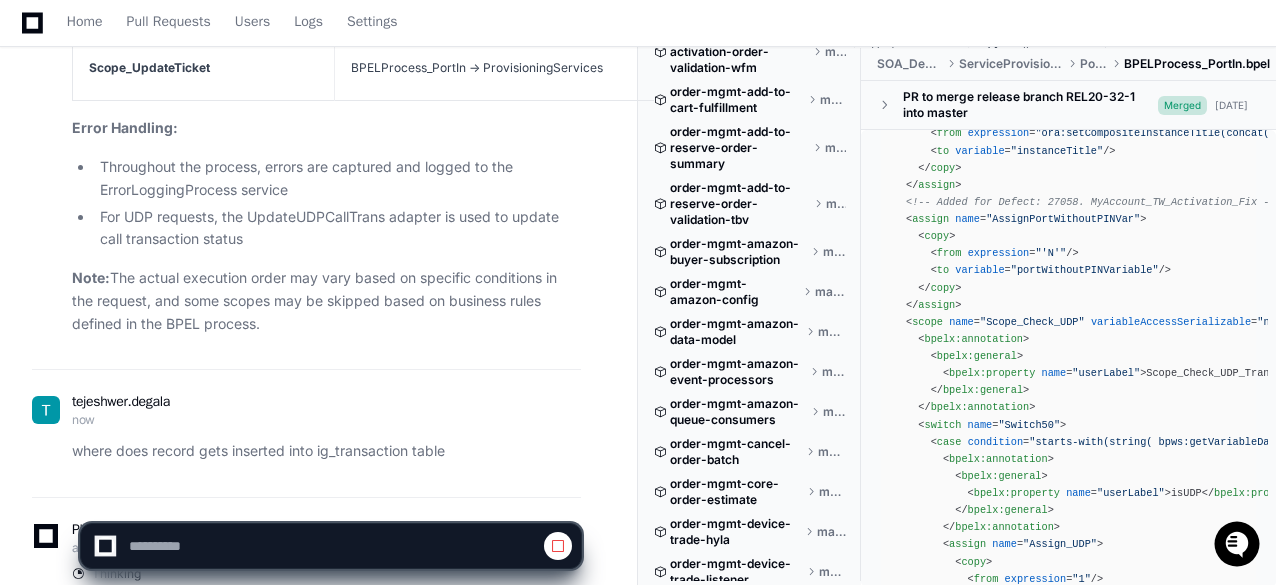 scroll, scrollTop: 10011, scrollLeft: 0, axis: vertical 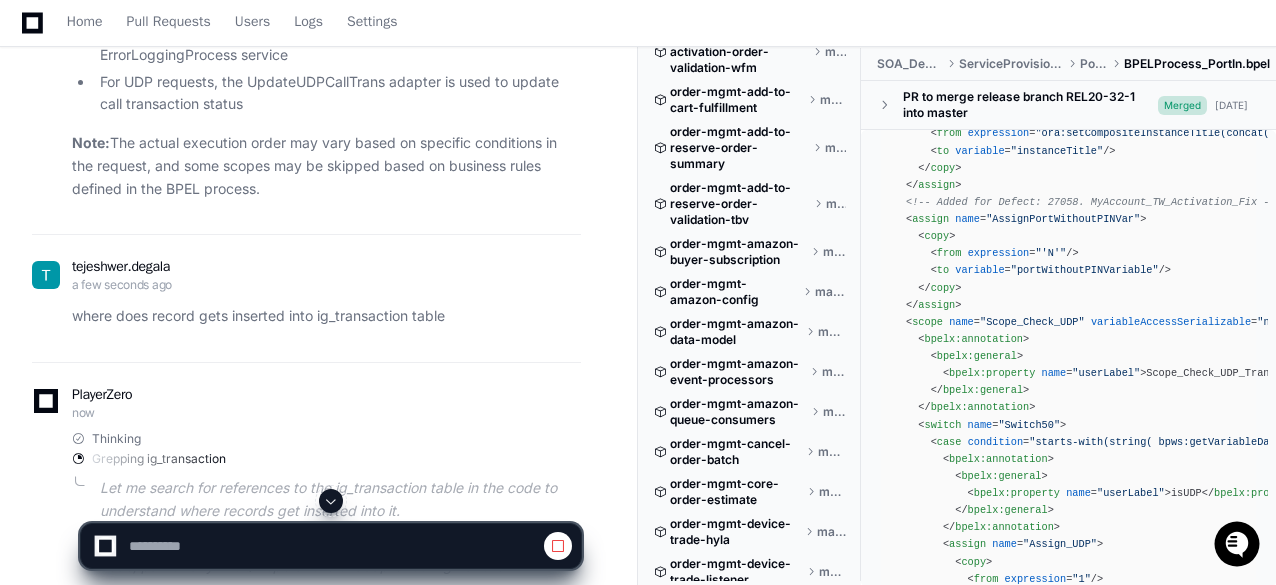 type 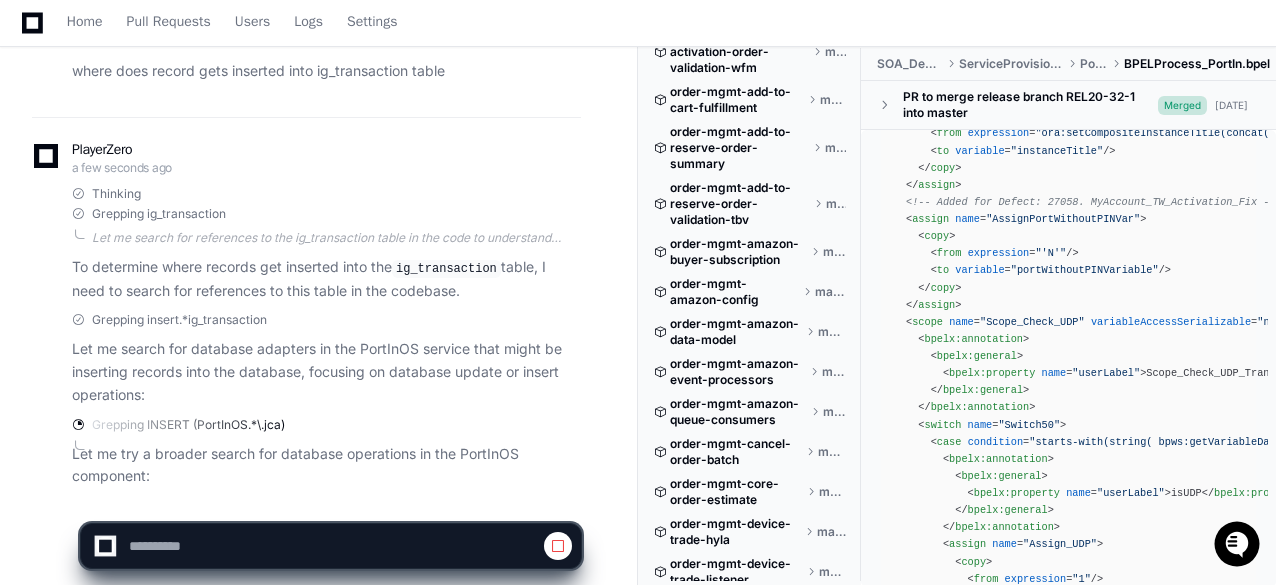 scroll, scrollTop: 10298, scrollLeft: 0, axis: vertical 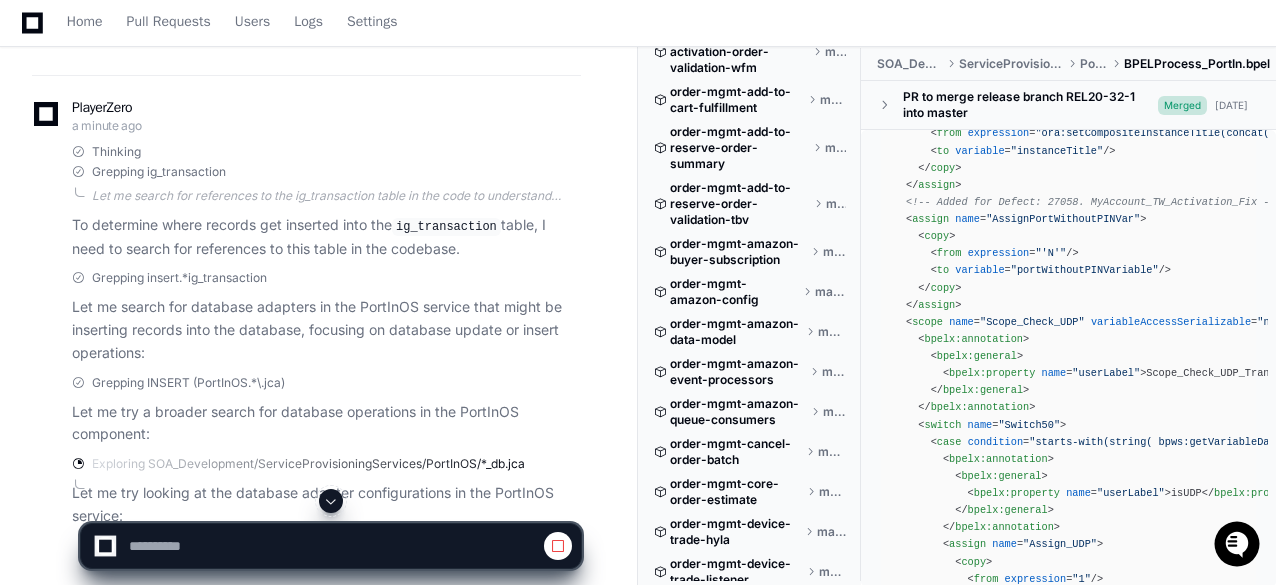 click 